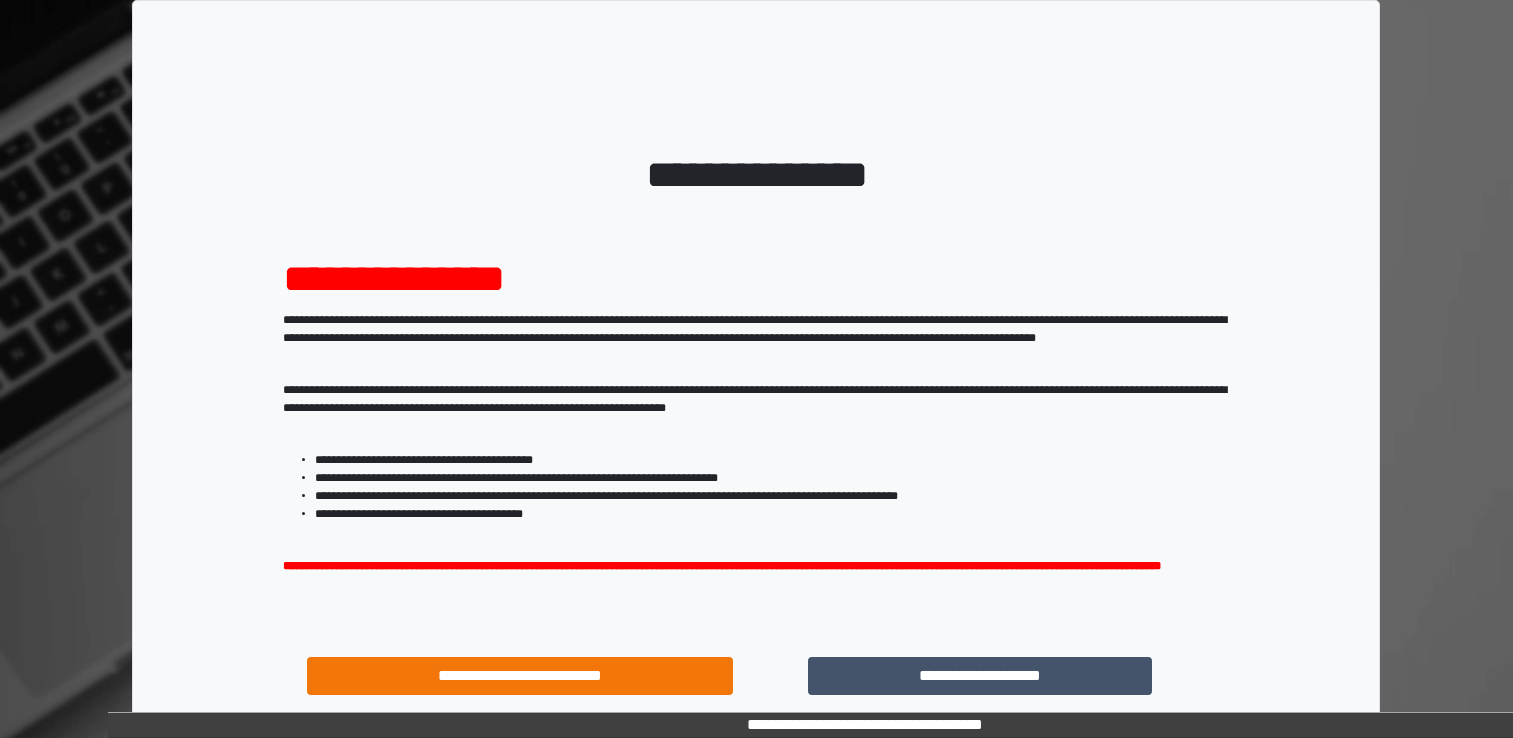 scroll, scrollTop: 0, scrollLeft: 0, axis: both 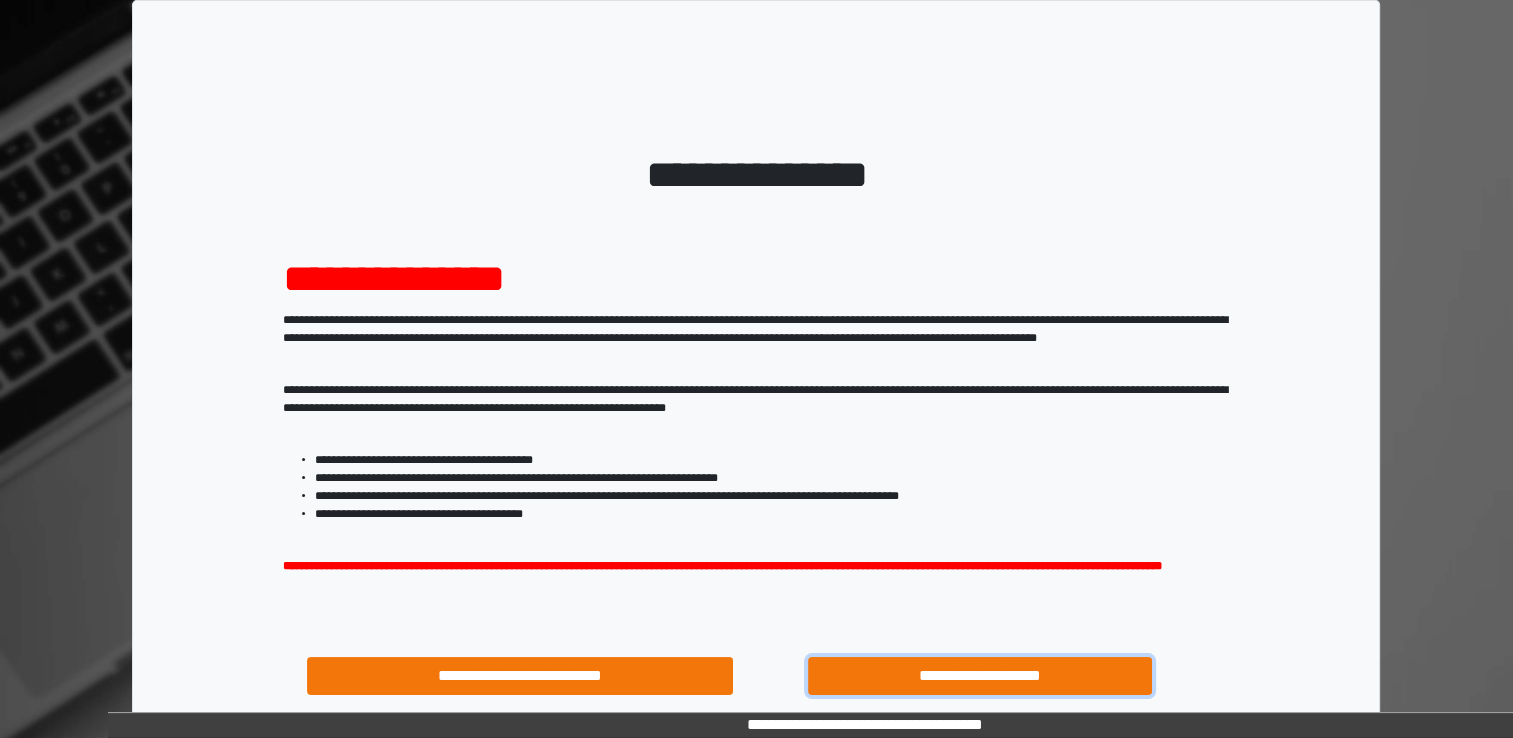 click on "**********" at bounding box center [980, 676] 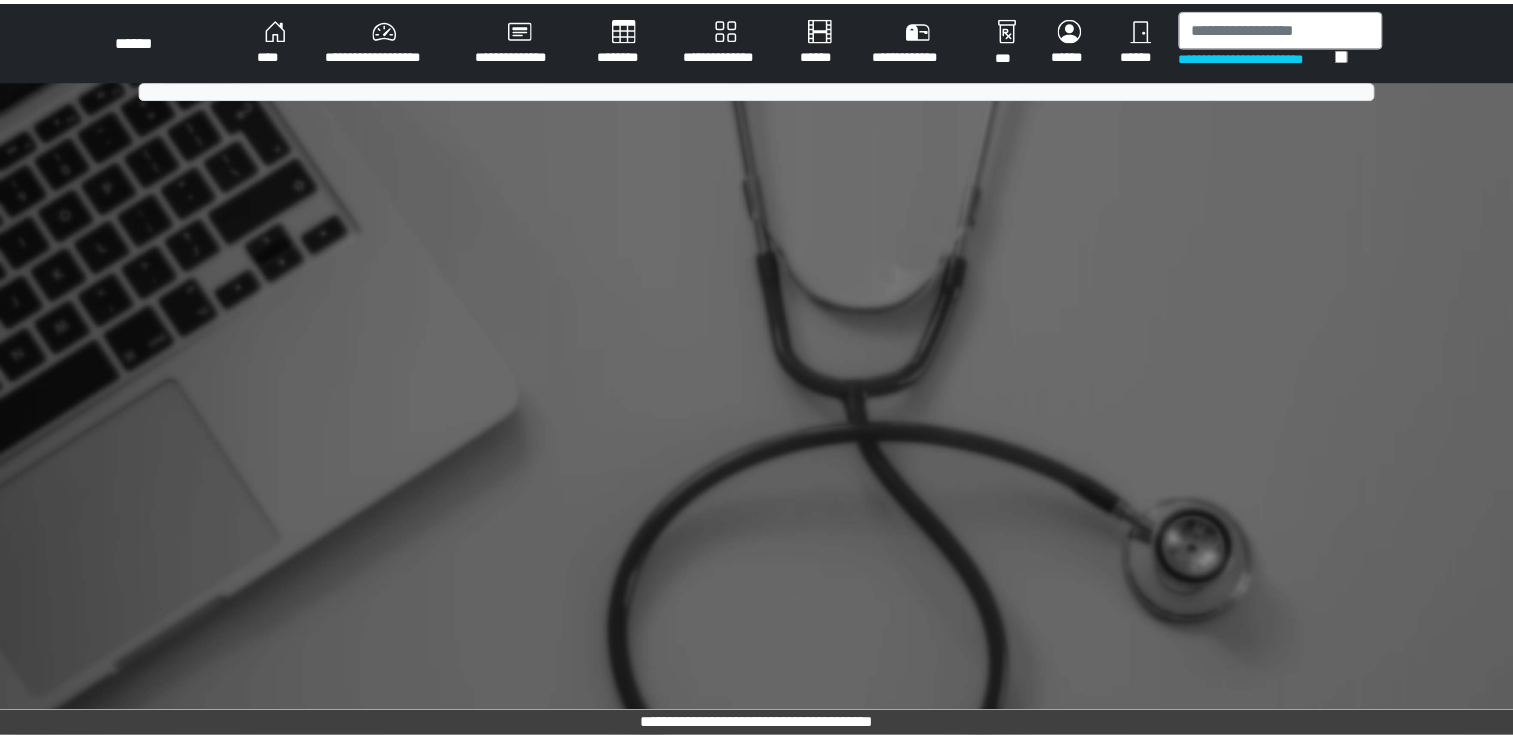 scroll, scrollTop: 0, scrollLeft: 0, axis: both 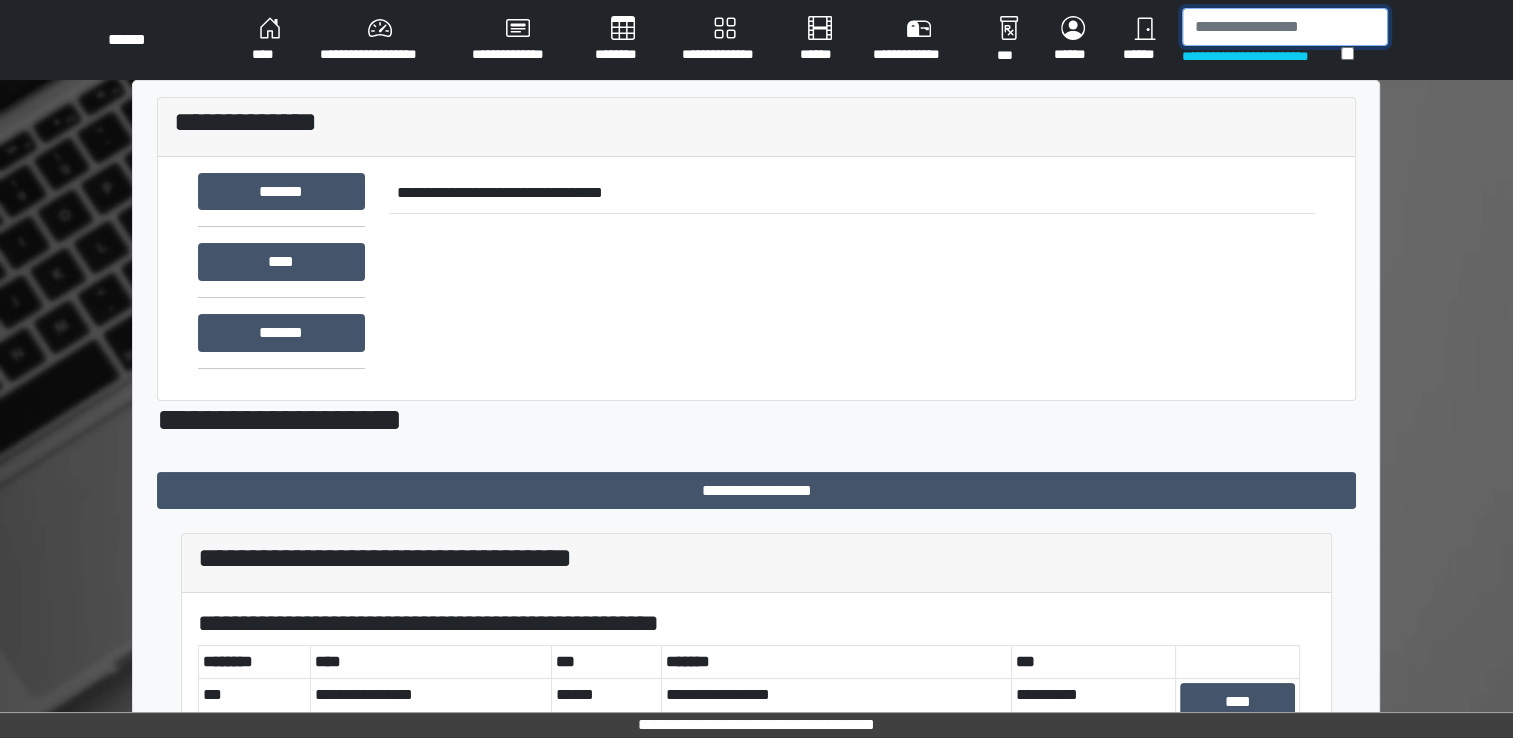 click at bounding box center (1285, 27) 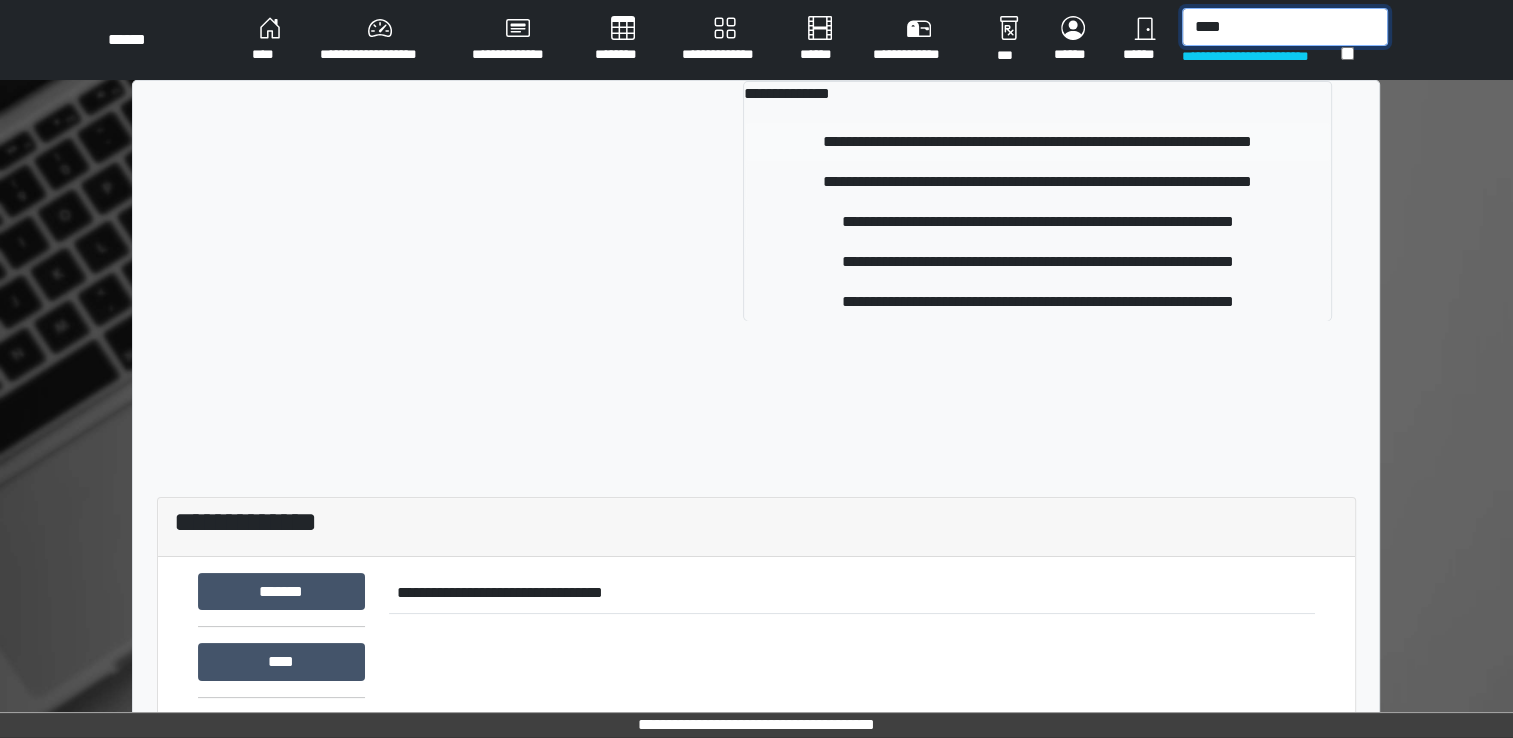 type on "****" 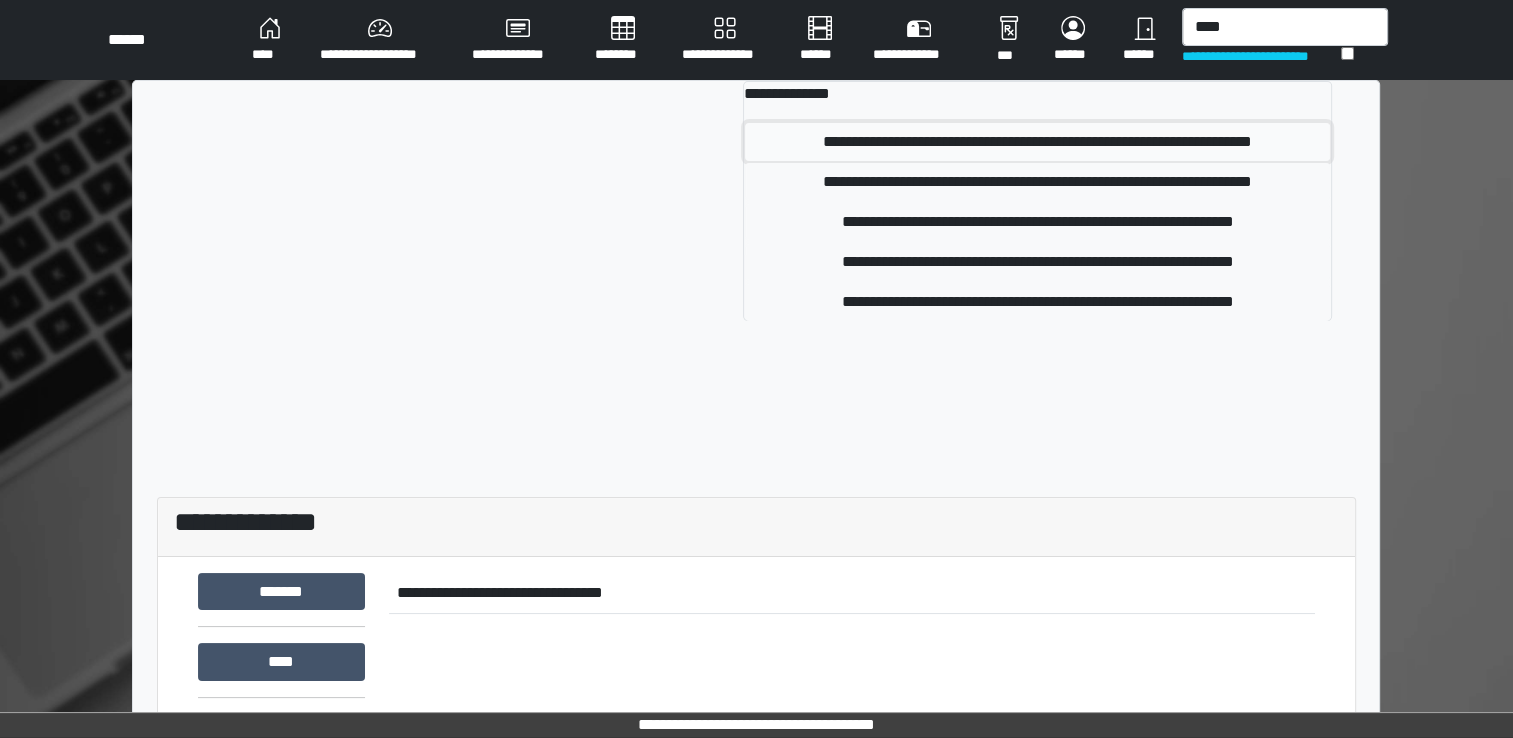 click on "**********" at bounding box center (1037, 142) 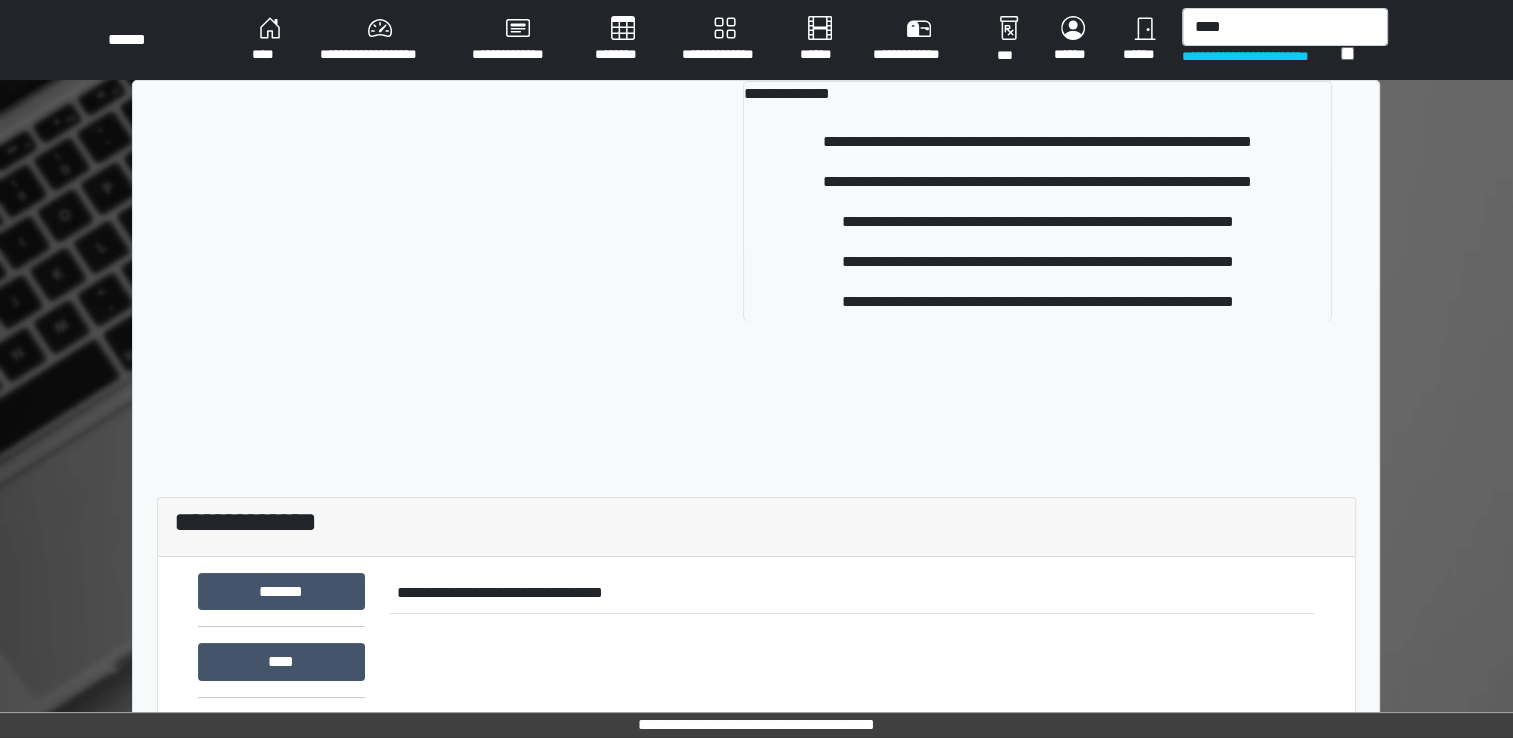 type 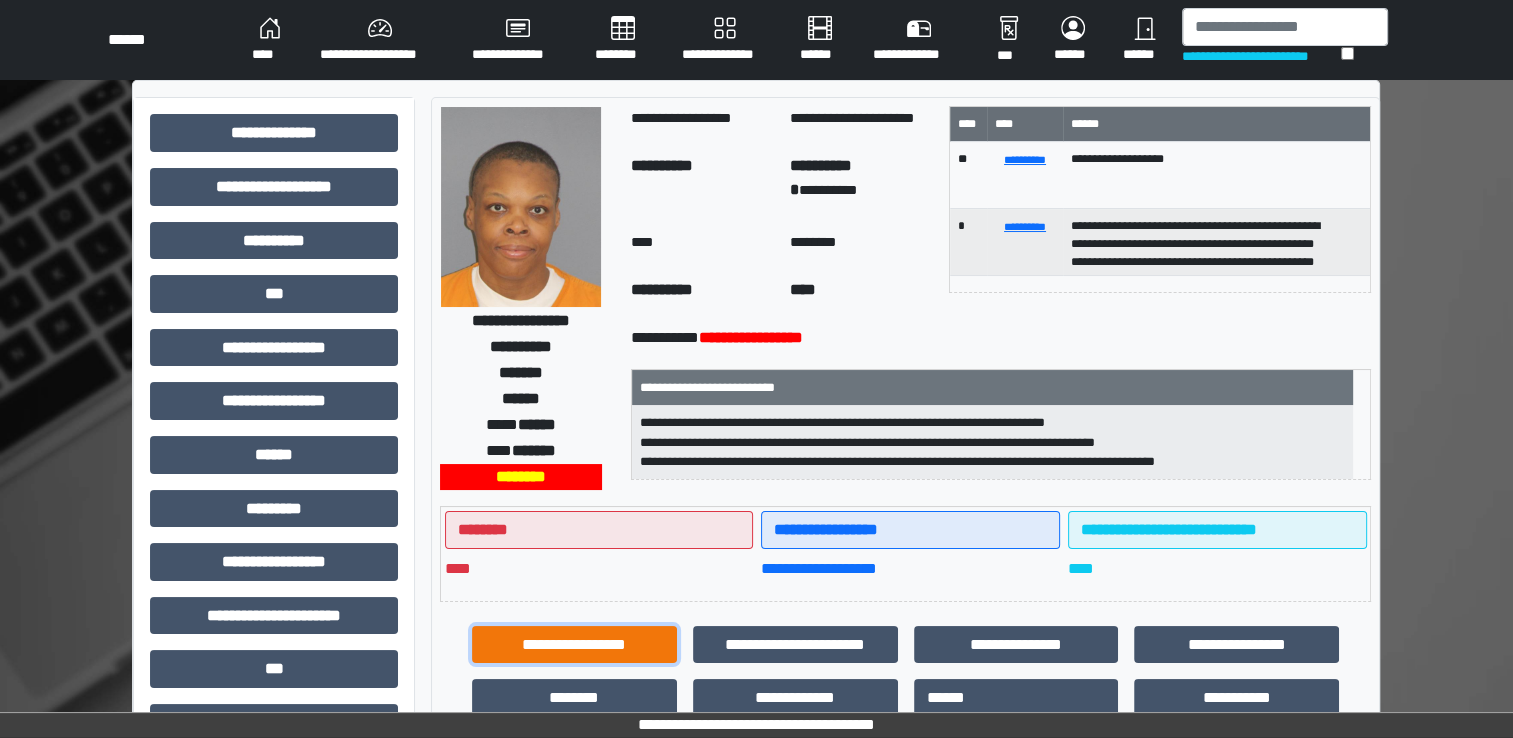 click on "**********" at bounding box center (574, 645) 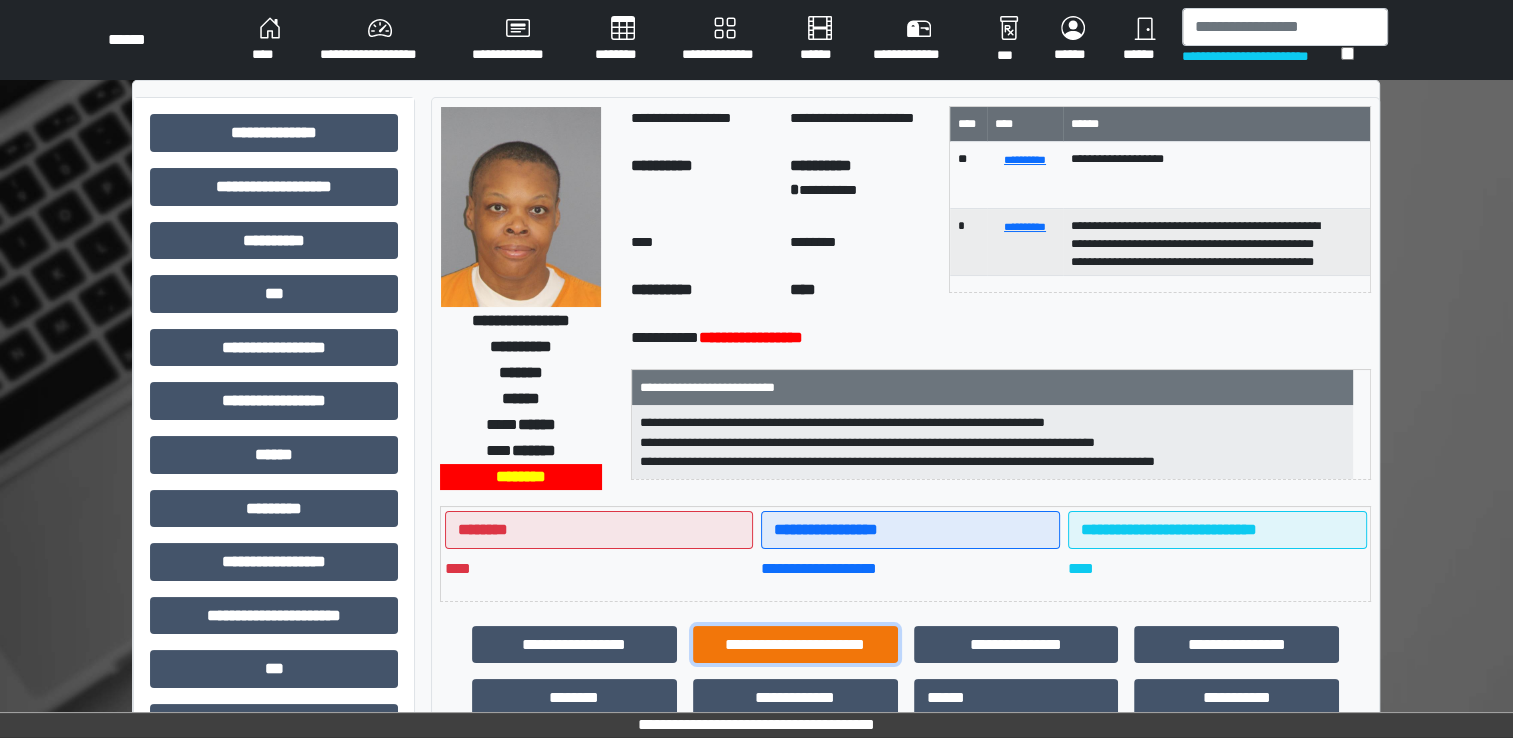 click on "**********" at bounding box center [795, 645] 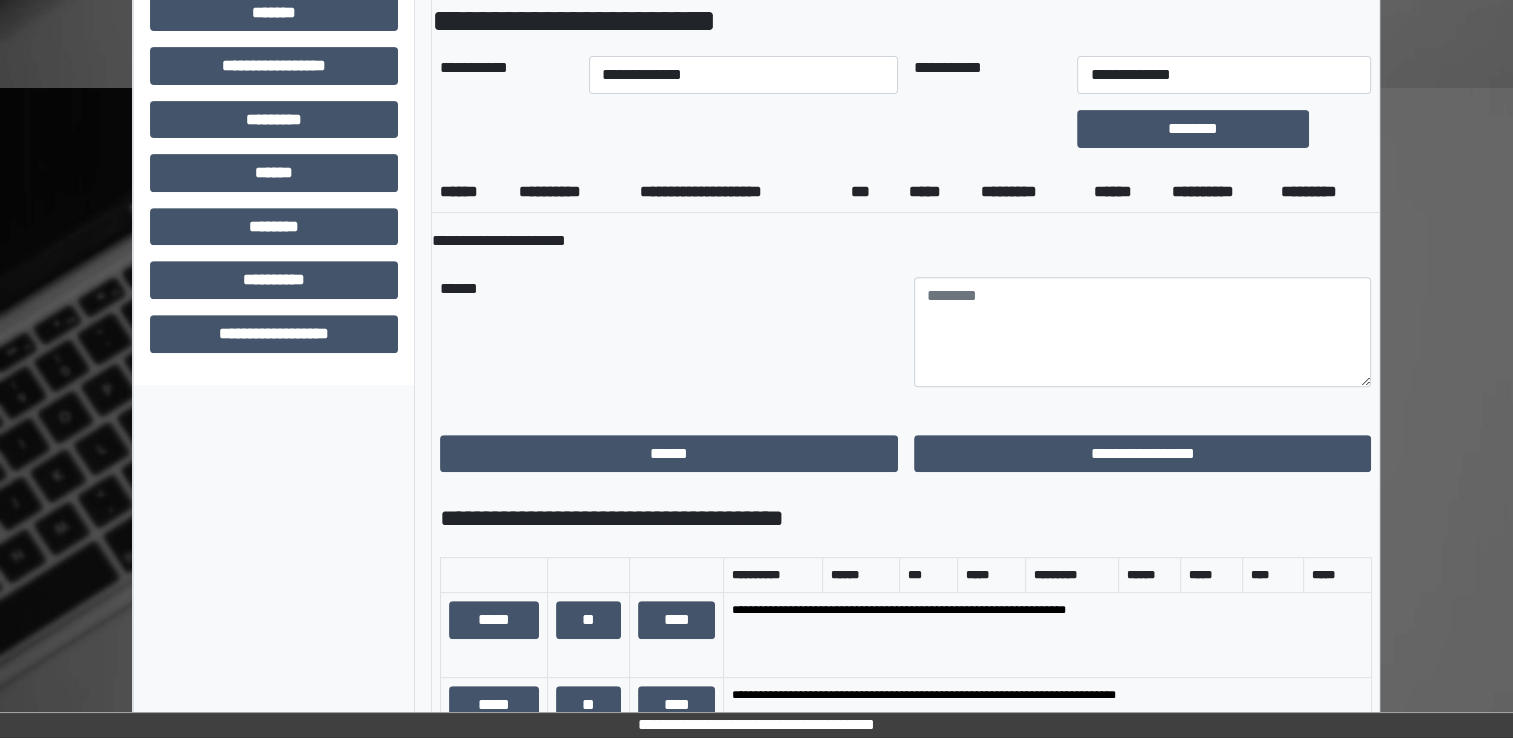 scroll, scrollTop: 600, scrollLeft: 0, axis: vertical 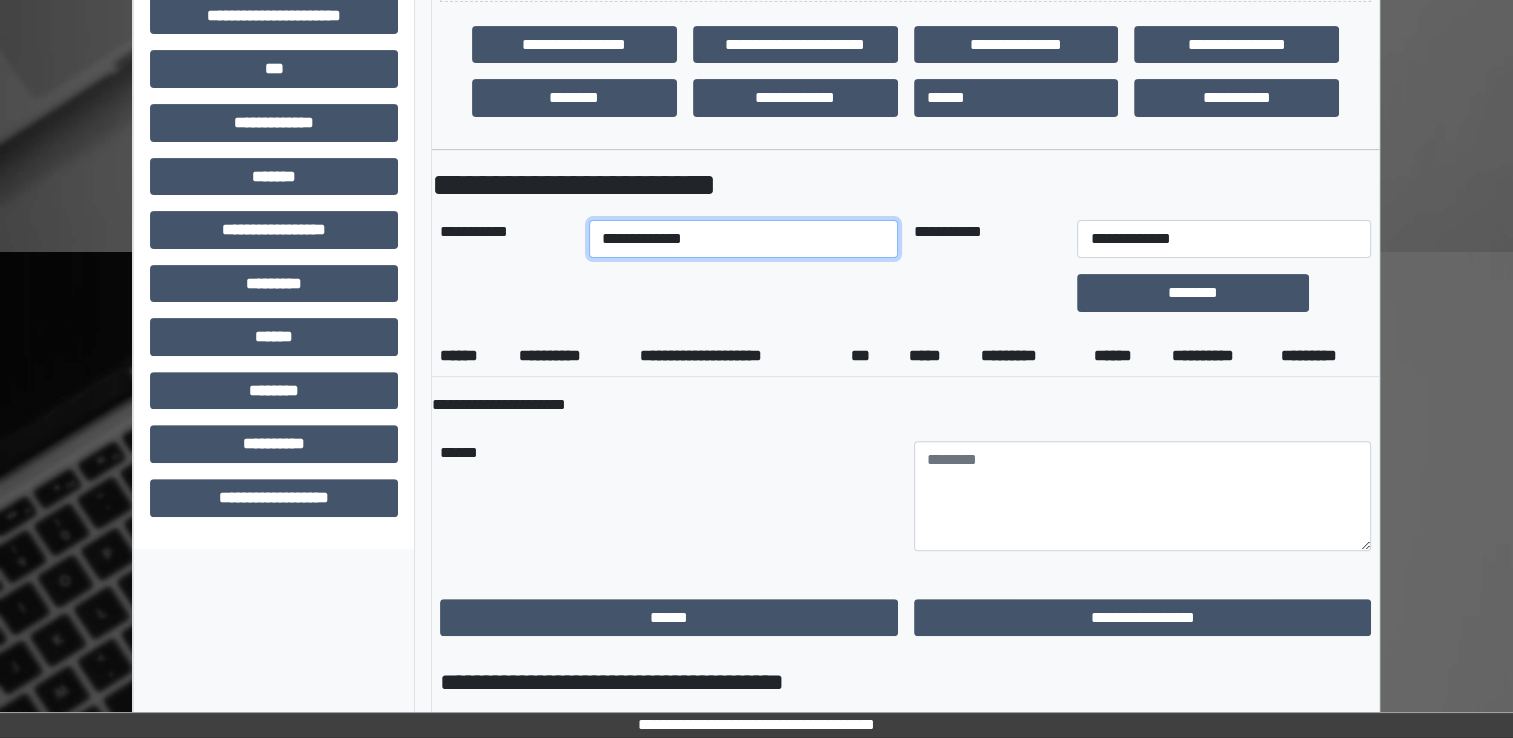 click on "**********" at bounding box center [743, 239] 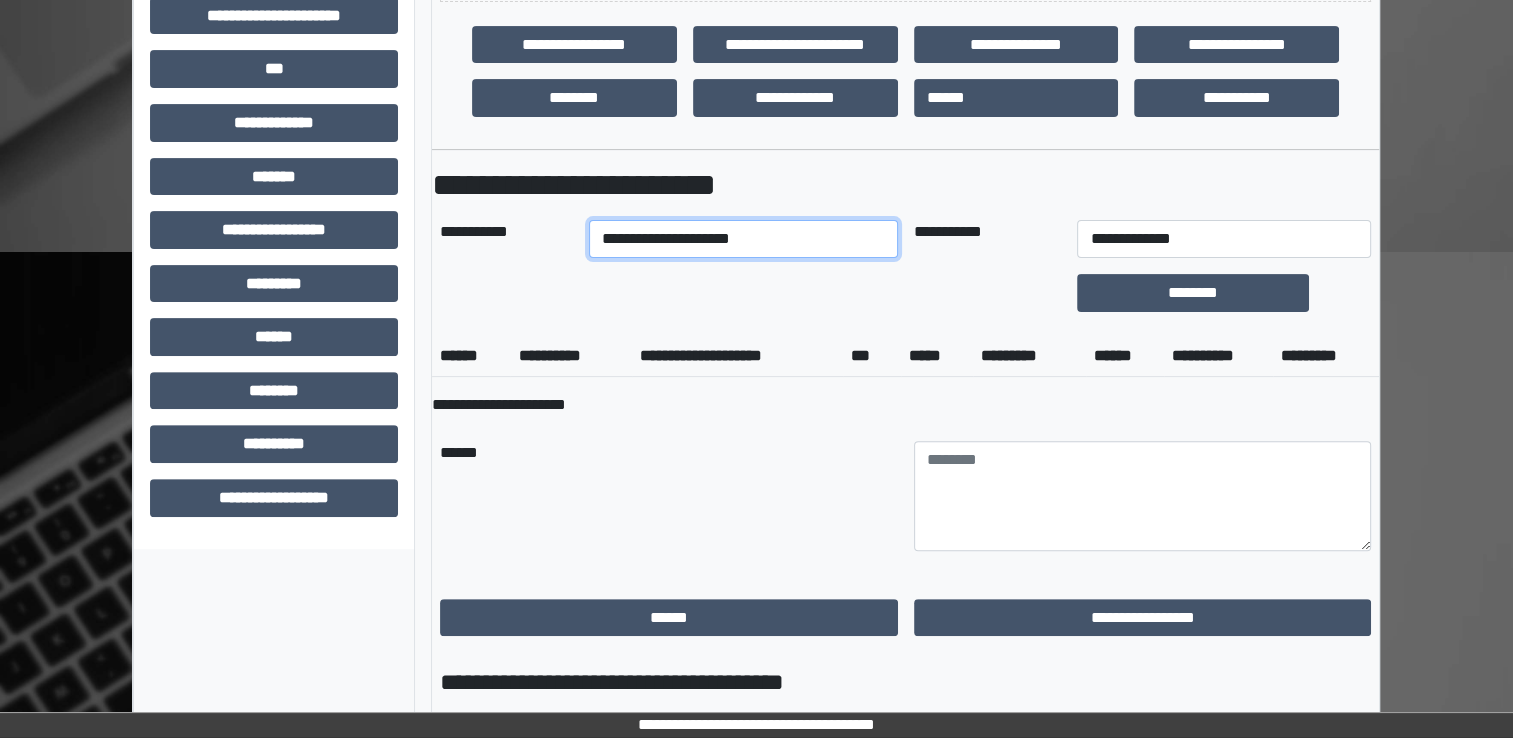 click on "**********" at bounding box center (743, 239) 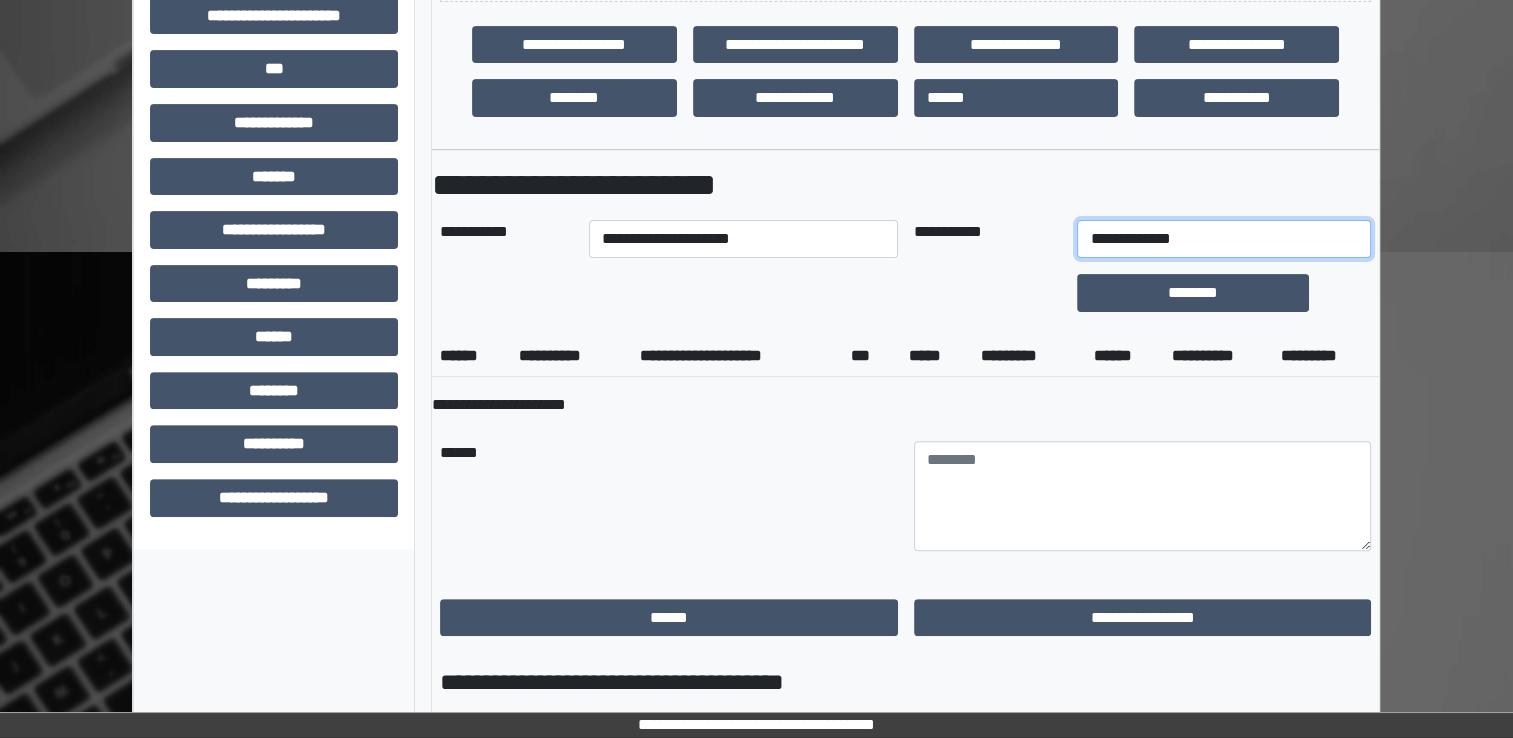 click on "**********" at bounding box center (1223, 239) 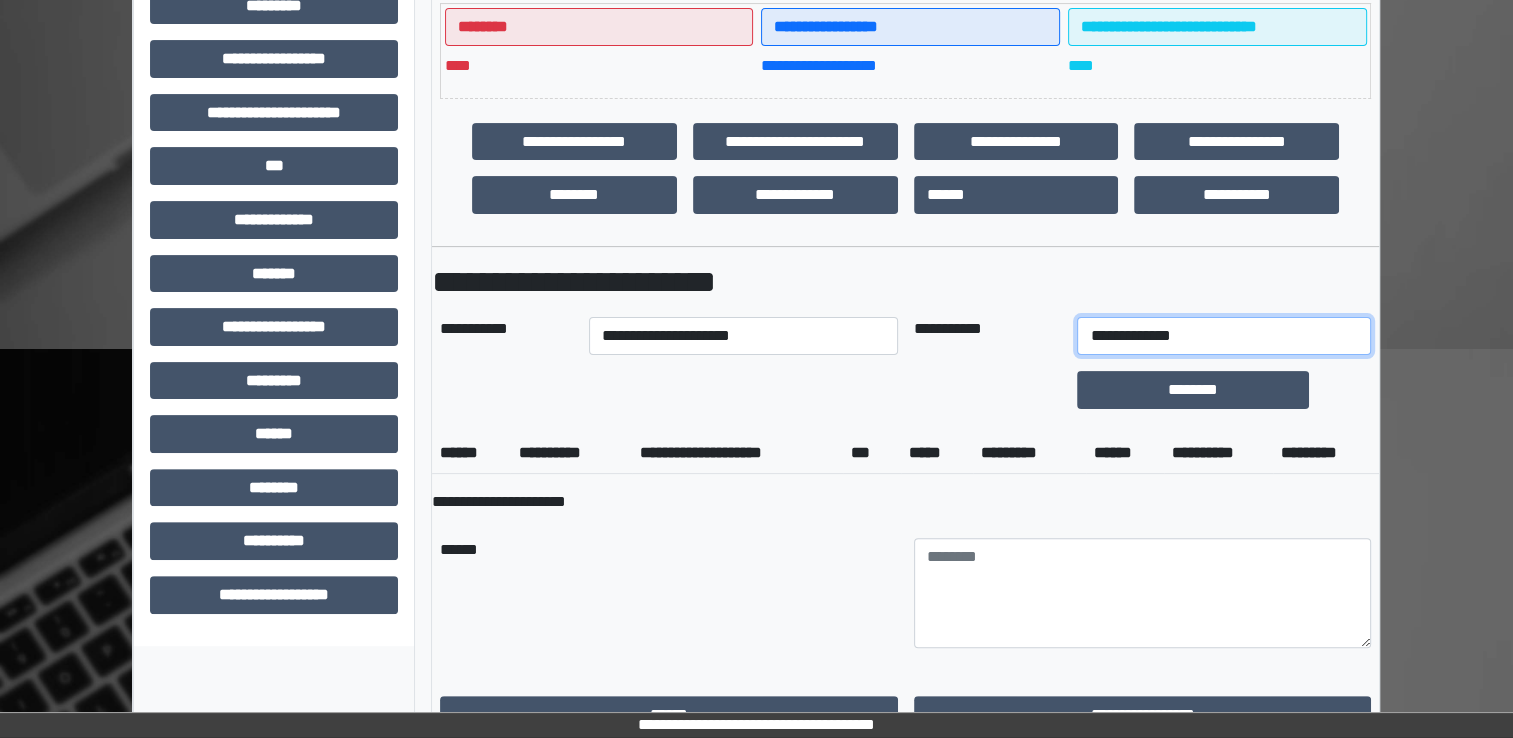 scroll, scrollTop: 500, scrollLeft: 0, axis: vertical 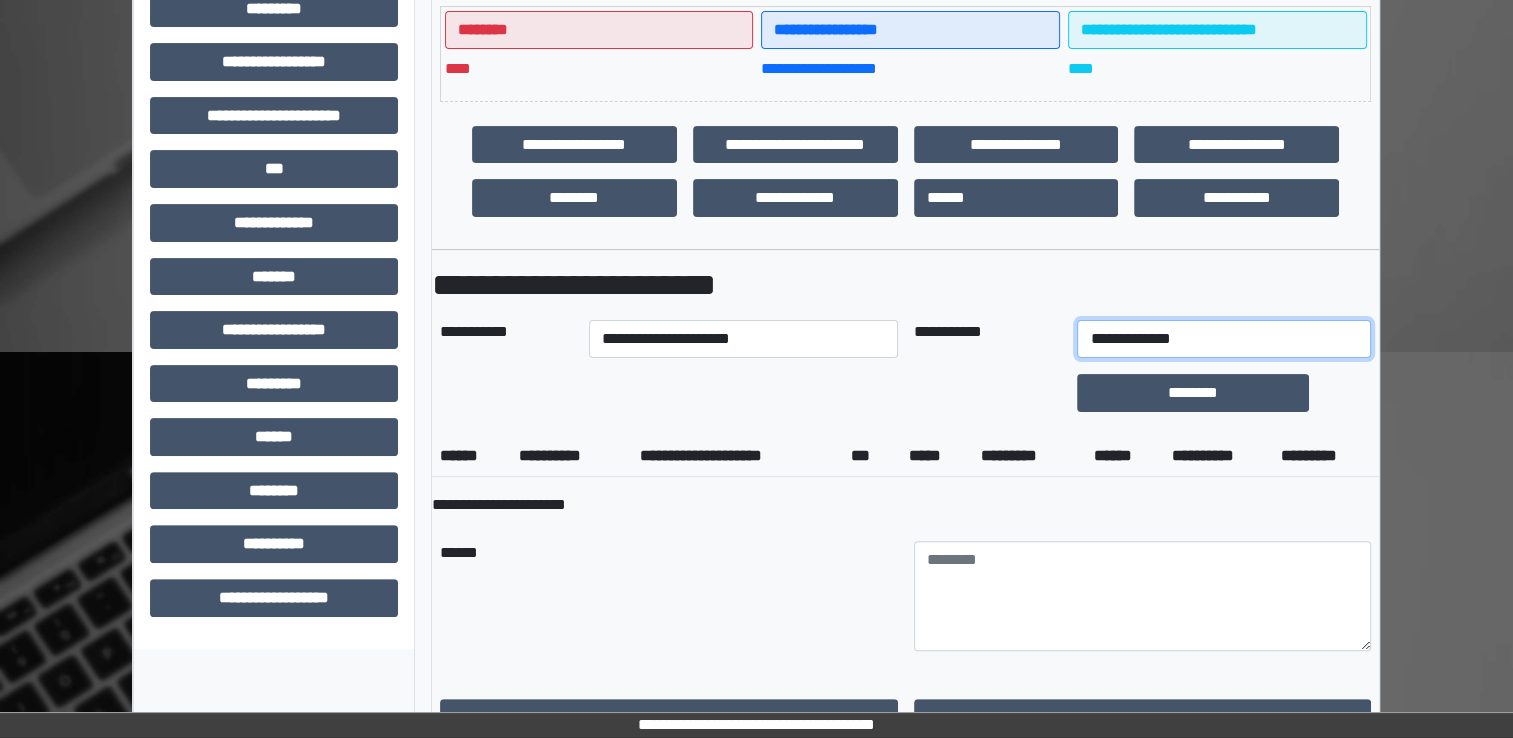 click on "**********" at bounding box center [1223, 339] 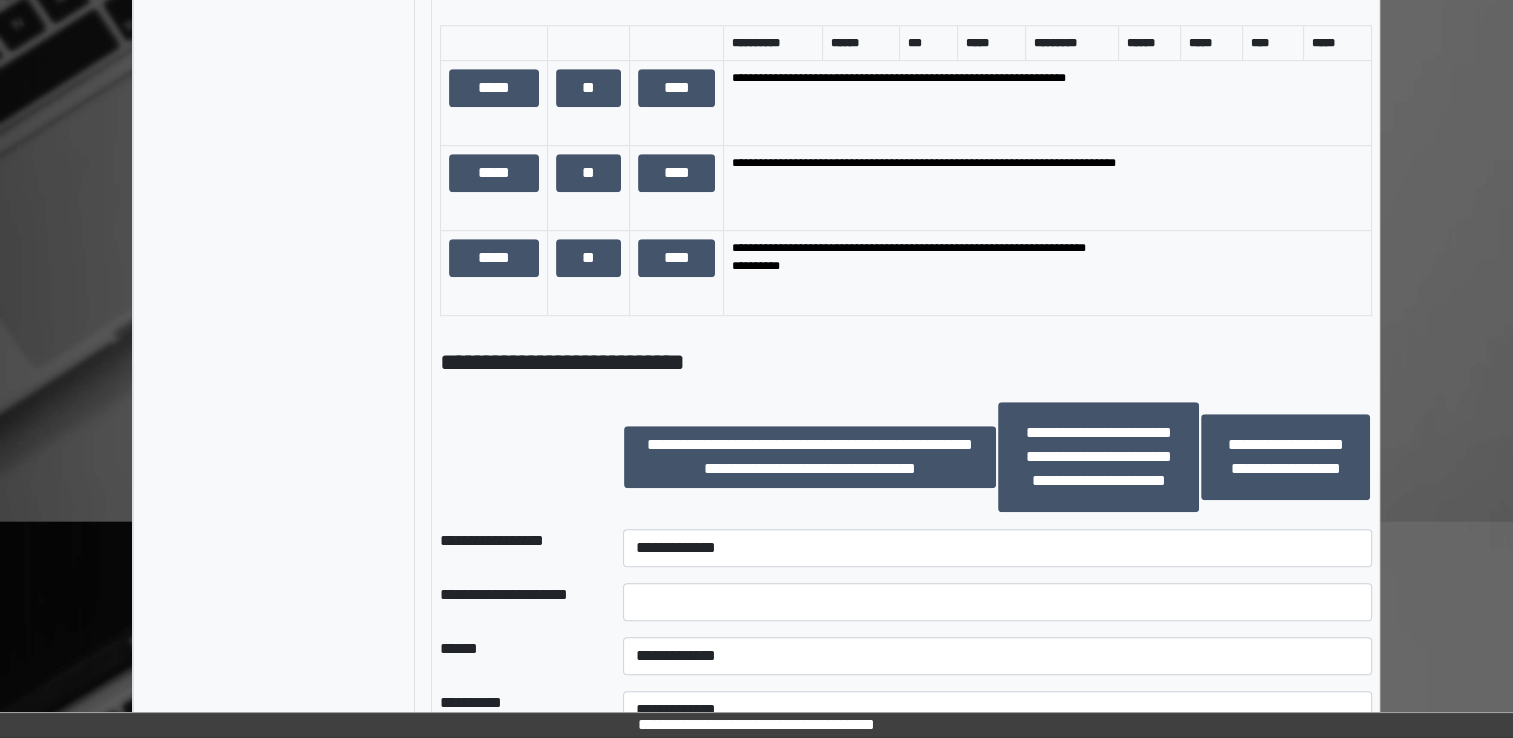 scroll, scrollTop: 1300, scrollLeft: 0, axis: vertical 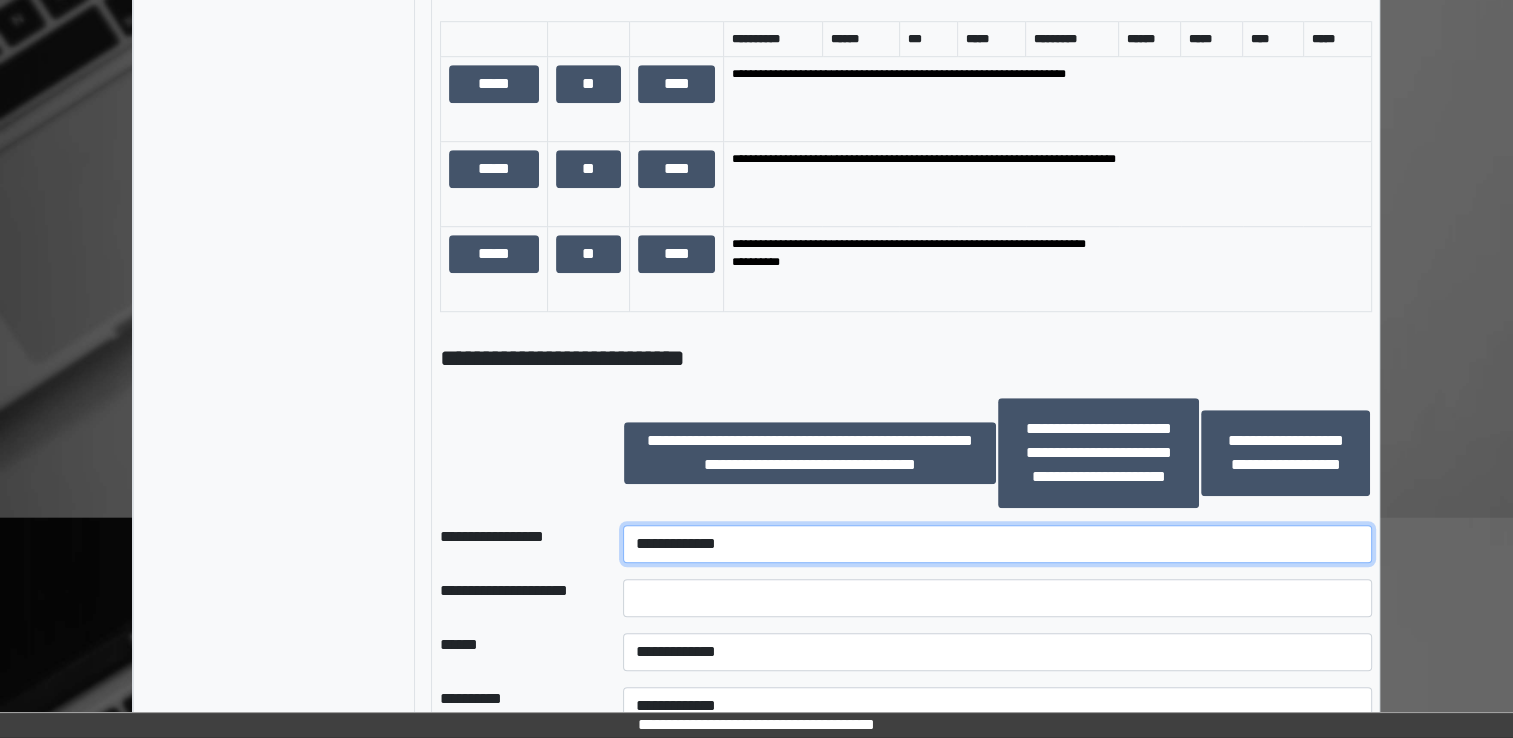 click on "**********" at bounding box center (997, 544) 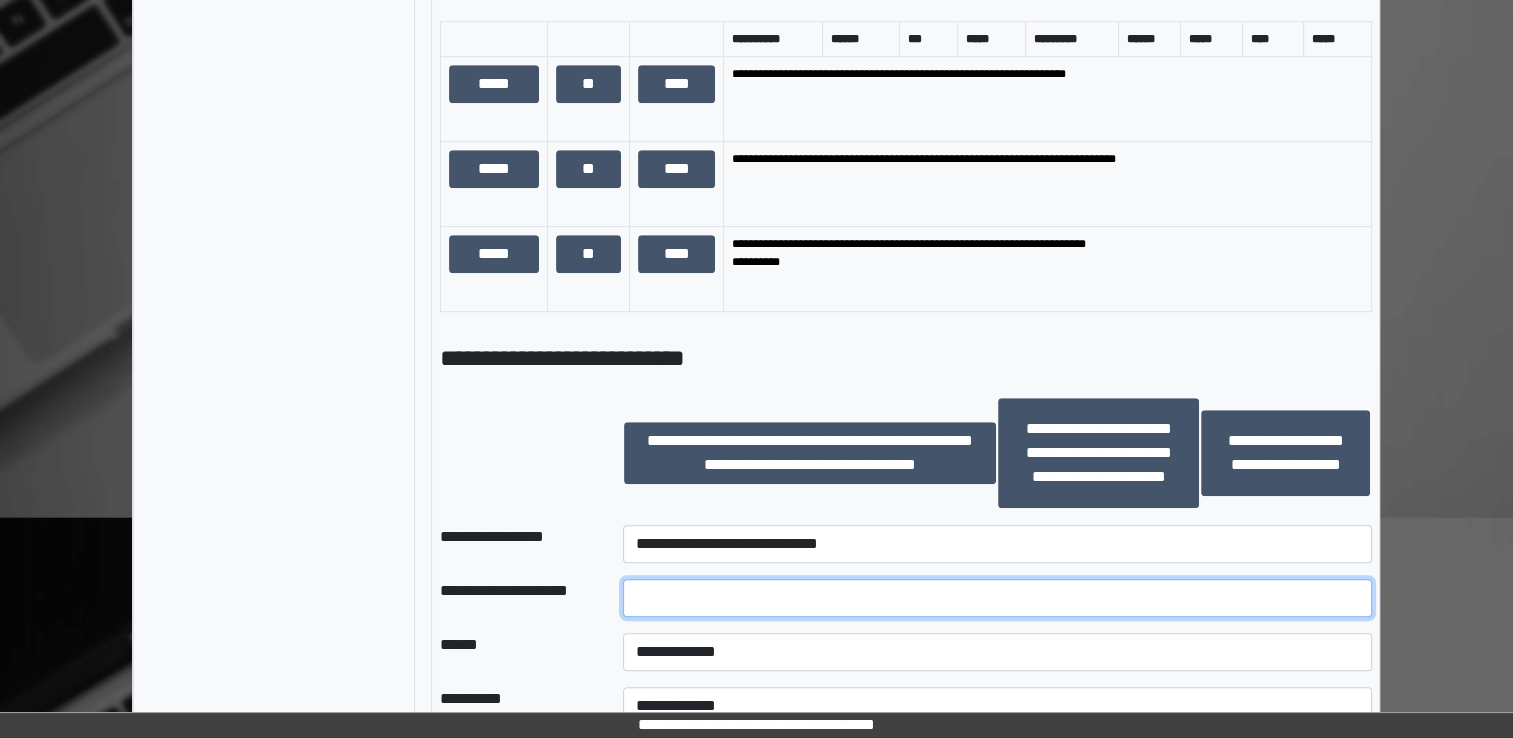 click at bounding box center (997, 598) 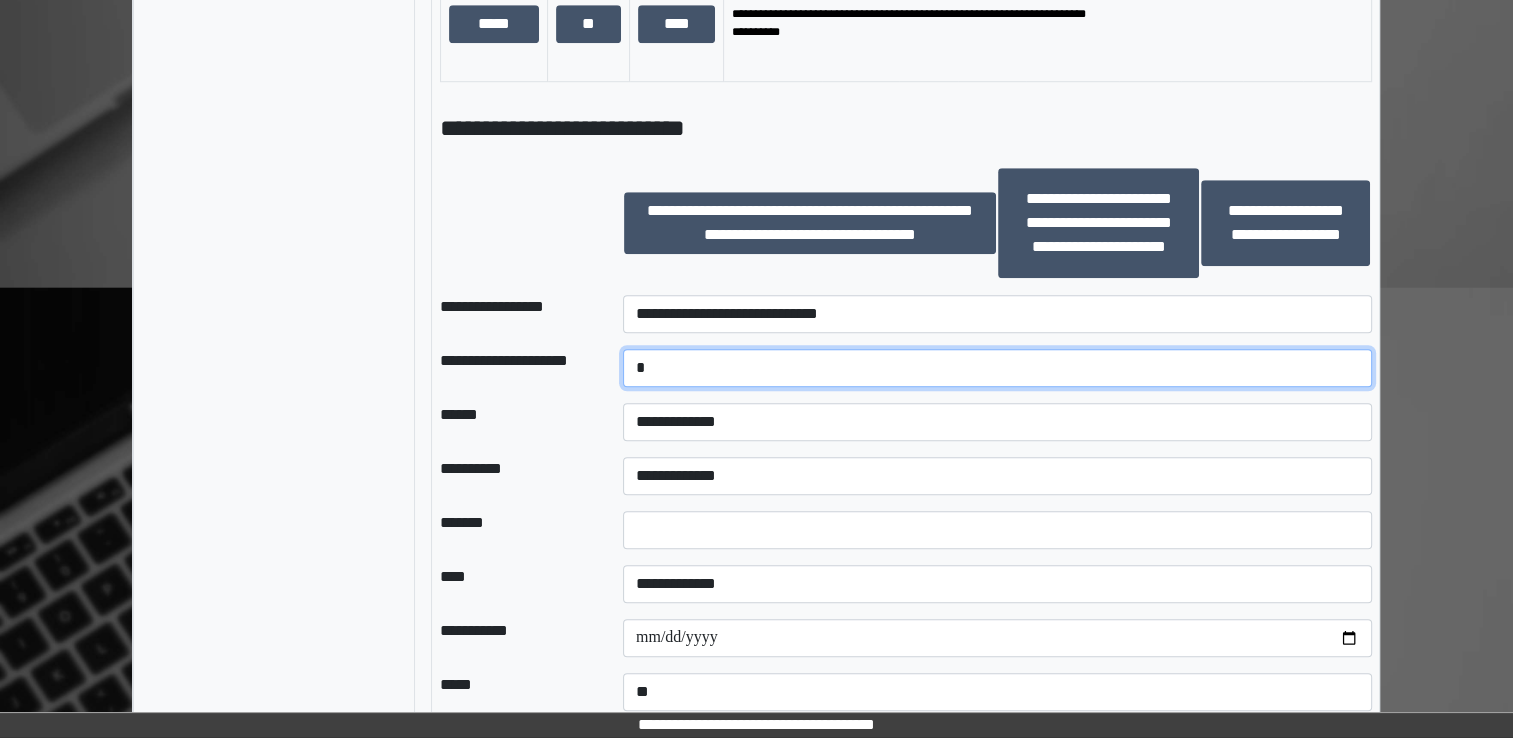 scroll, scrollTop: 1700, scrollLeft: 0, axis: vertical 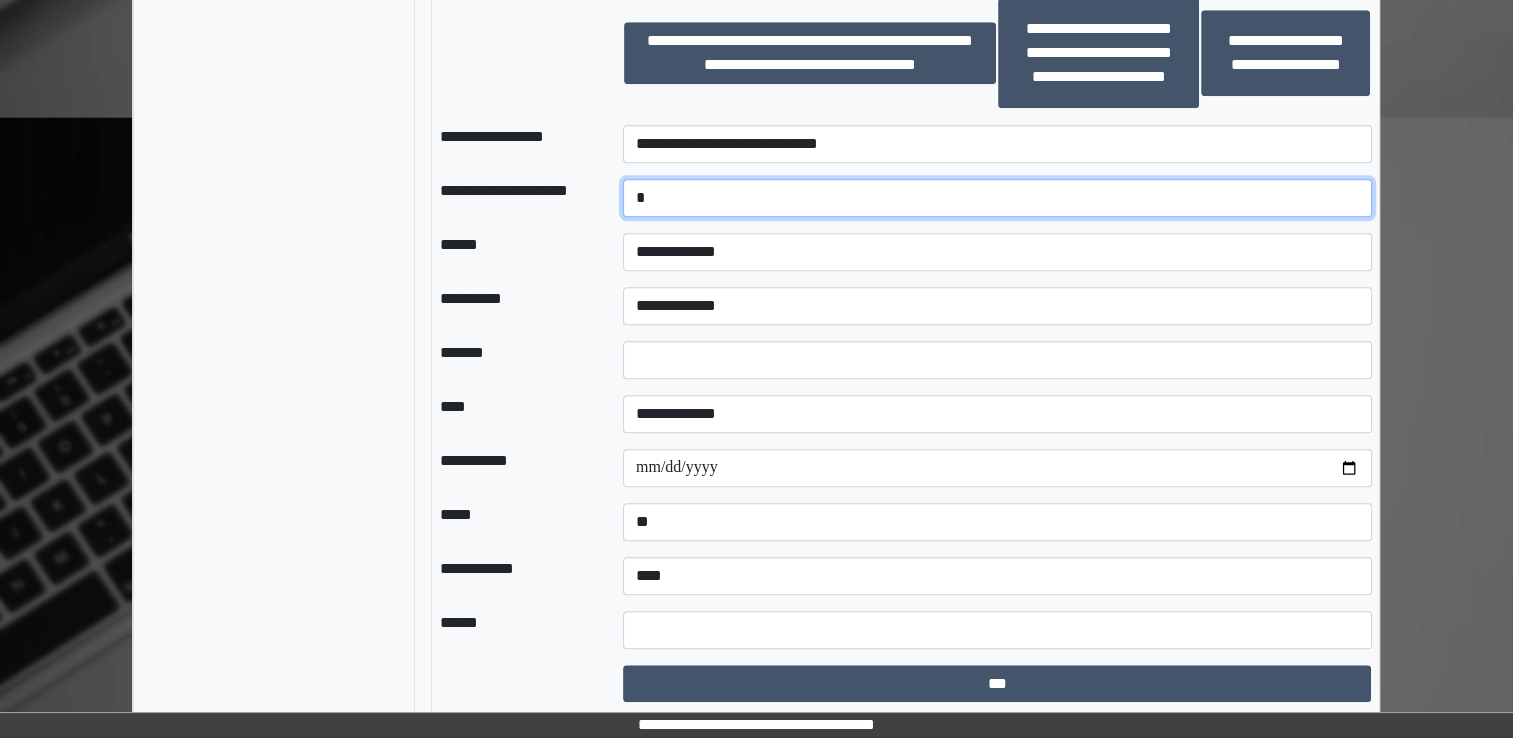 type on "*" 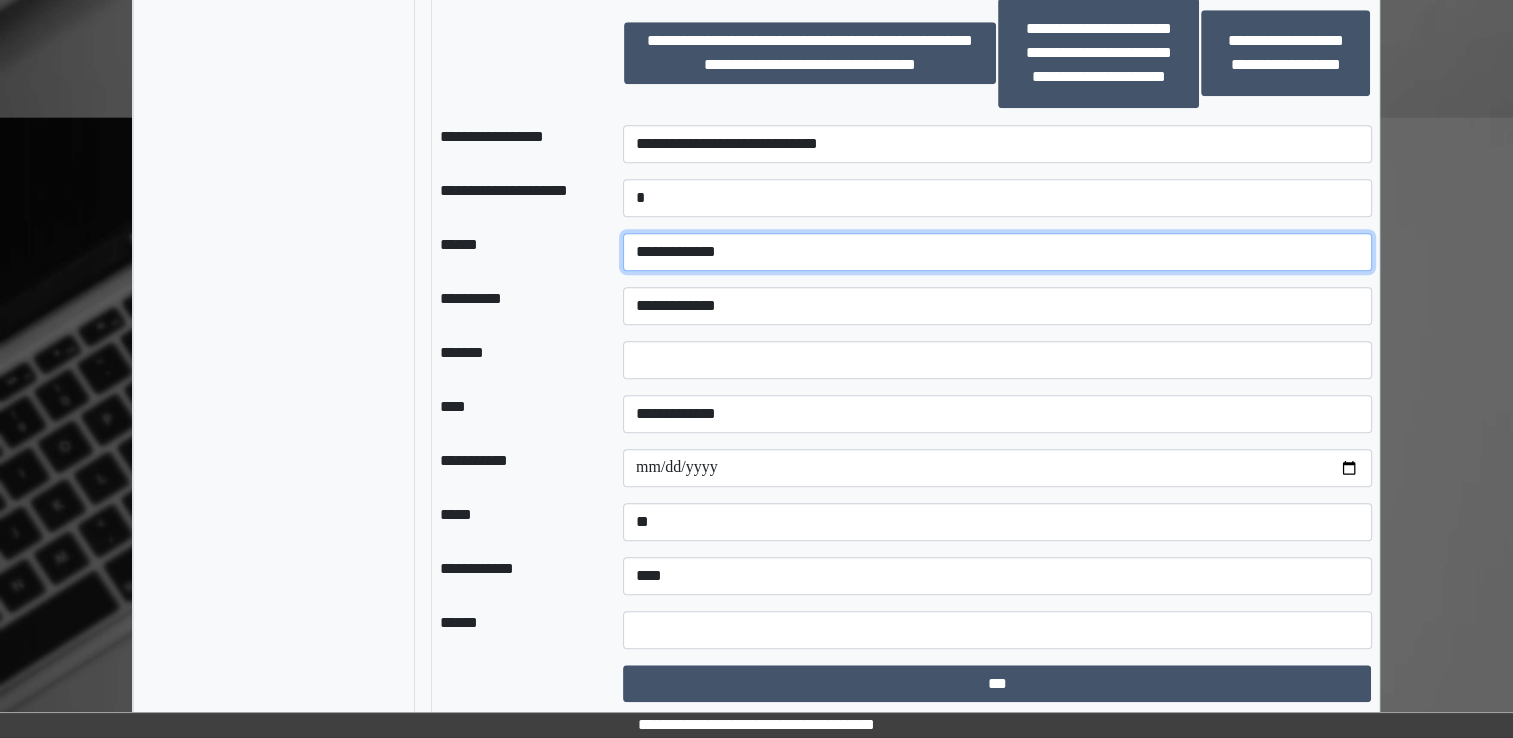click on "**********" at bounding box center (997, 252) 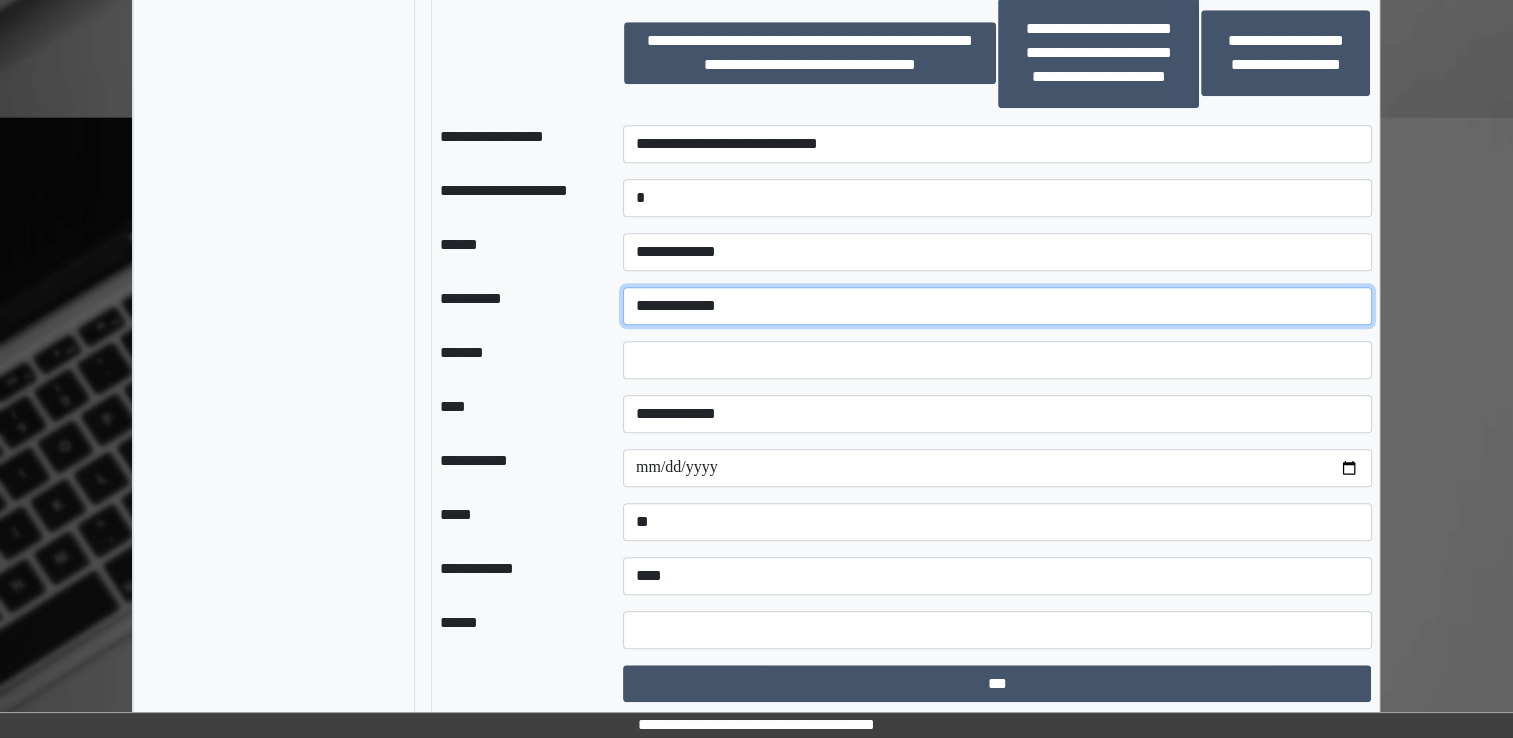 click on "**********" at bounding box center [997, 306] 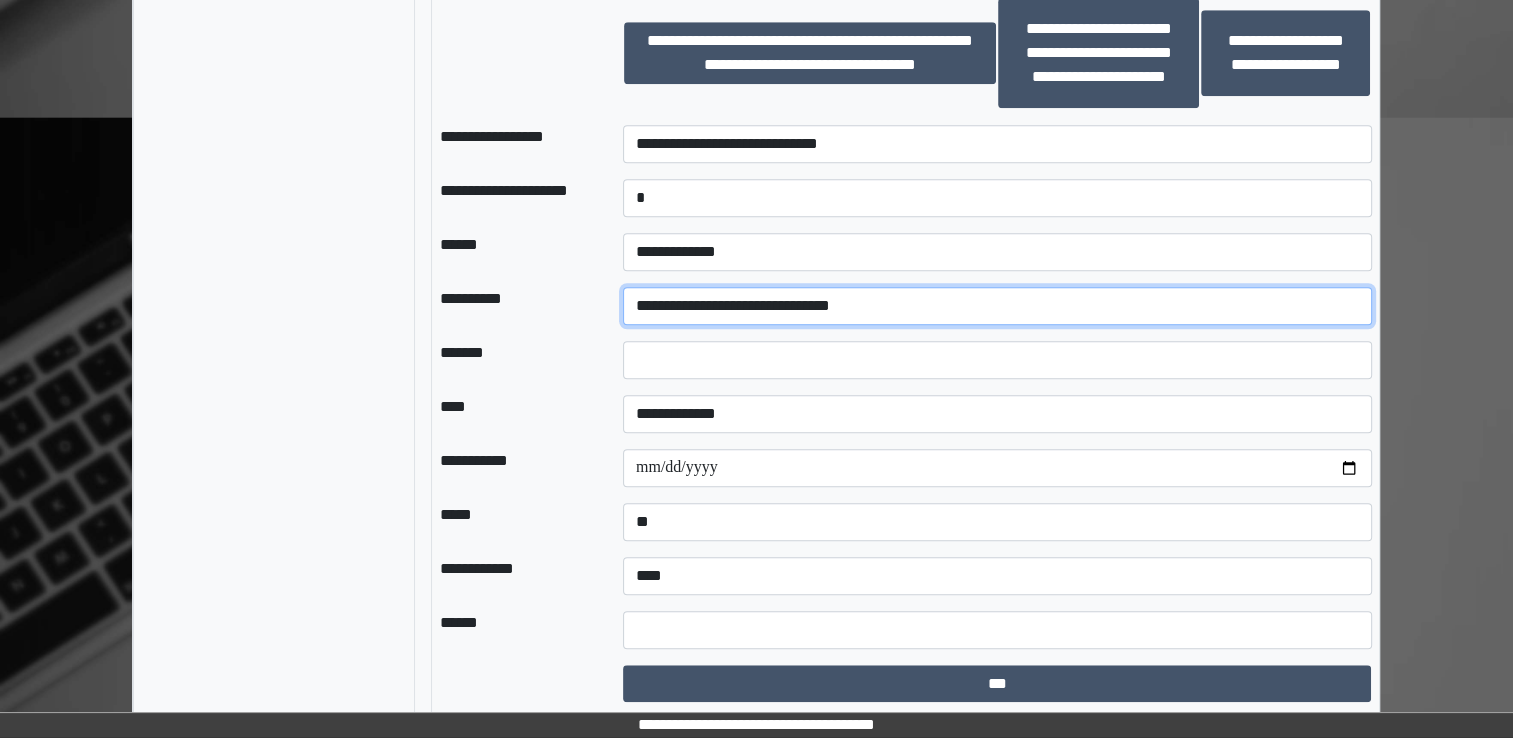 click on "**********" at bounding box center (997, 306) 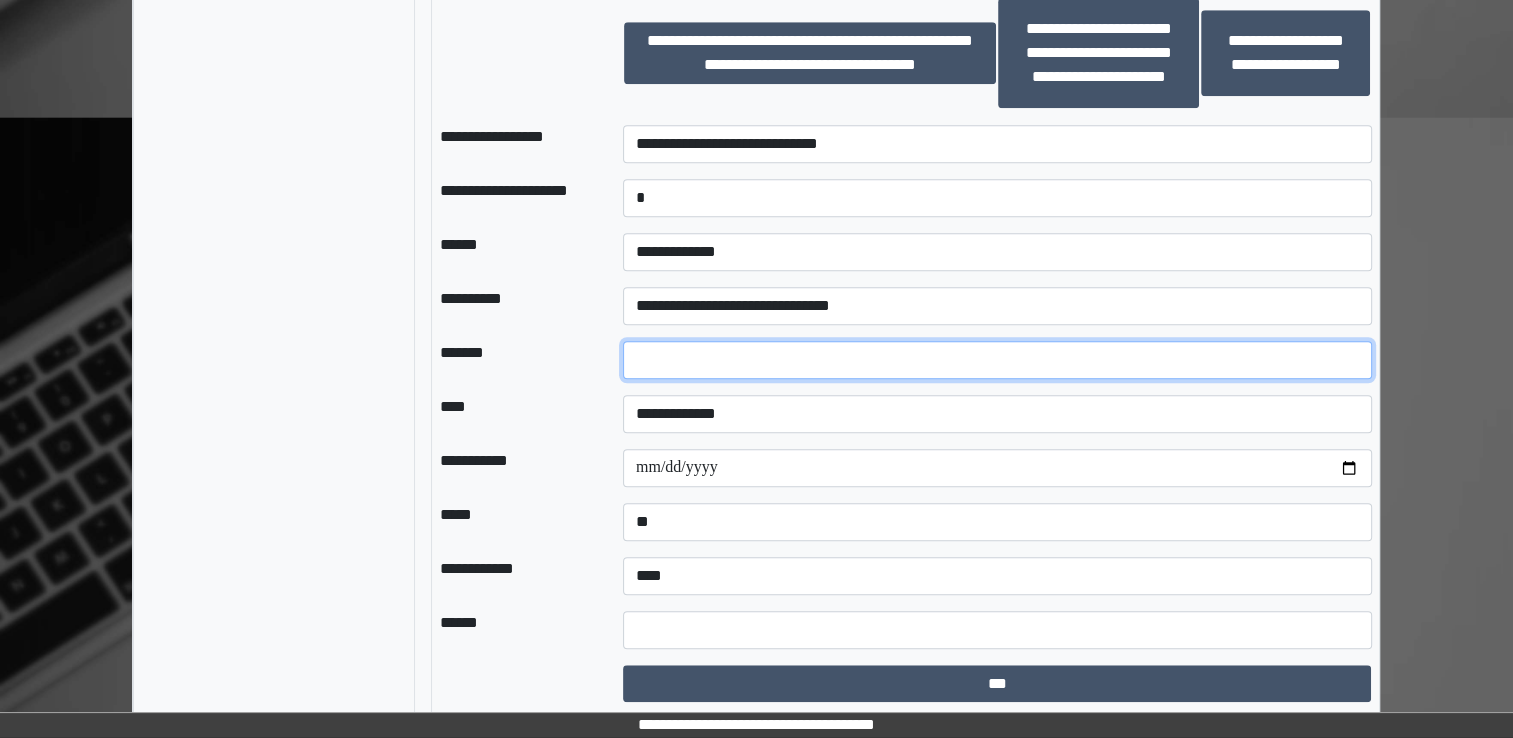 click at bounding box center [997, 360] 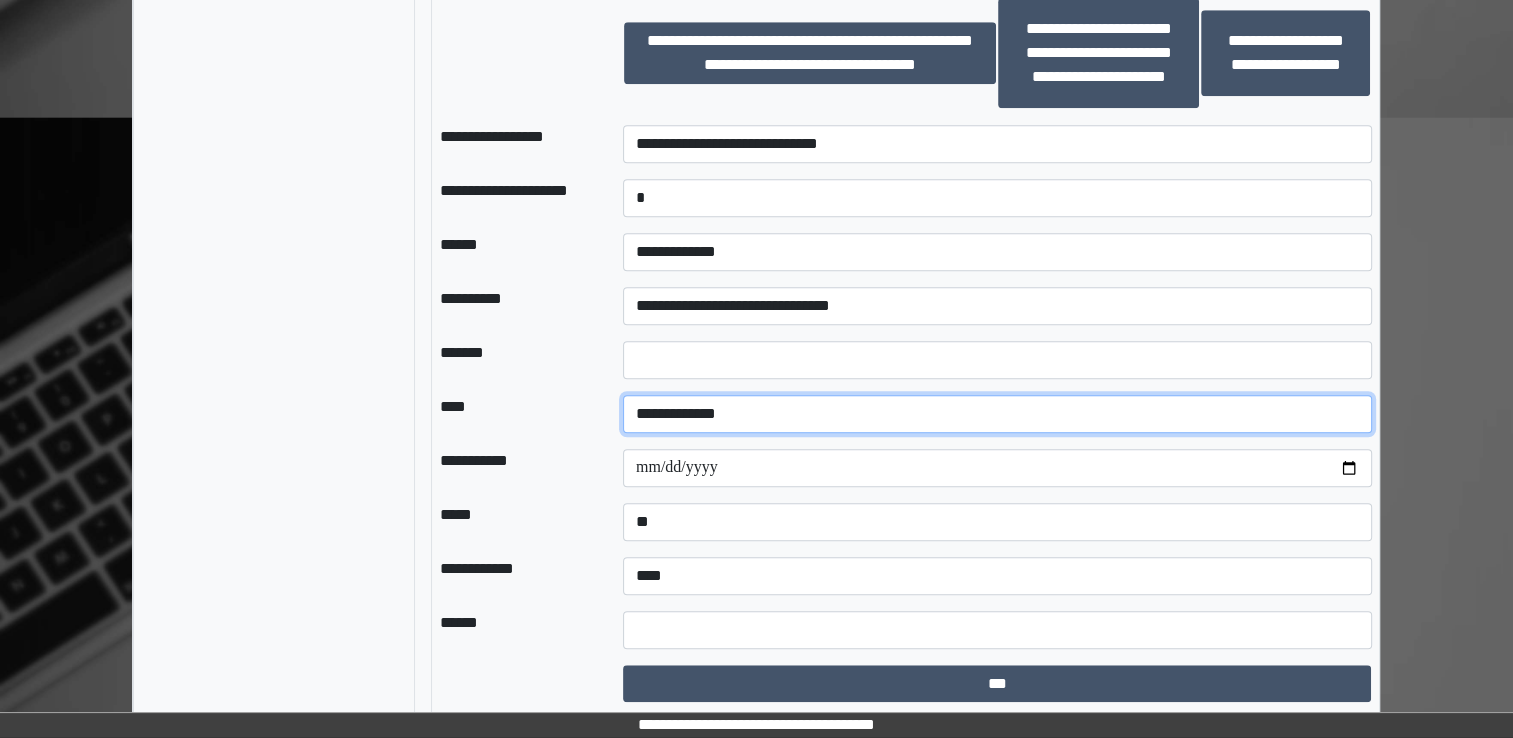 click on "**********" at bounding box center [997, 414] 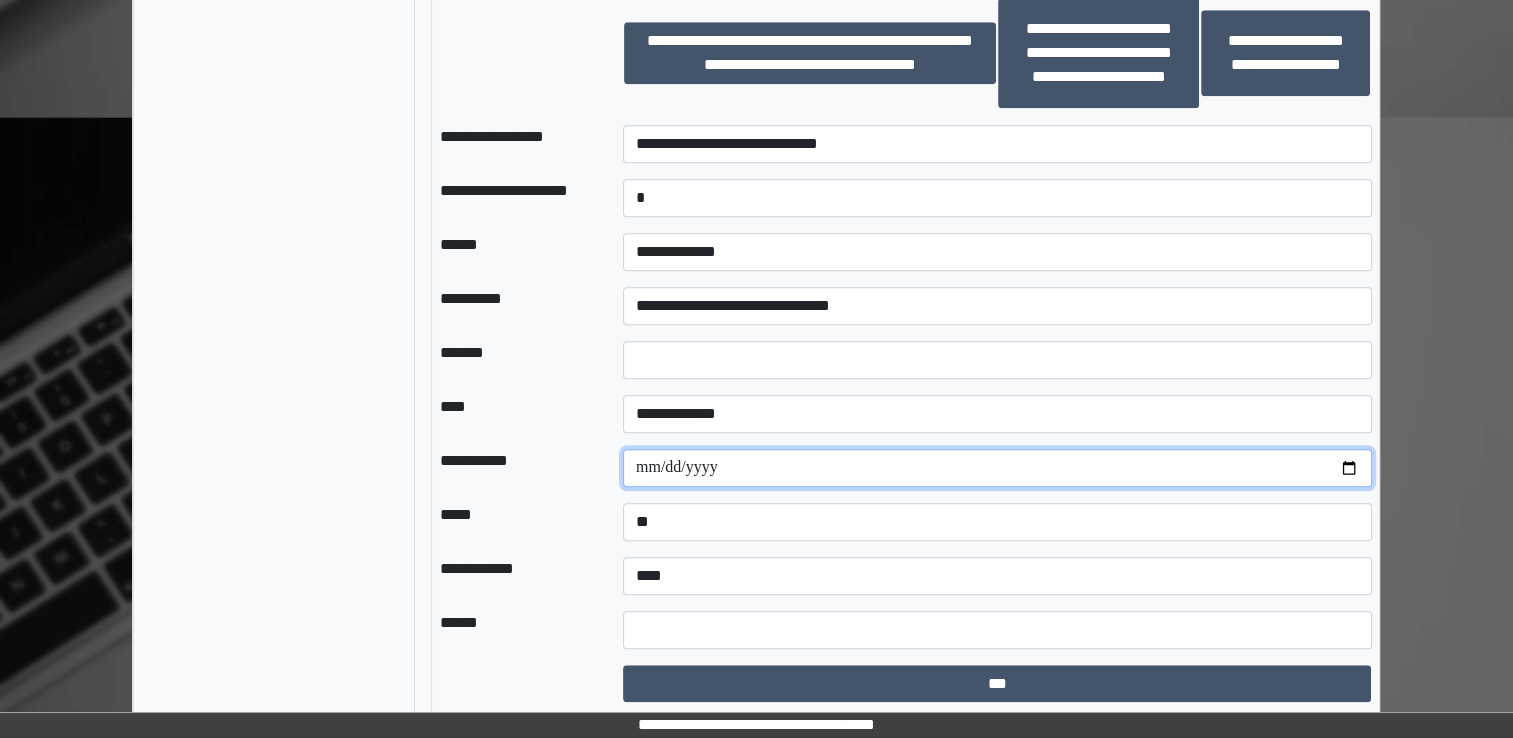 click at bounding box center [997, 468] 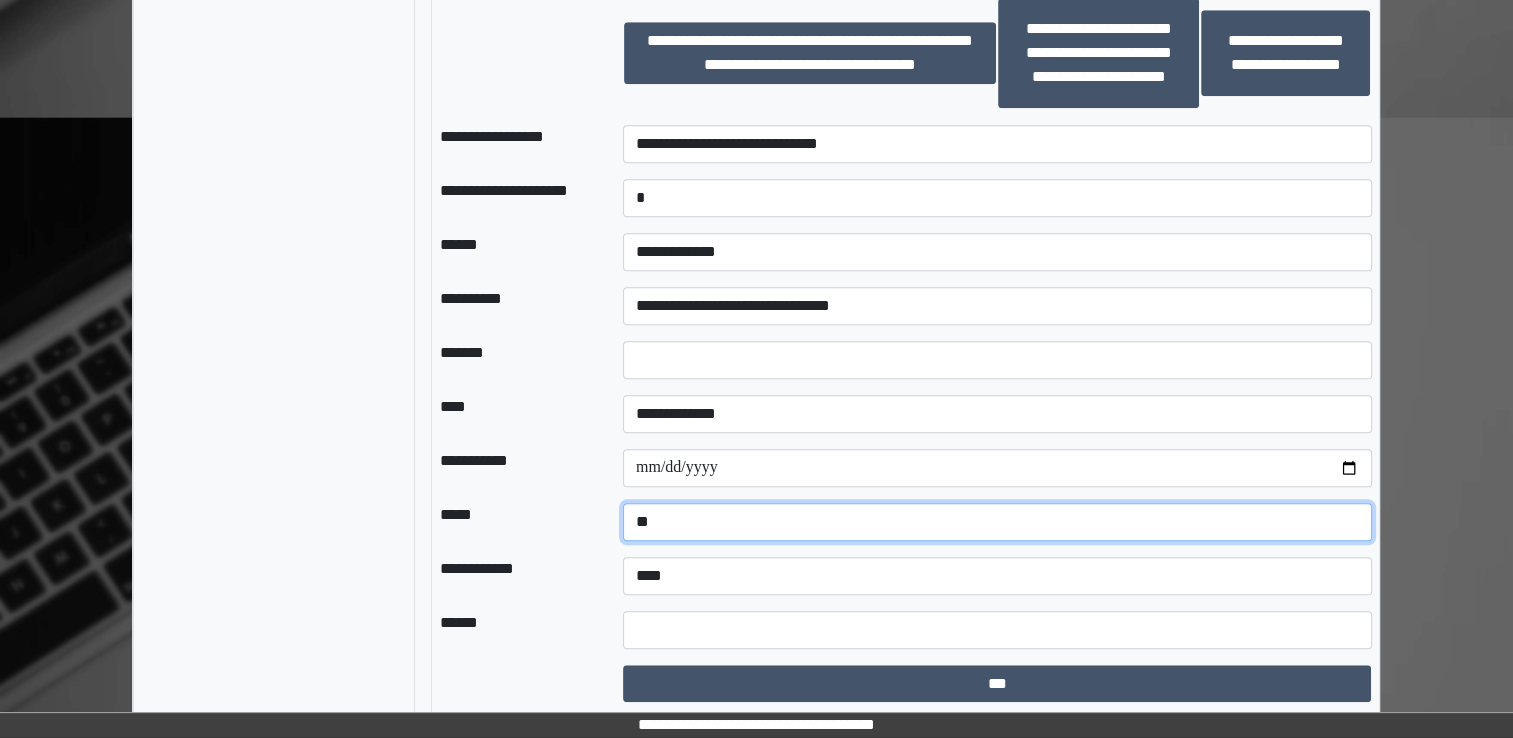 click on "**********" at bounding box center (997, 522) 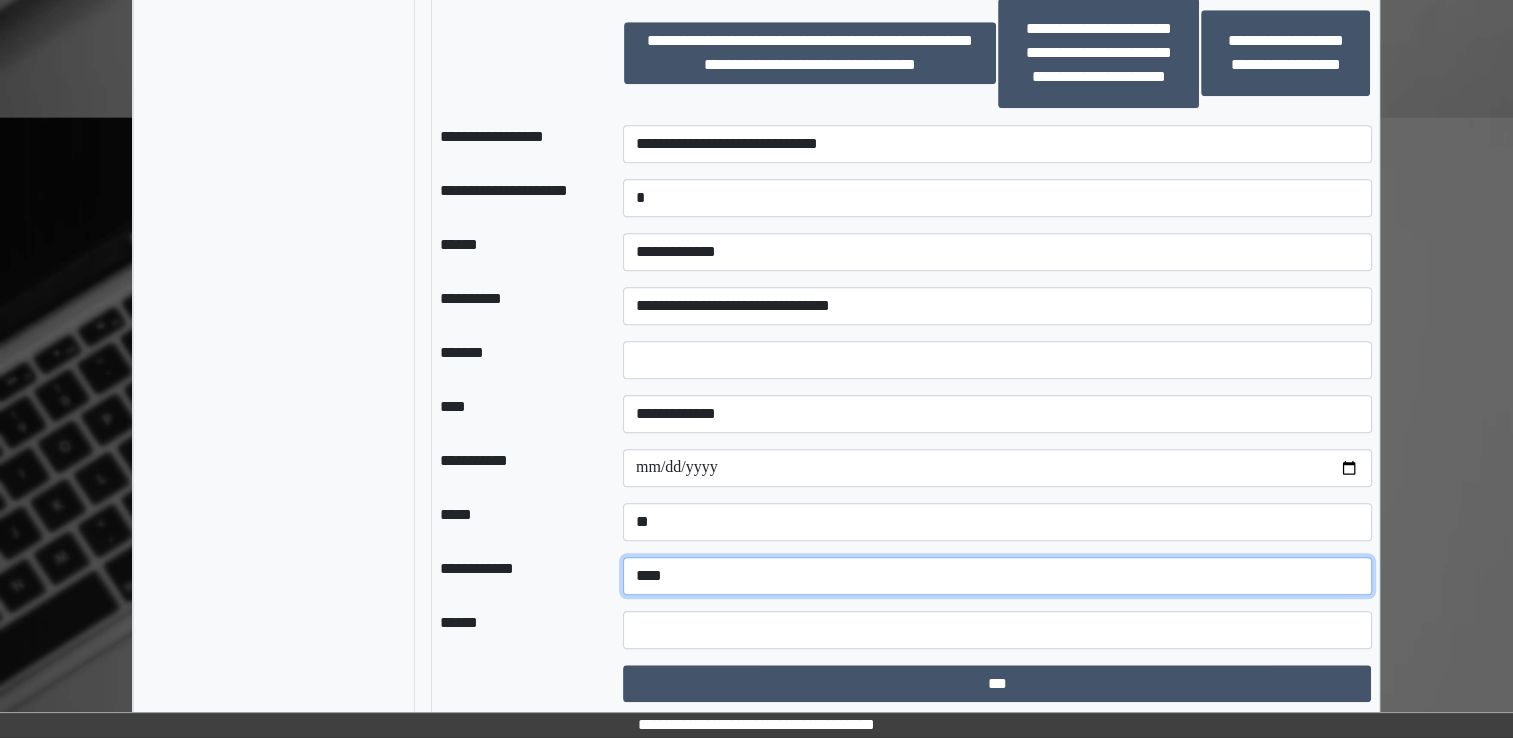 click on "**********" at bounding box center (997, 576) 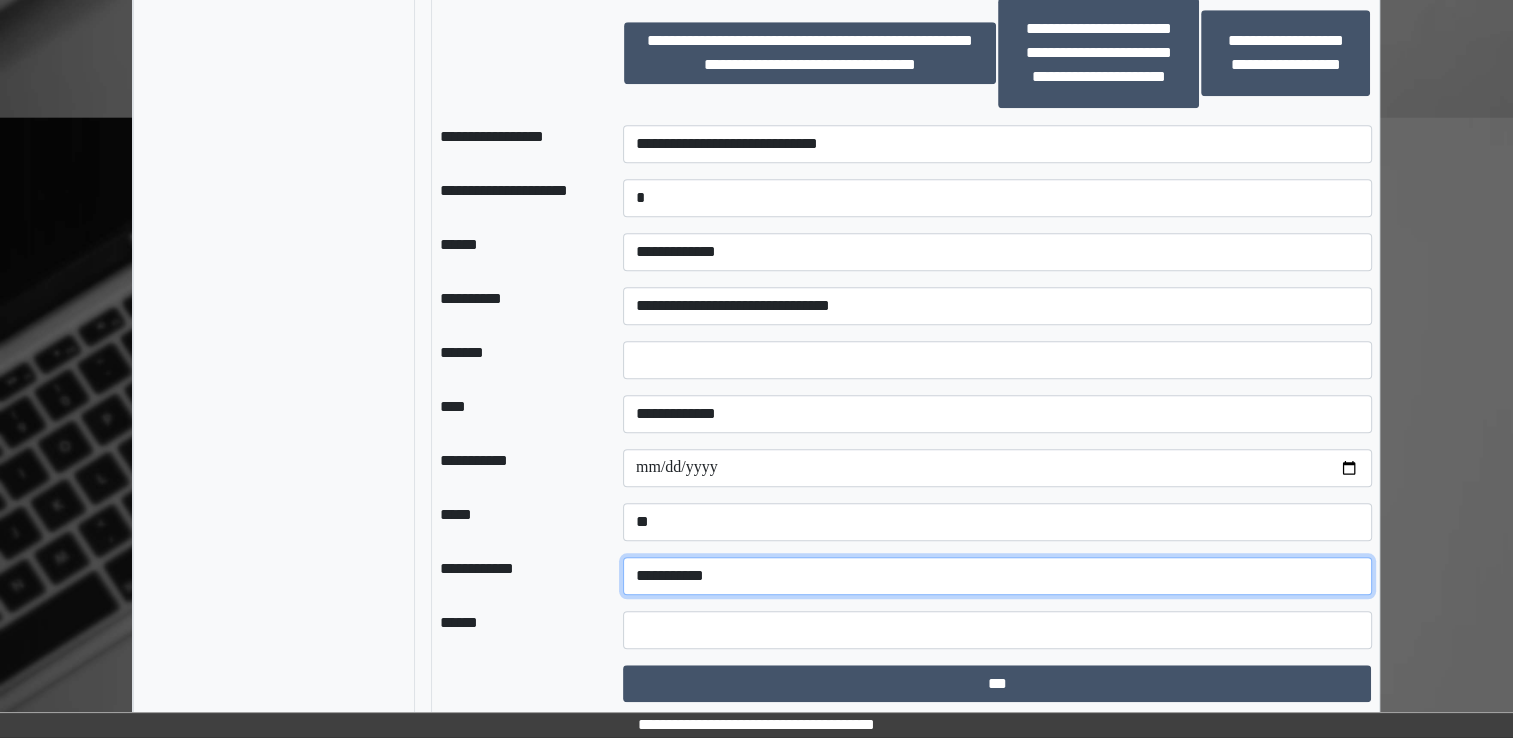click on "**********" at bounding box center (997, 576) 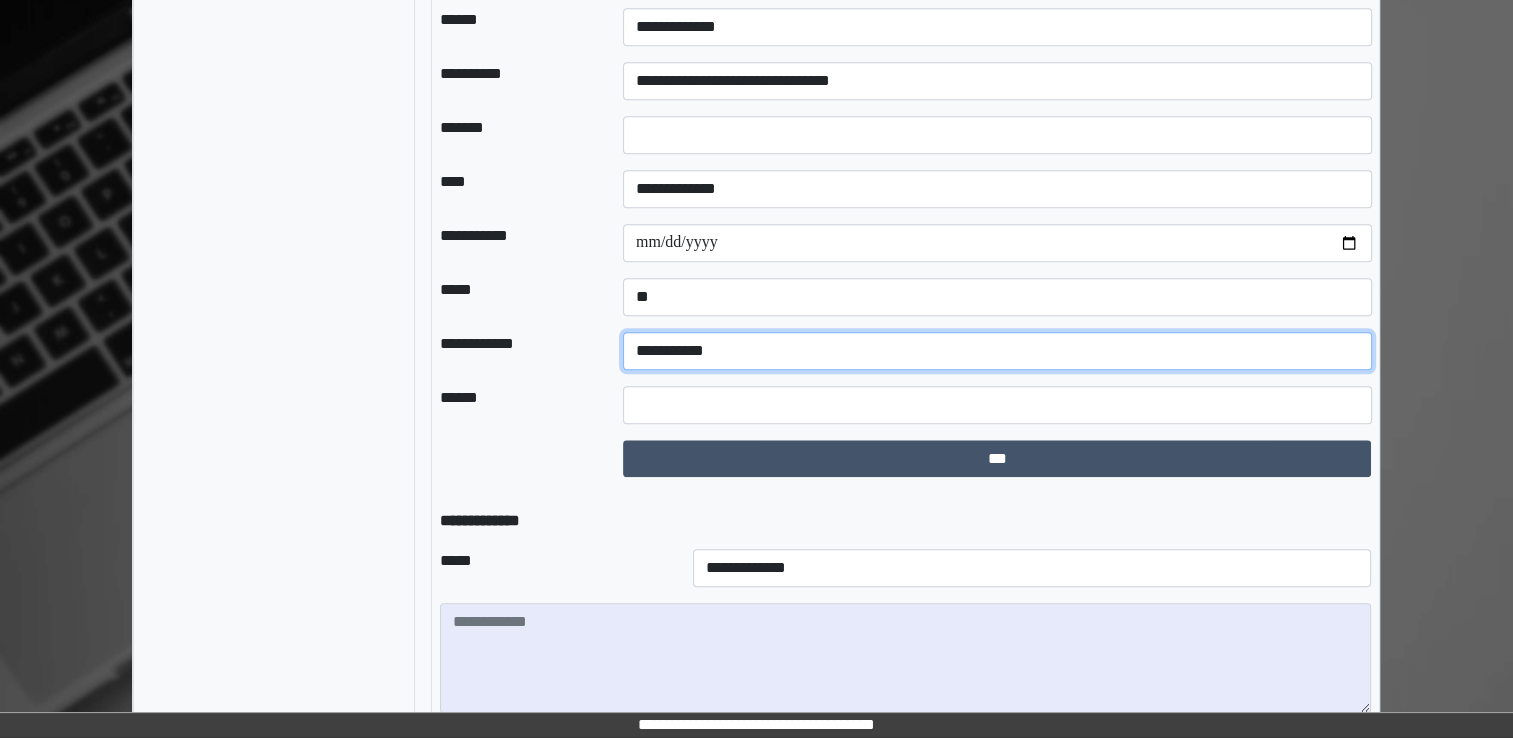 scroll, scrollTop: 2127, scrollLeft: 0, axis: vertical 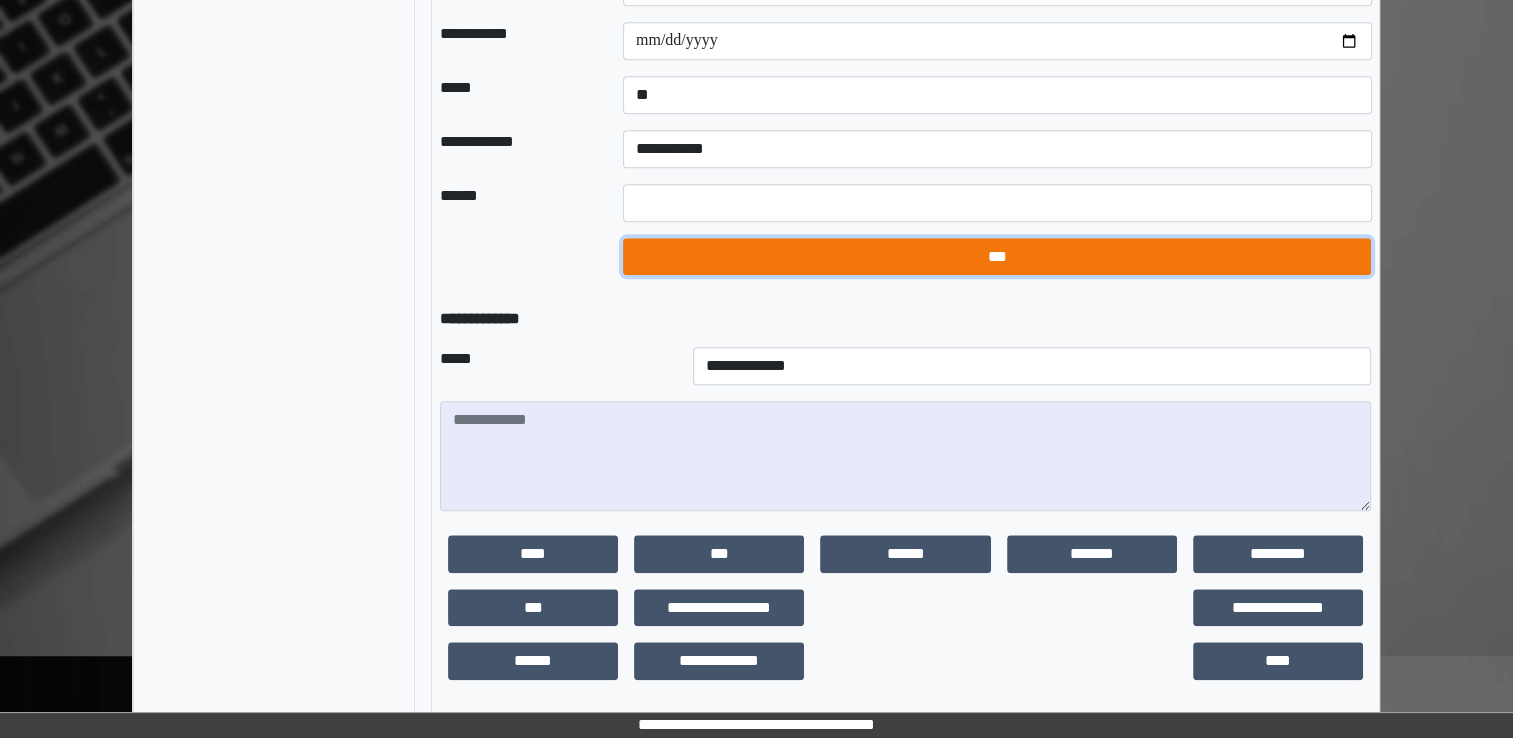 click on "***" at bounding box center [997, 257] 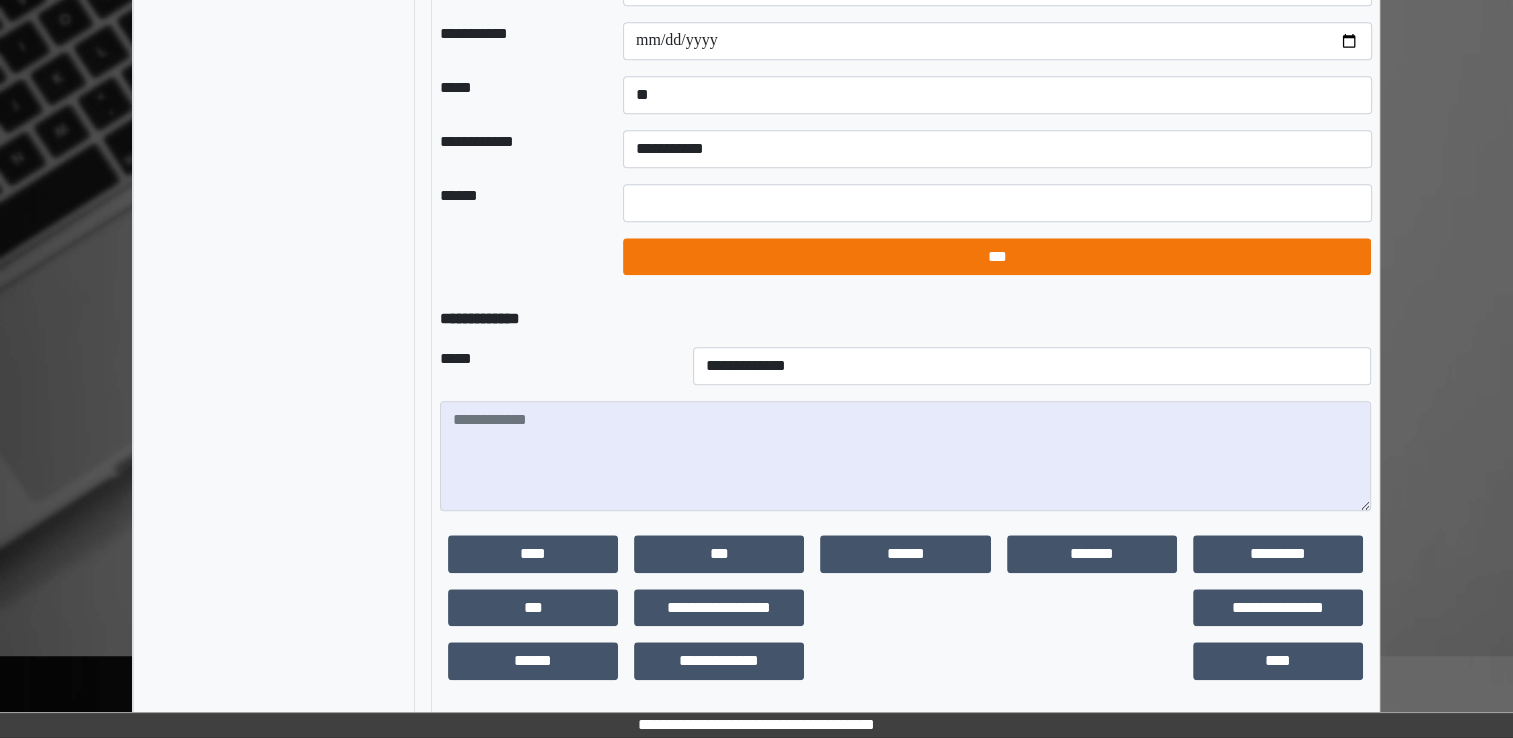 select on "*" 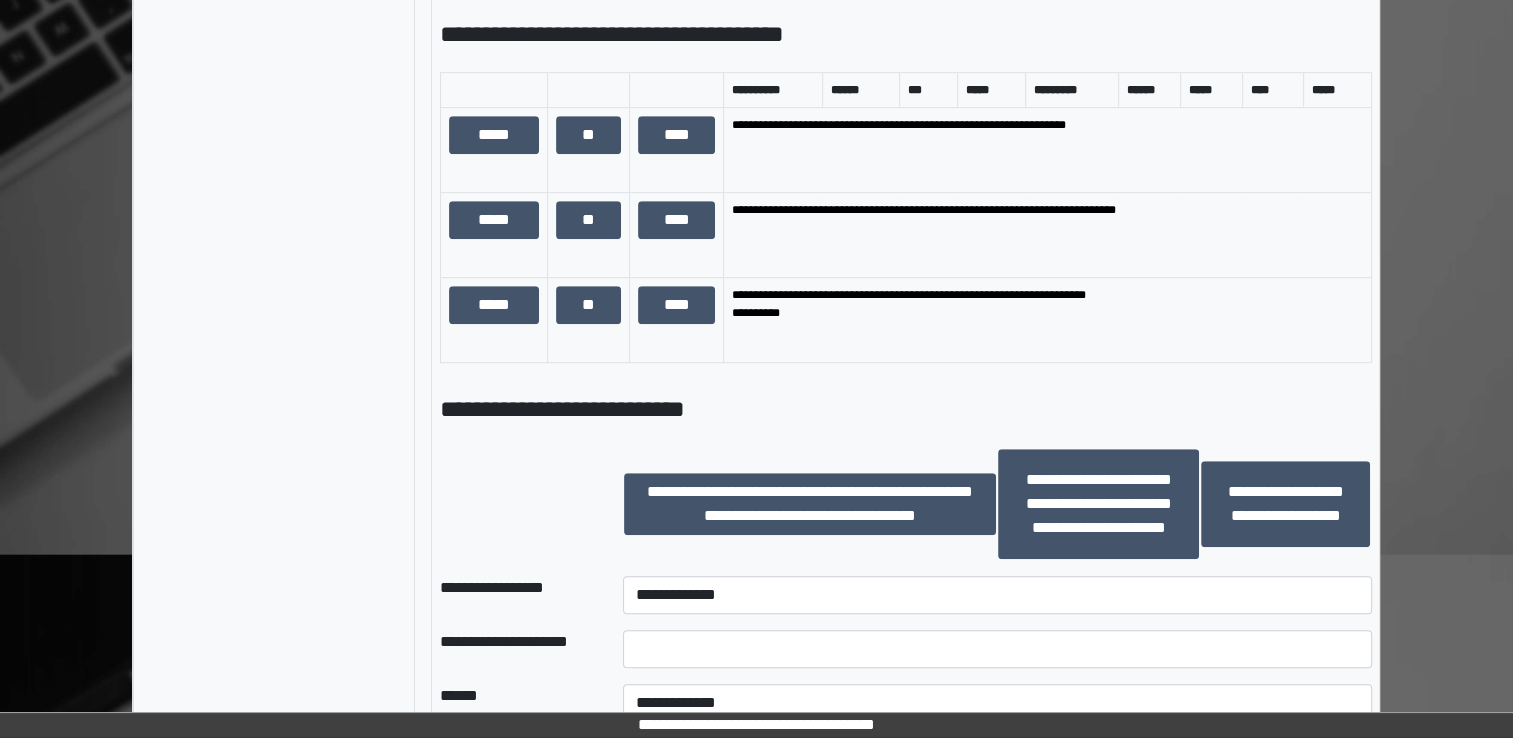 scroll, scrollTop: 881, scrollLeft: 0, axis: vertical 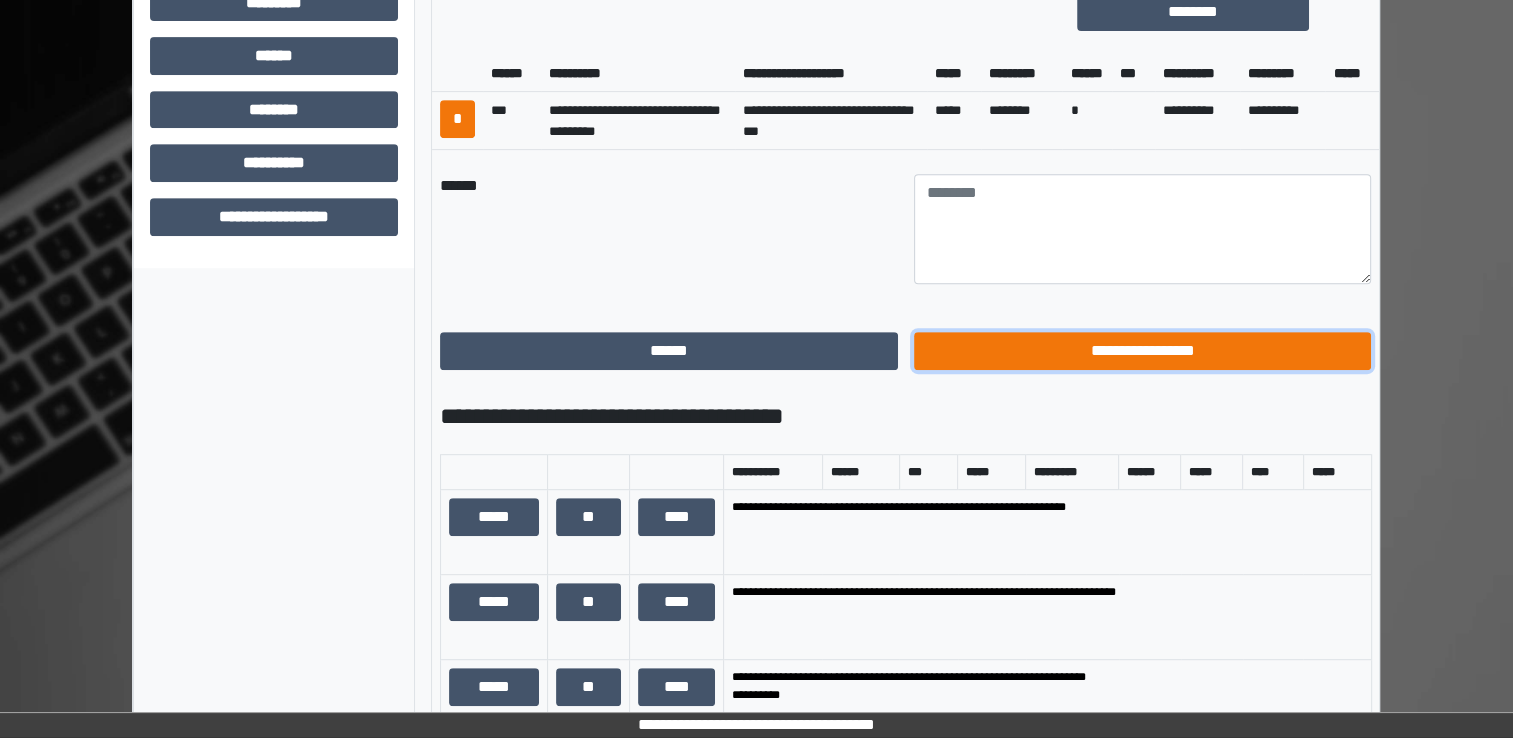 click on "**********" at bounding box center (1143, 351) 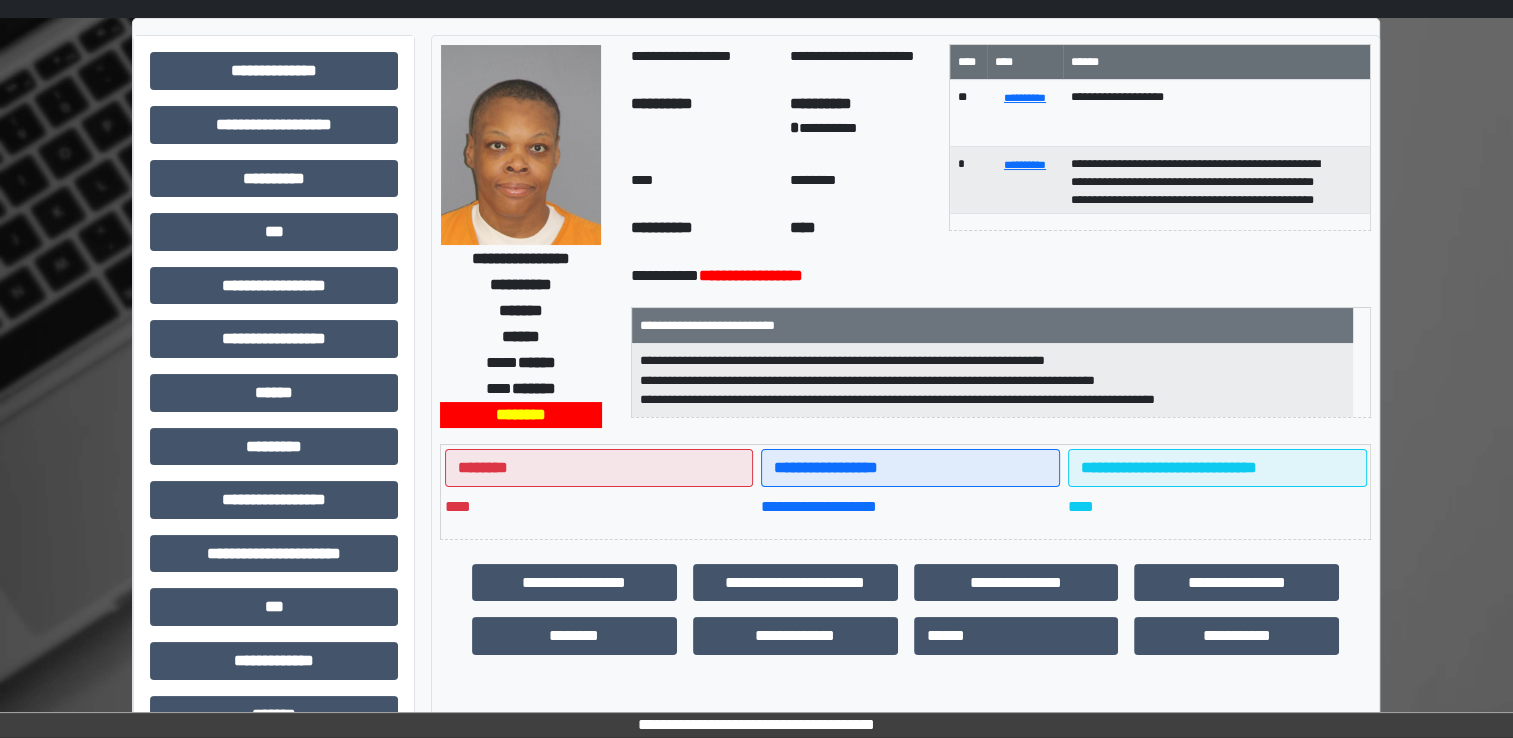 scroll, scrollTop: 0, scrollLeft: 0, axis: both 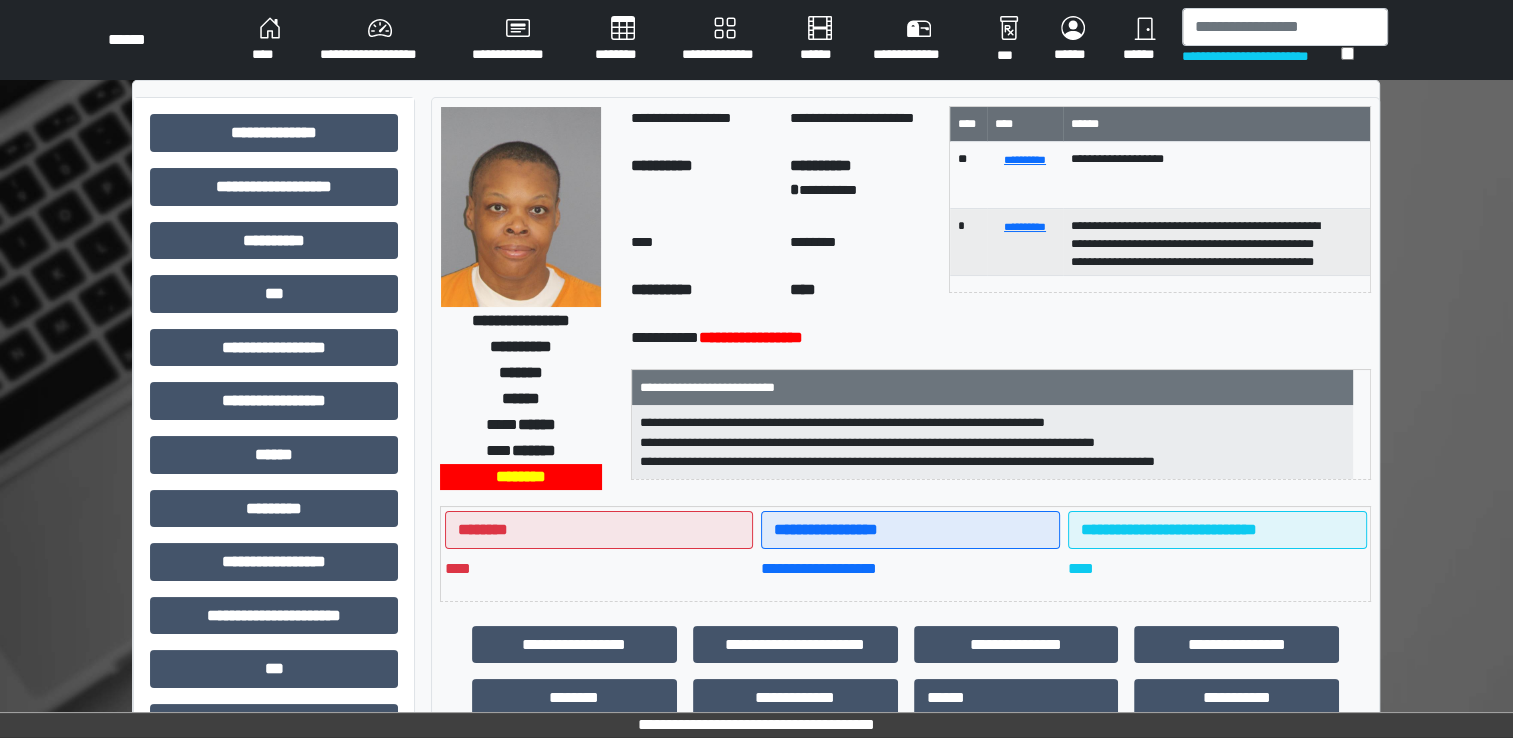 click on "****" at bounding box center [270, 40] 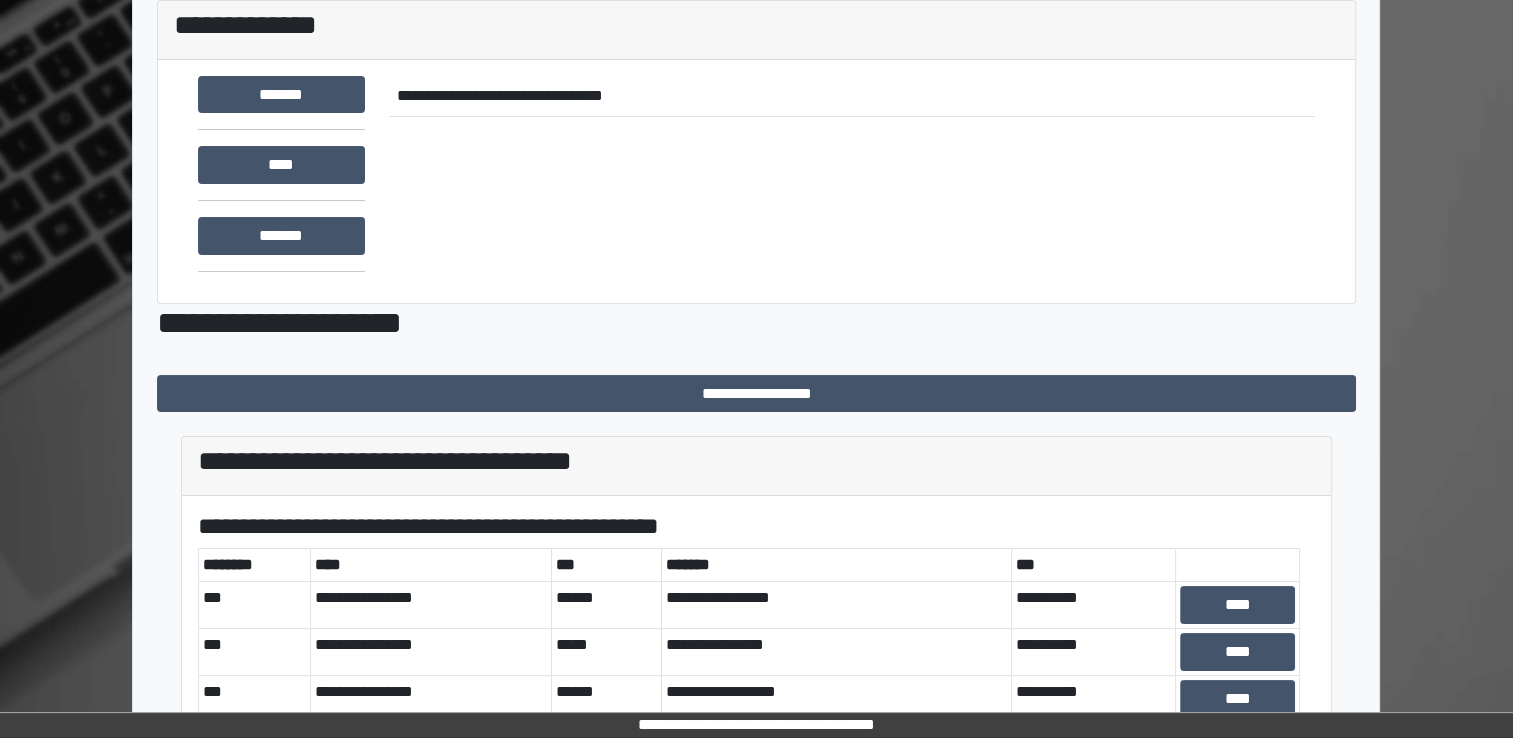 scroll, scrollTop: 572, scrollLeft: 0, axis: vertical 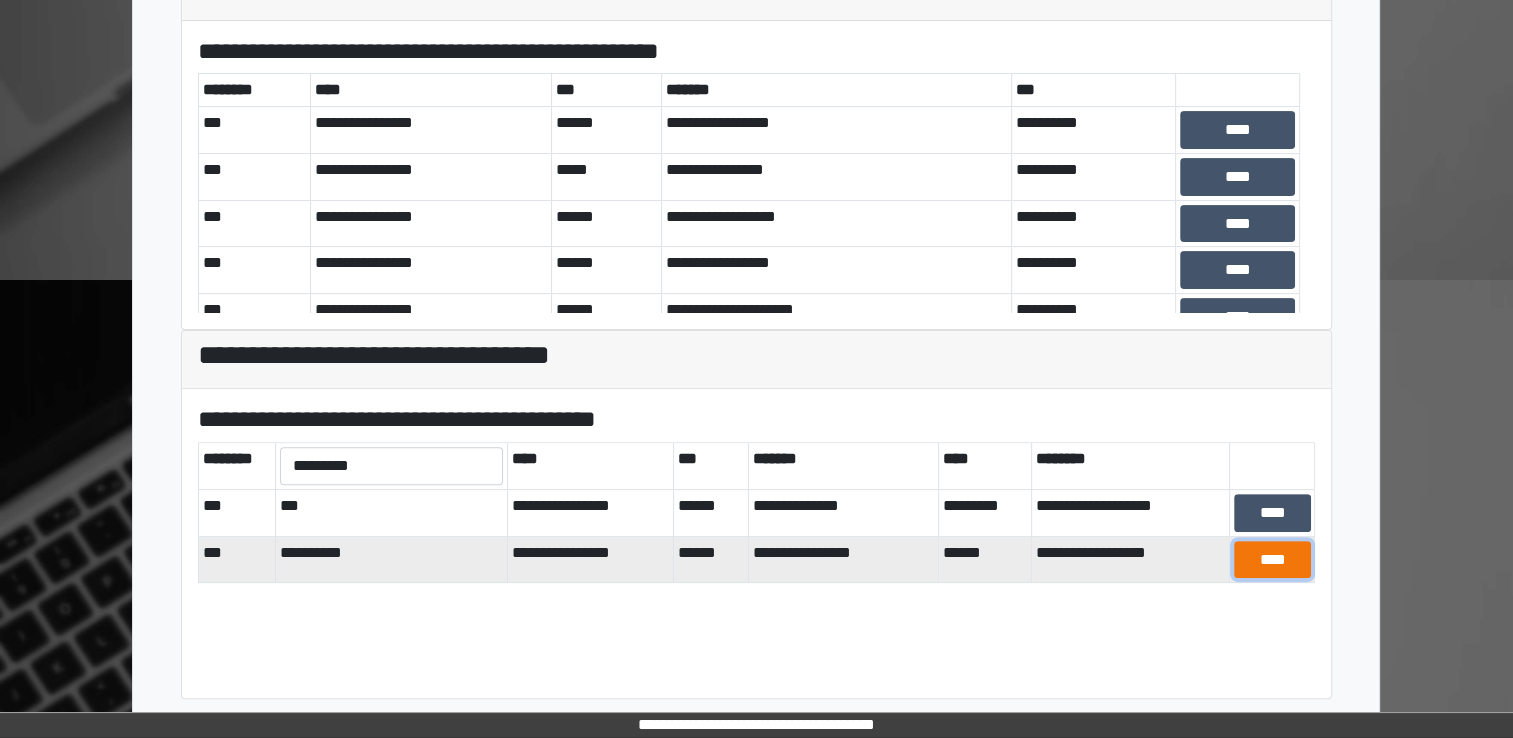 click on "****" at bounding box center (1272, 560) 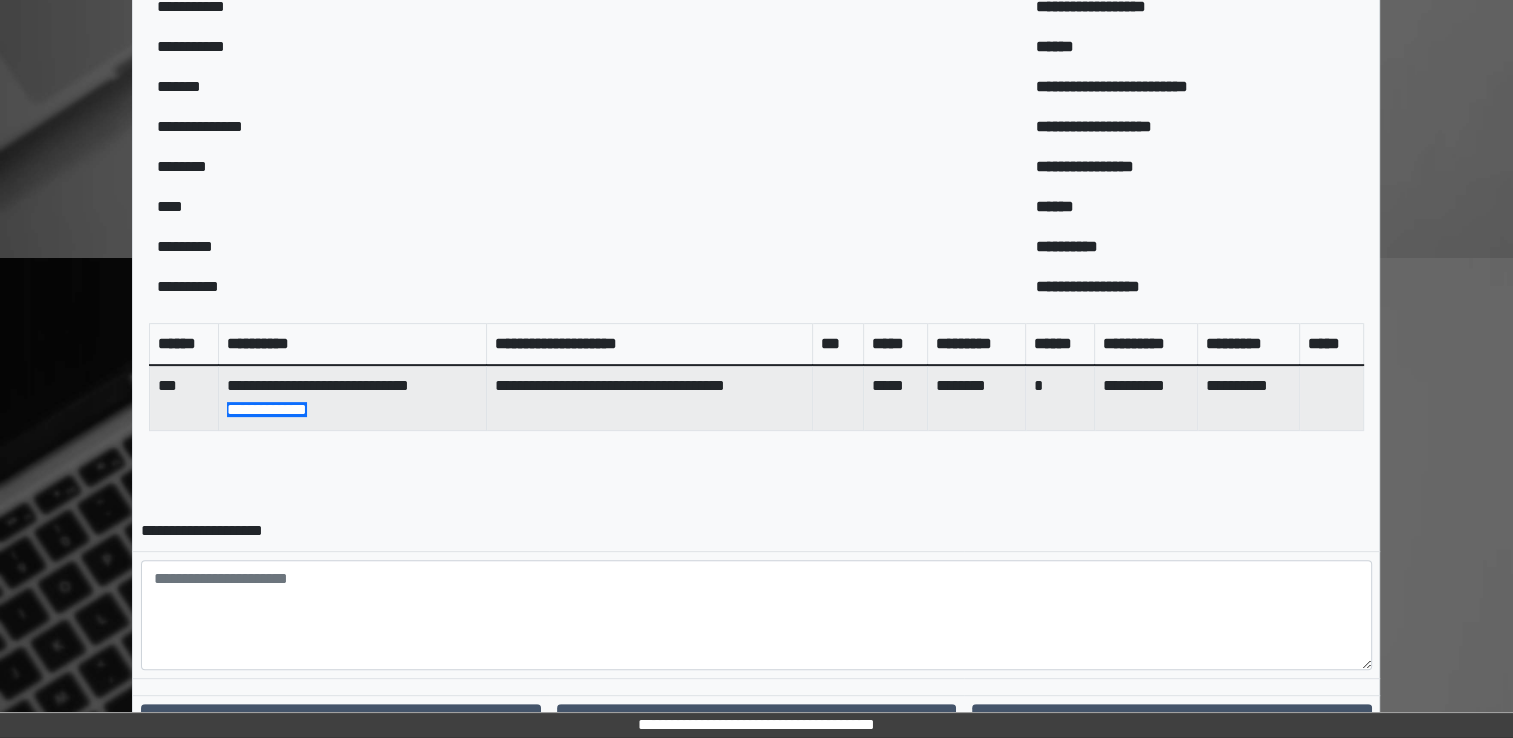 scroll, scrollTop: 685, scrollLeft: 0, axis: vertical 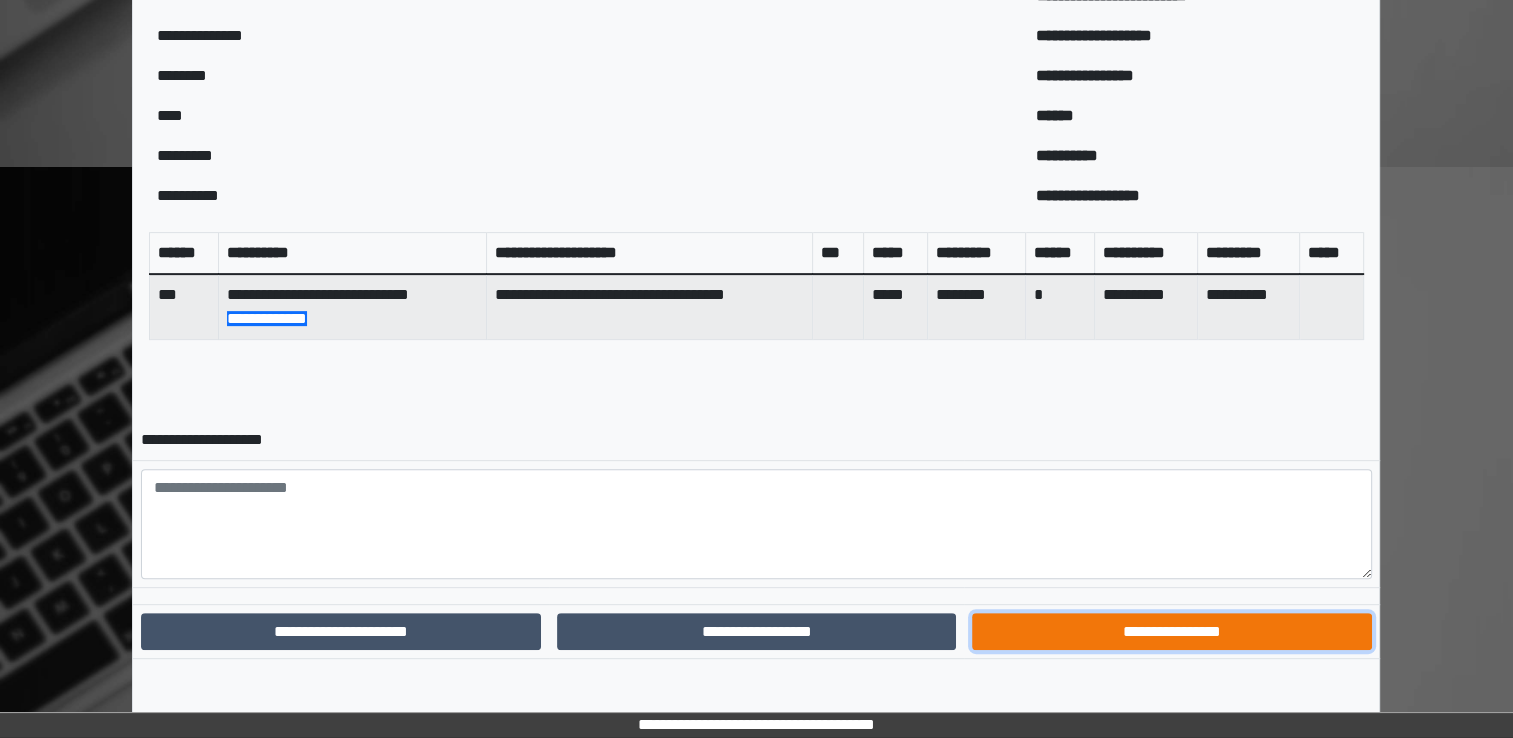click on "**********" at bounding box center (1171, 632) 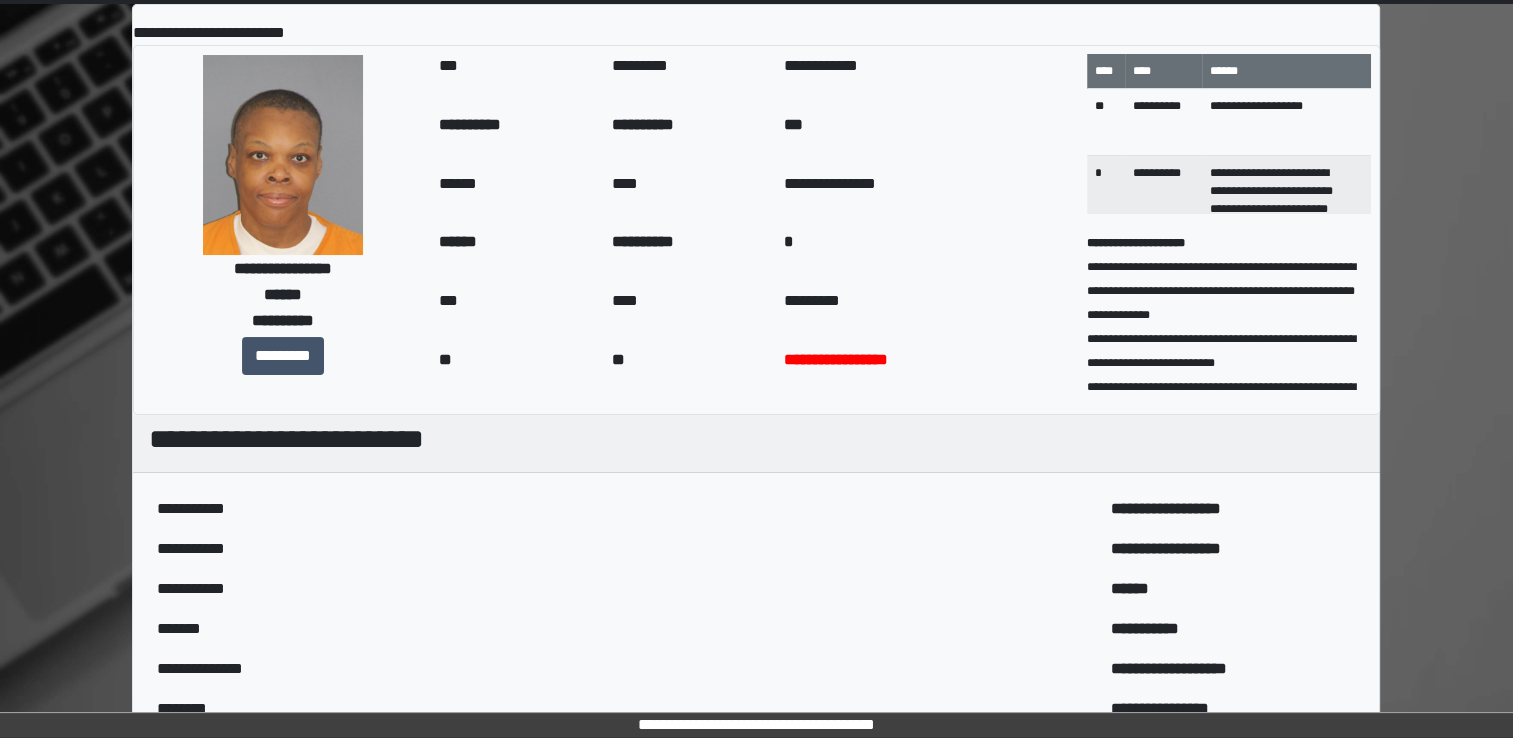 scroll, scrollTop: 0, scrollLeft: 0, axis: both 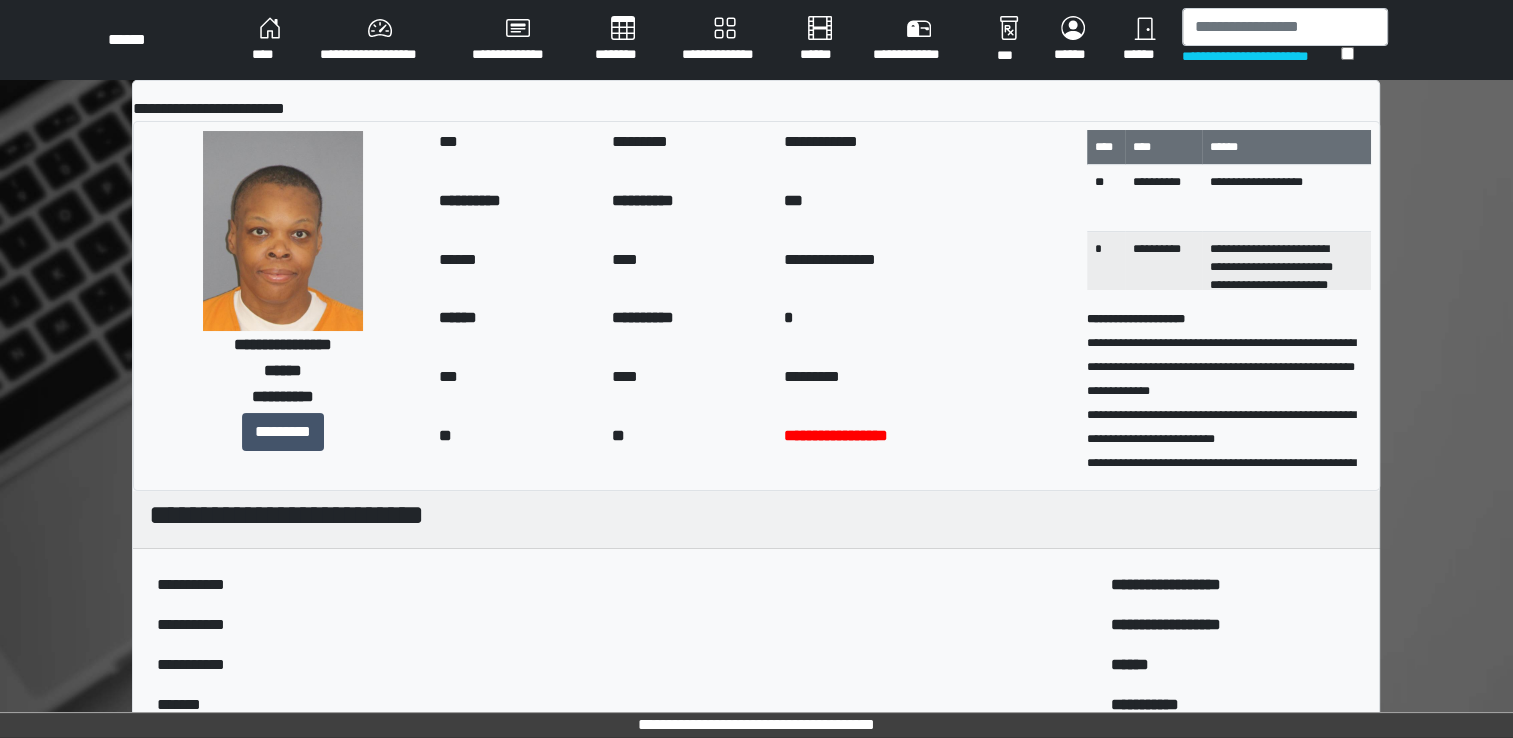 click on "**********" at bounding box center [517, 40] 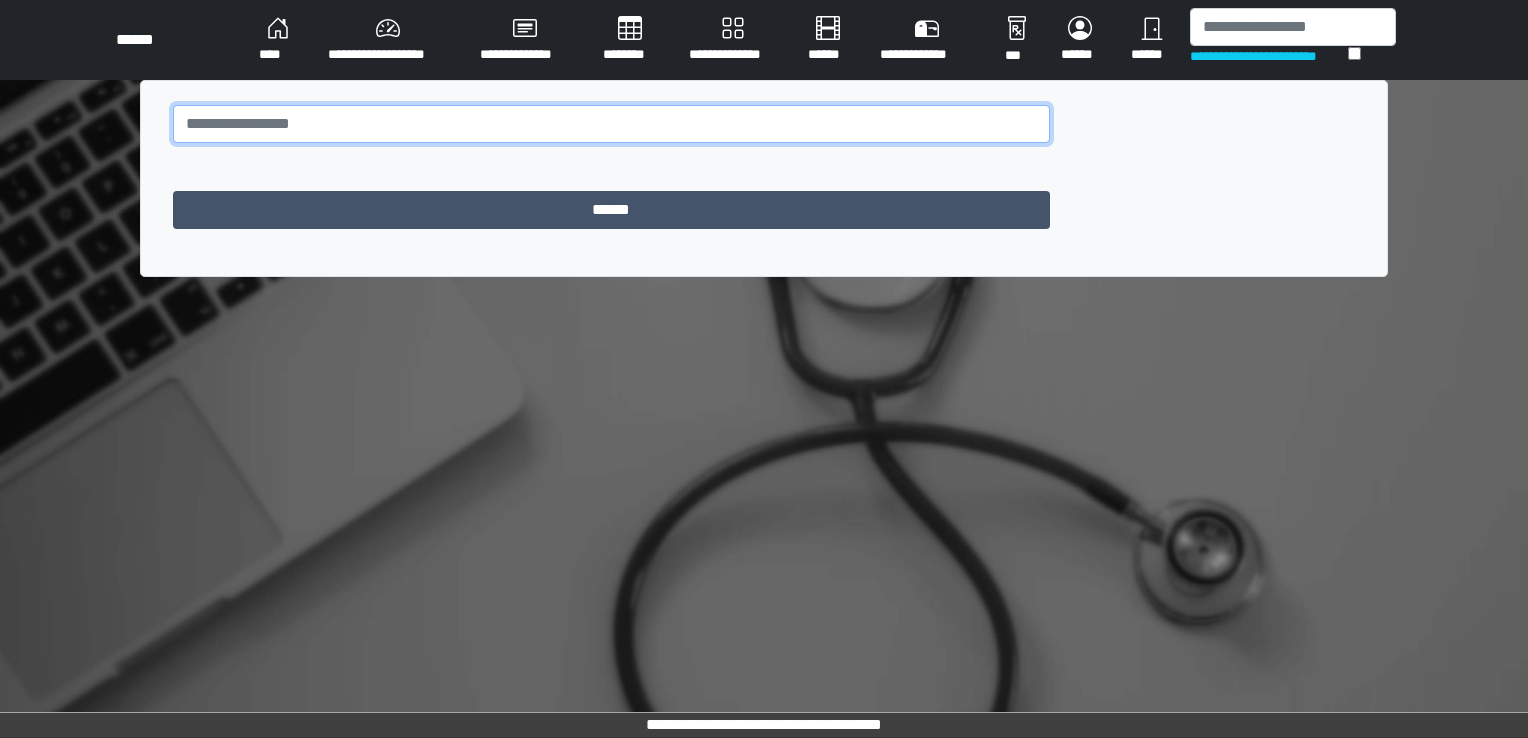 click at bounding box center (611, 124) 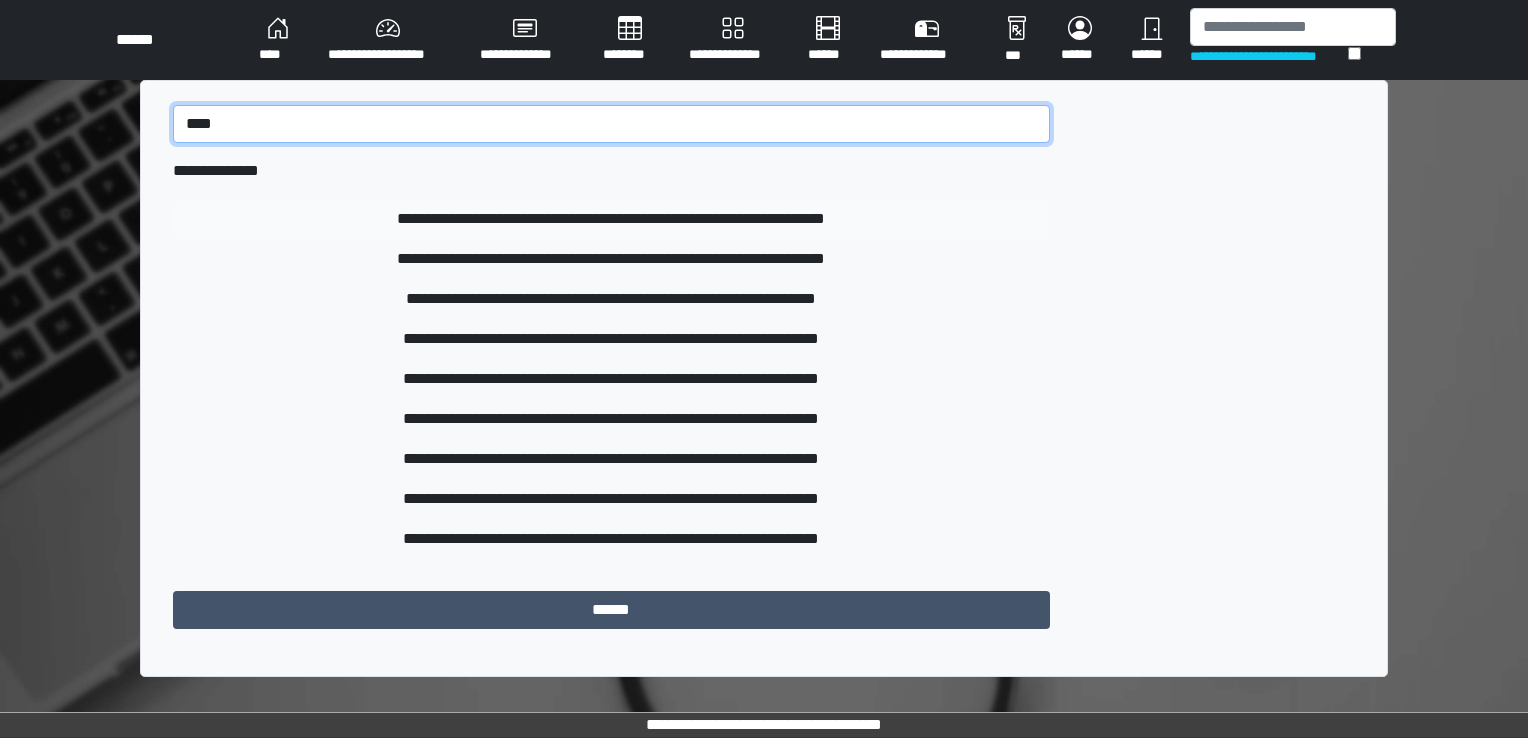 type on "****" 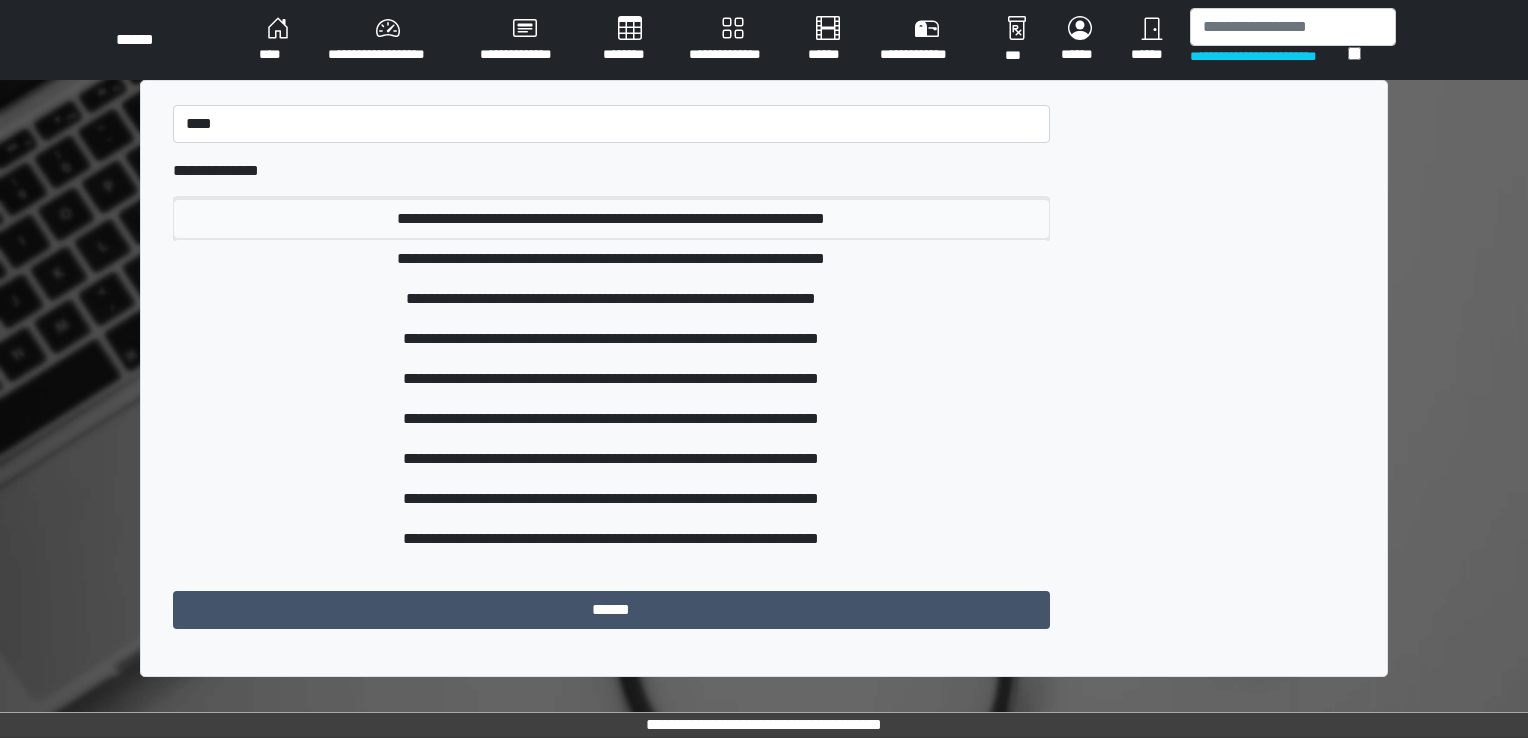 click on "**********" at bounding box center (611, 219) 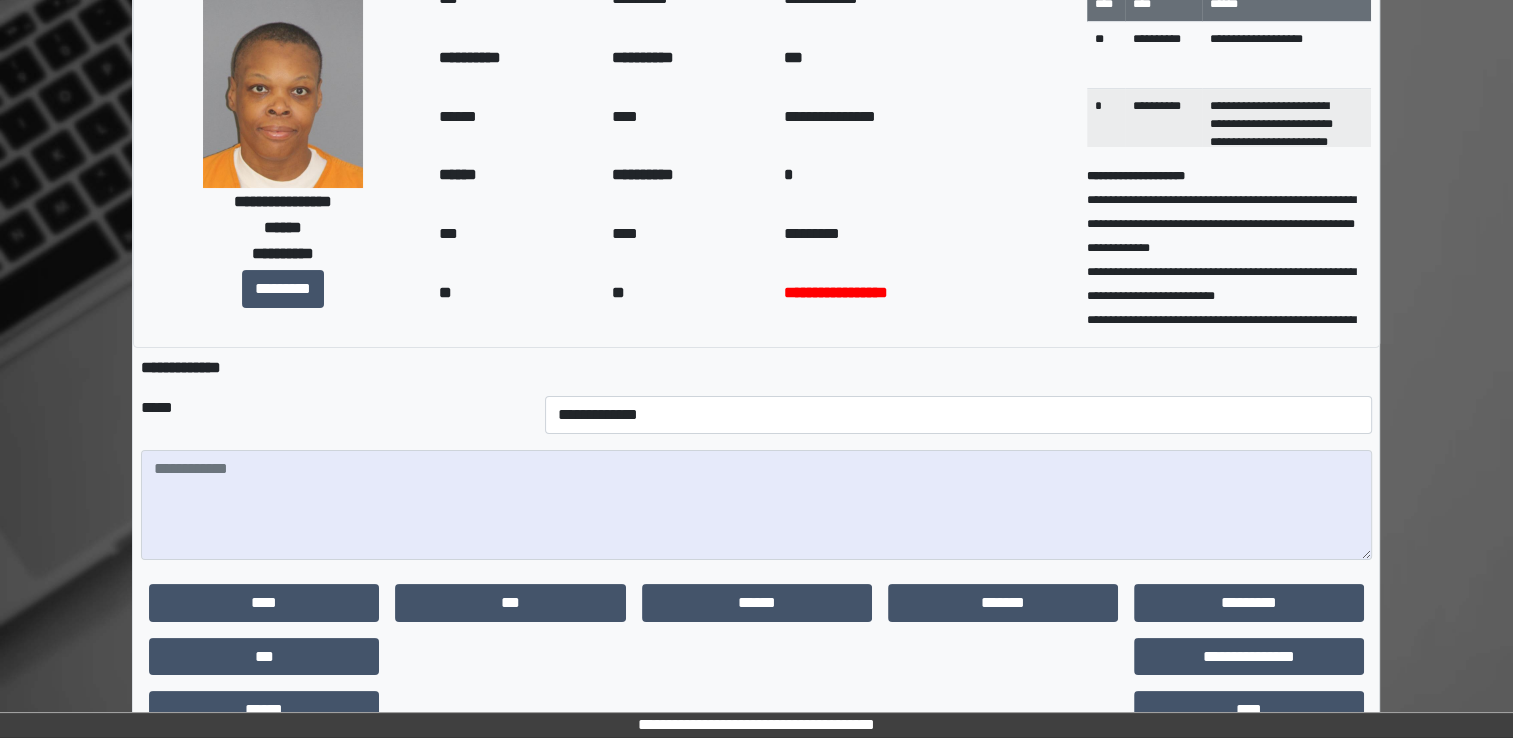 scroll, scrollTop: 173, scrollLeft: 0, axis: vertical 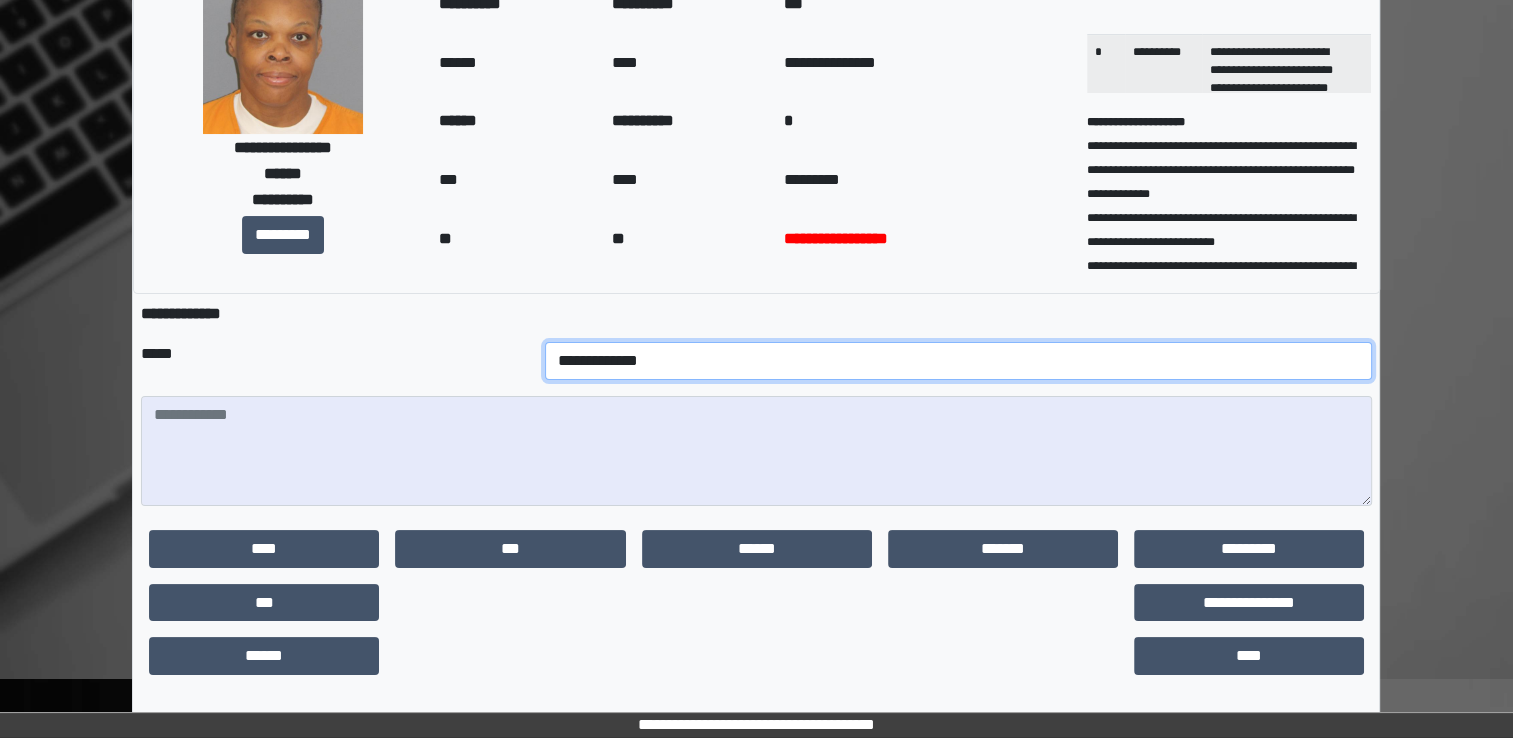 click on "**********" at bounding box center [958, 361] 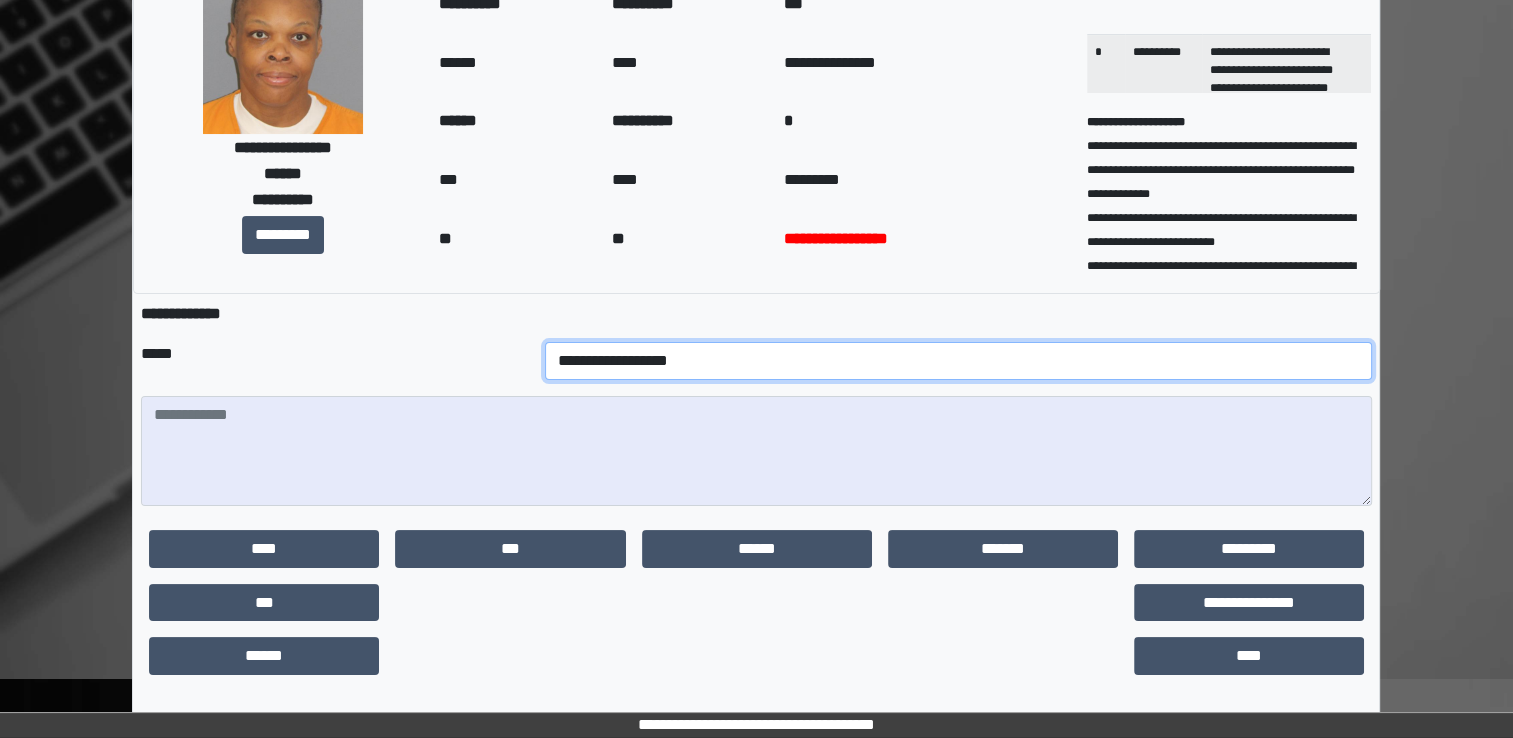 click on "**********" at bounding box center (958, 361) 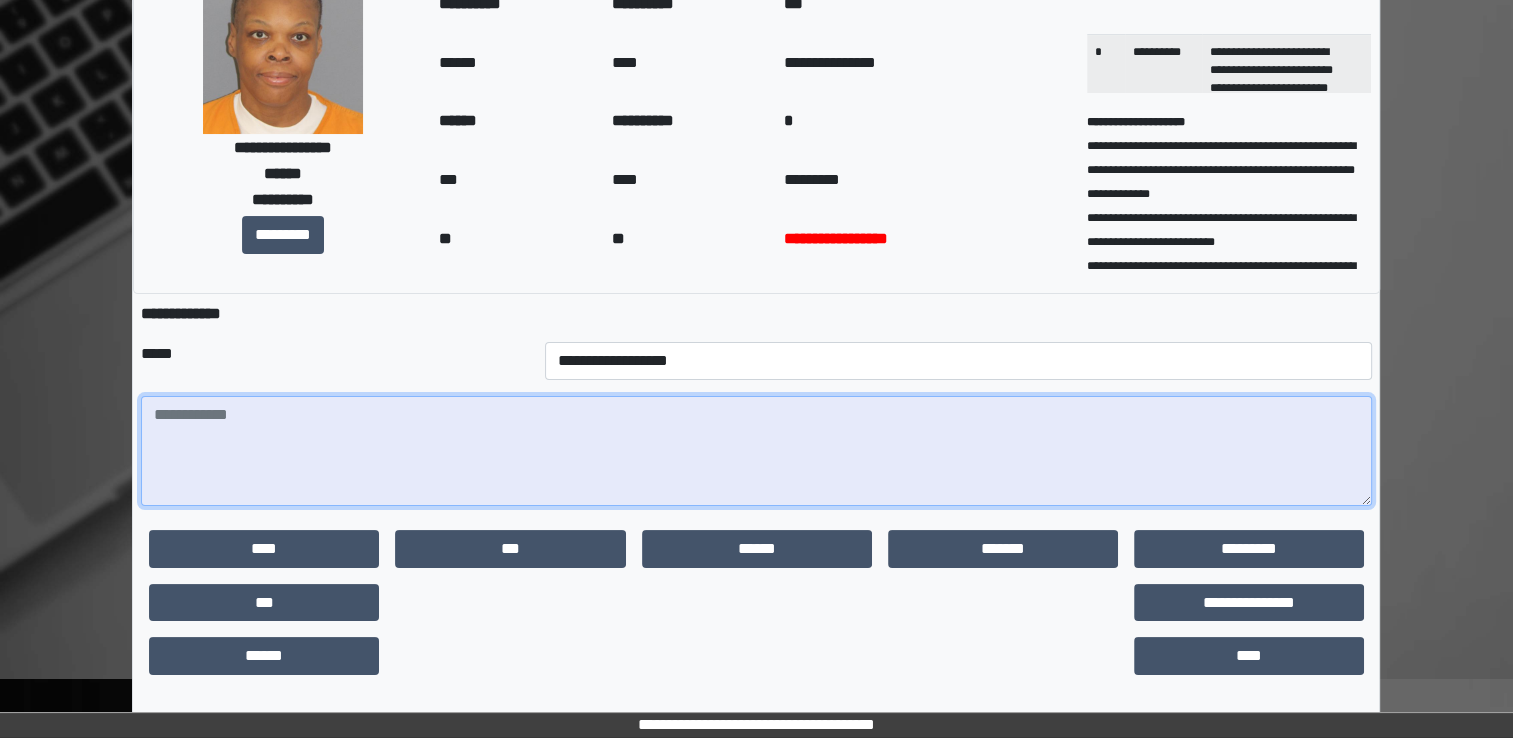 click at bounding box center (756, 451) 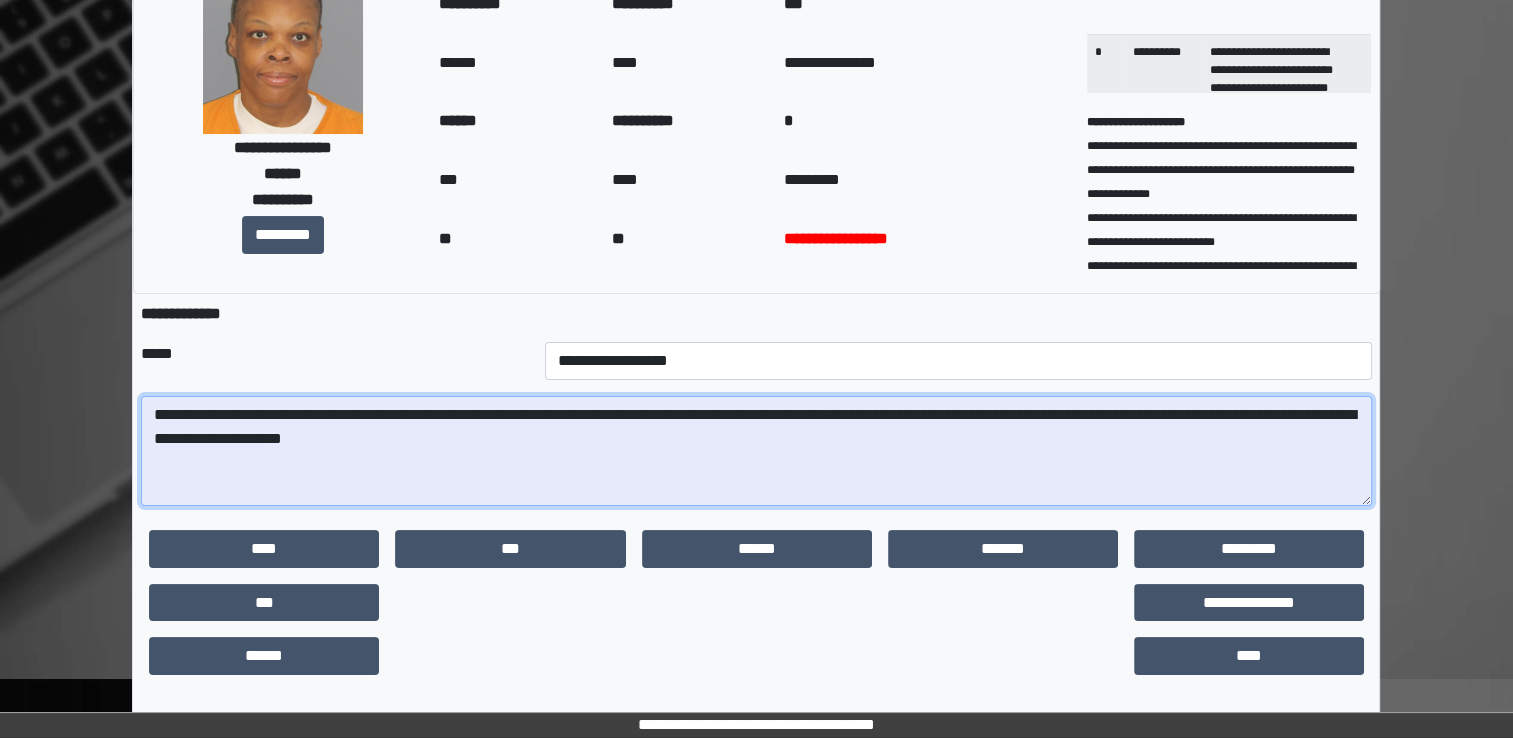 click on "**********" at bounding box center [756, 451] 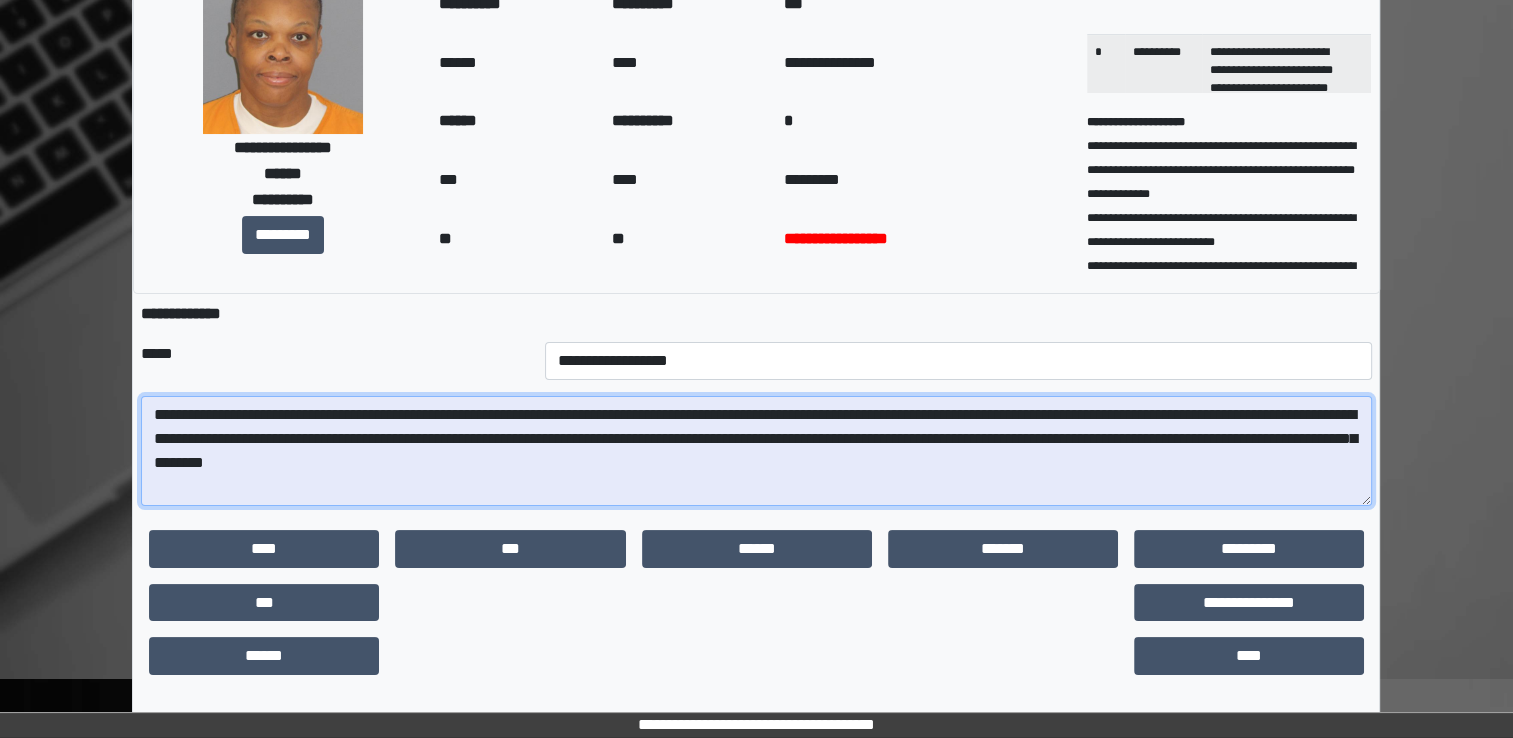 click on "**********" at bounding box center (756, 451) 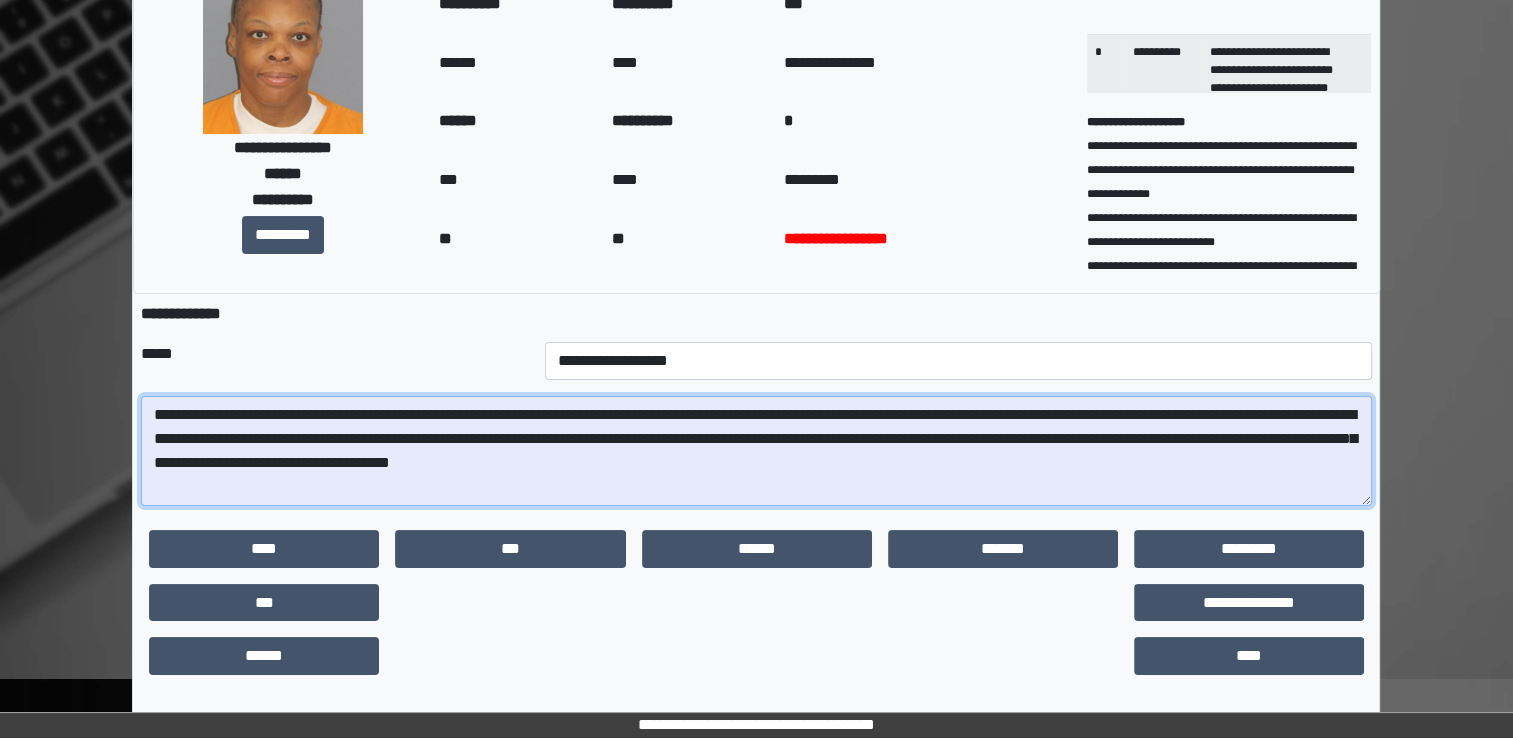 click on "**********" at bounding box center (756, 451) 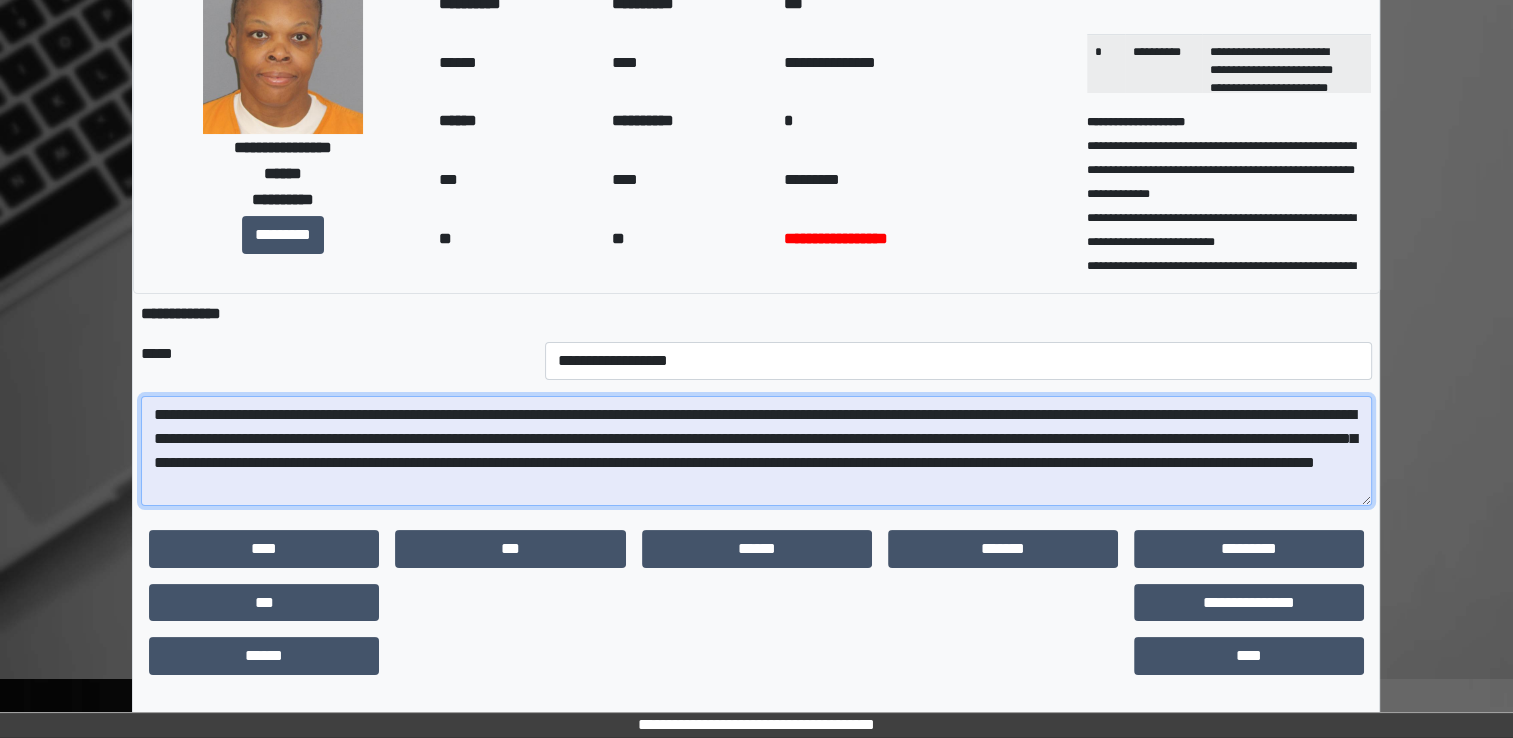 click on "**********" at bounding box center [756, 451] 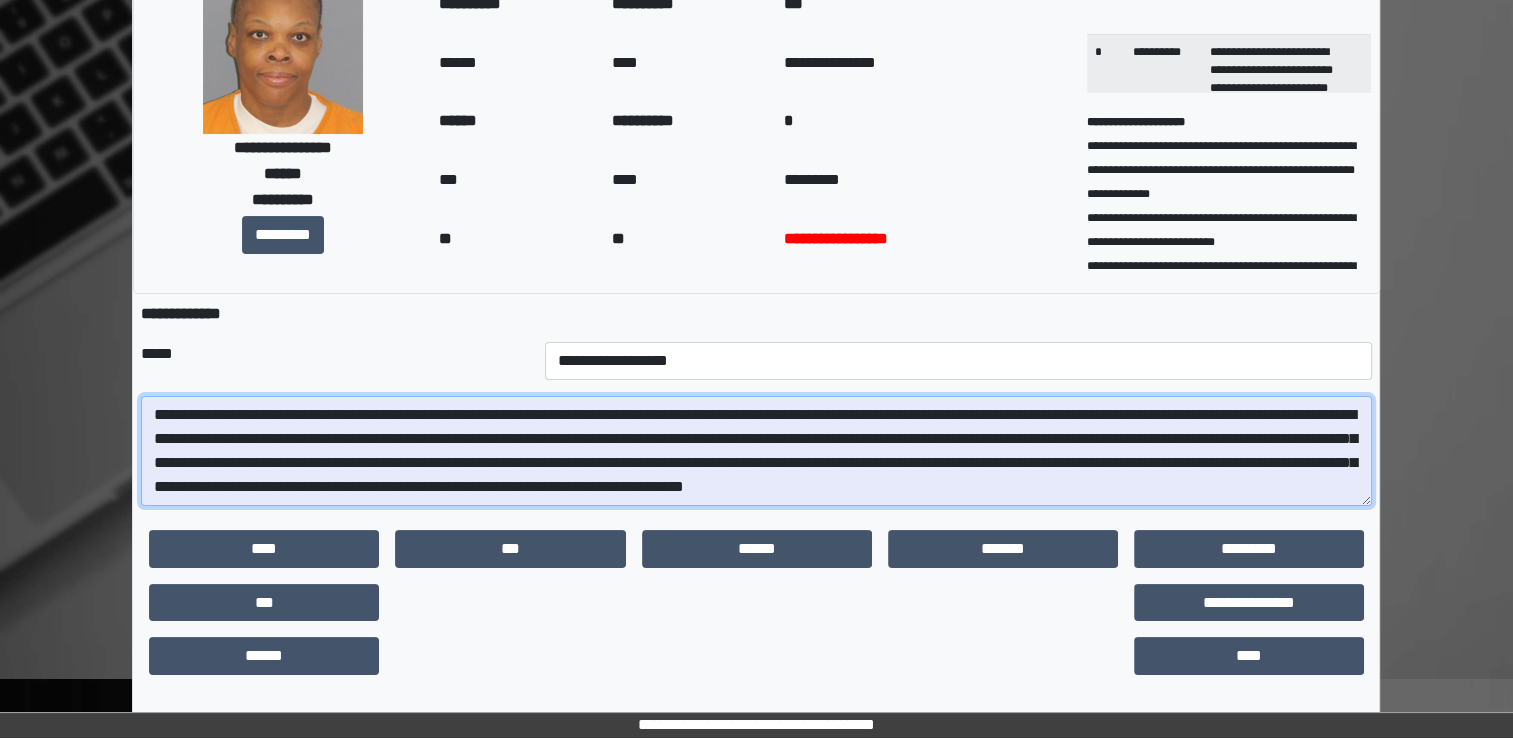 scroll, scrollTop: 16, scrollLeft: 0, axis: vertical 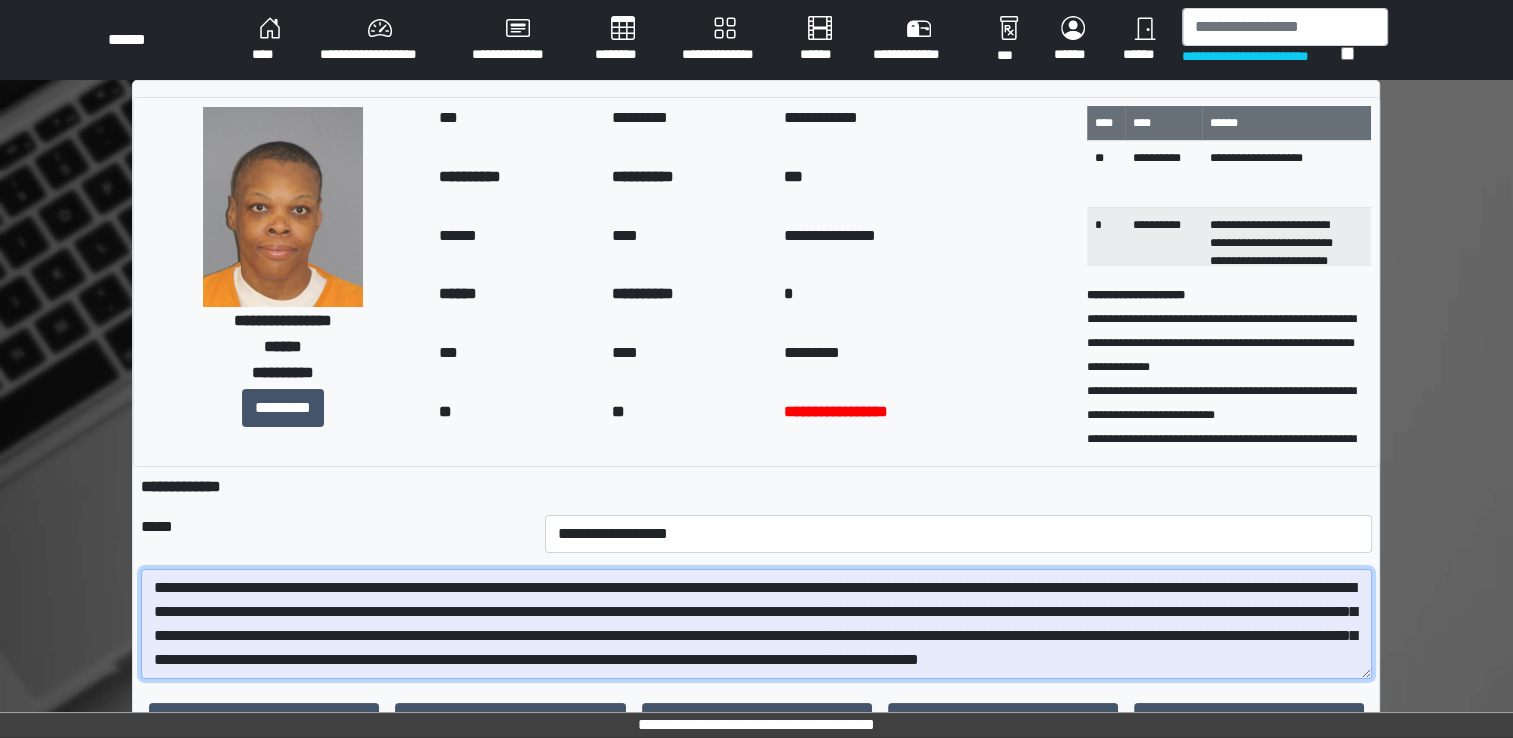 click on "**********" at bounding box center (756, 624) 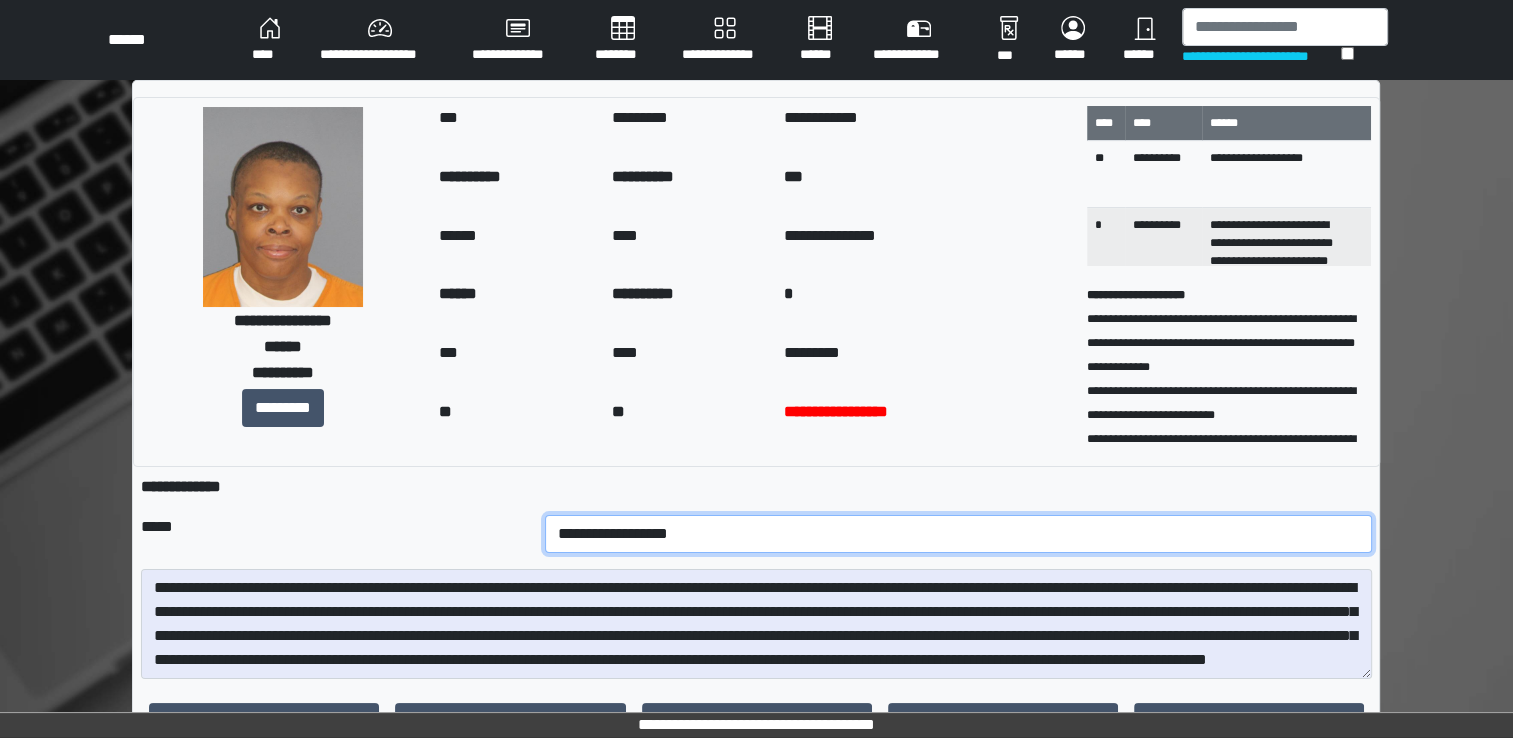 click on "**********" at bounding box center (958, 534) 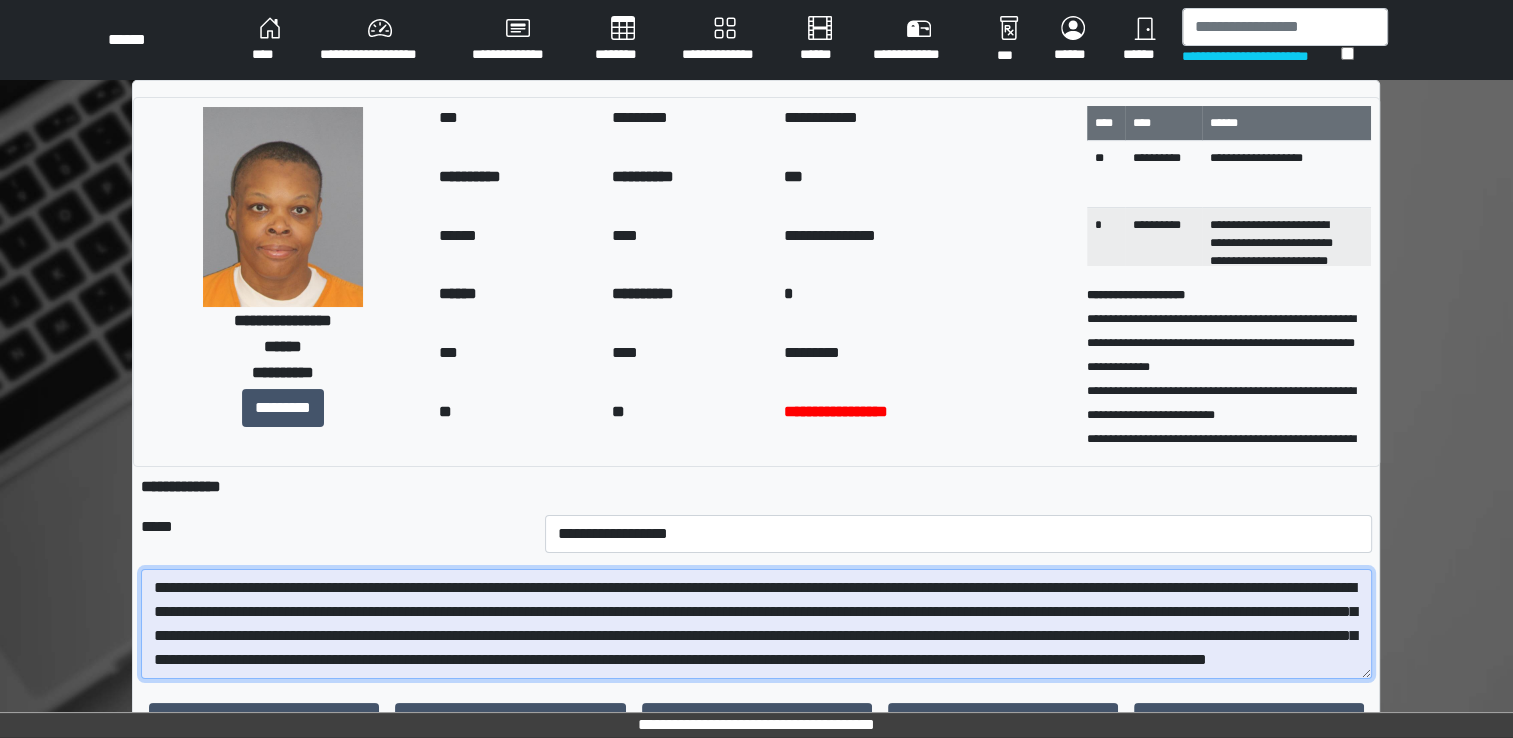 scroll, scrollTop: 24, scrollLeft: 0, axis: vertical 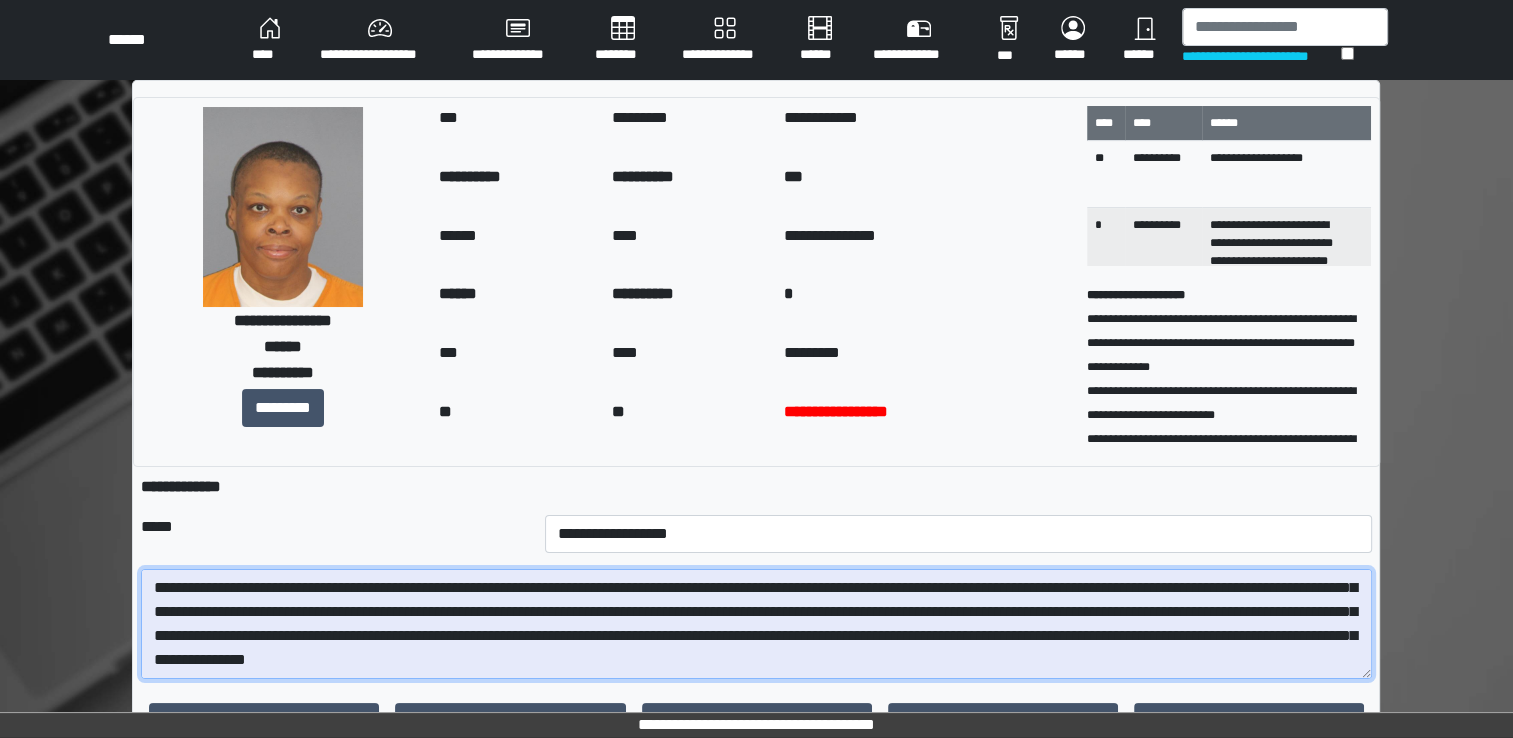 click on "**********" at bounding box center [756, 624] 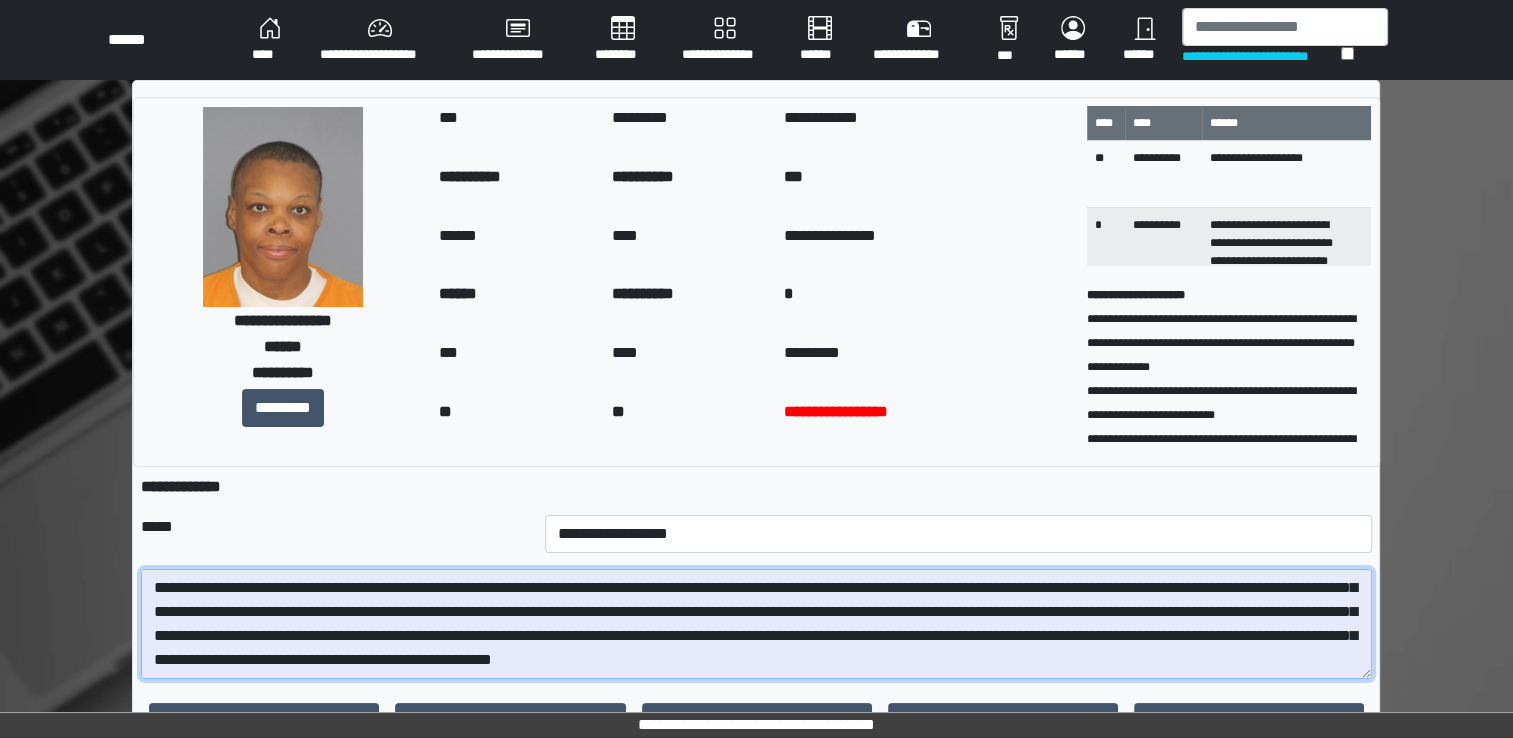 scroll, scrollTop: 48, scrollLeft: 0, axis: vertical 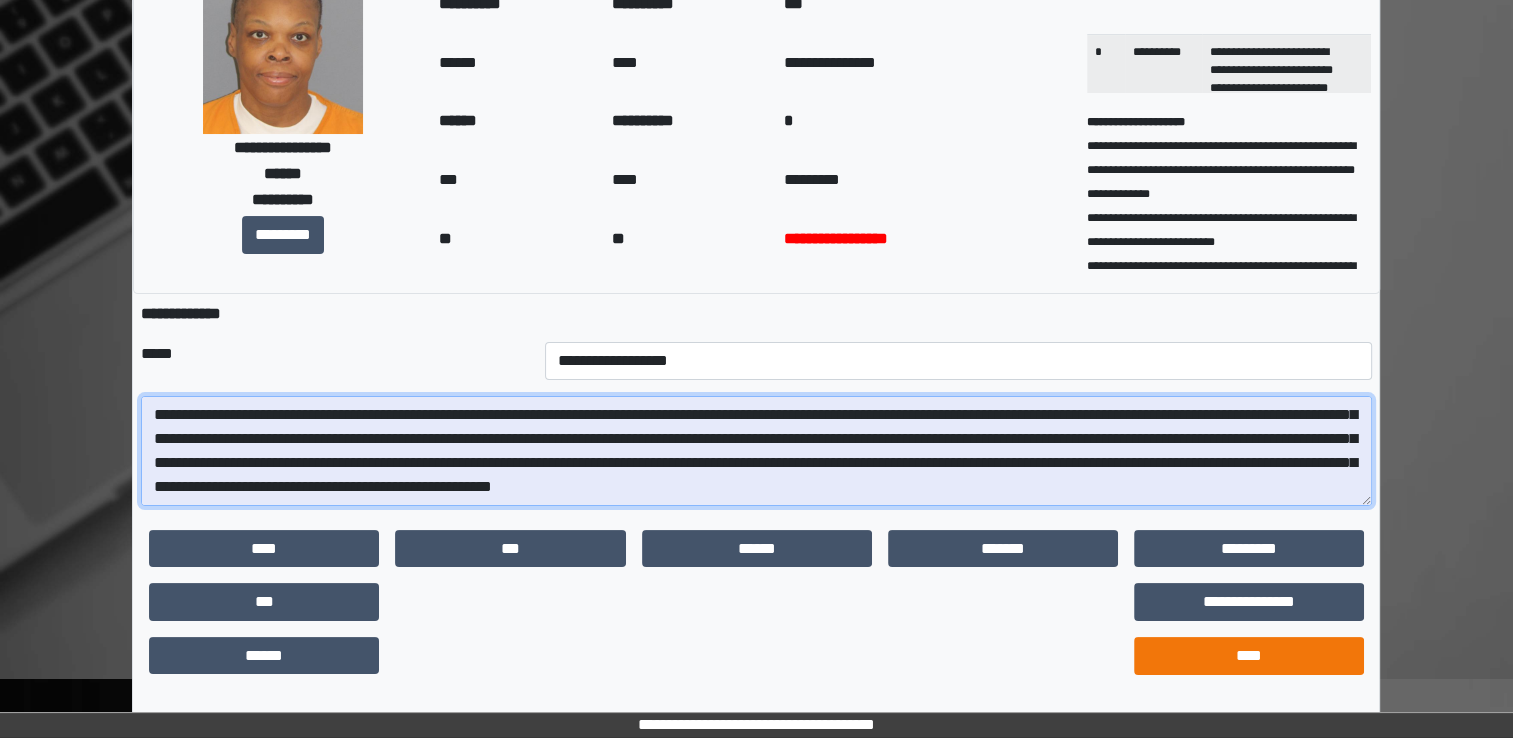 type on "**********" 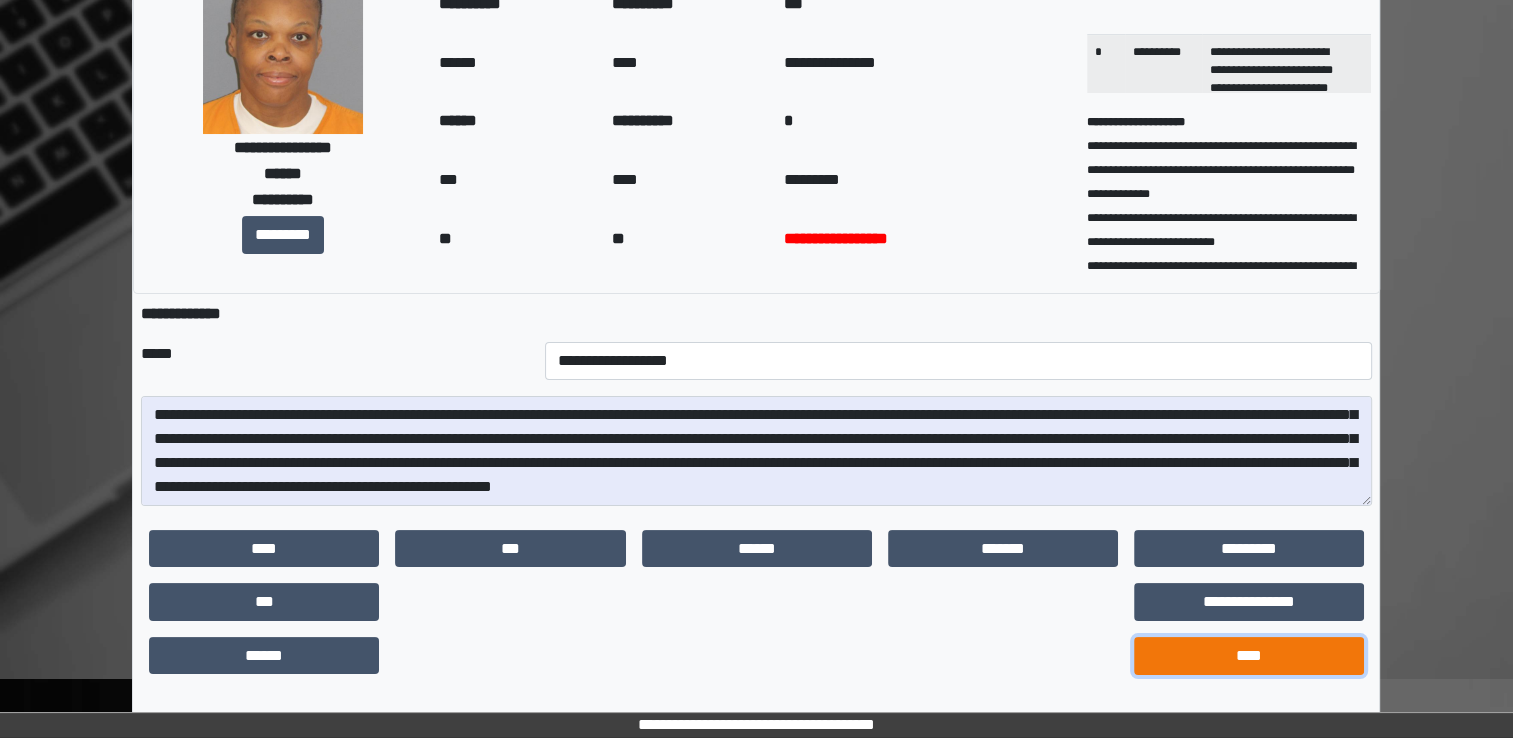 click on "****" at bounding box center [1249, 656] 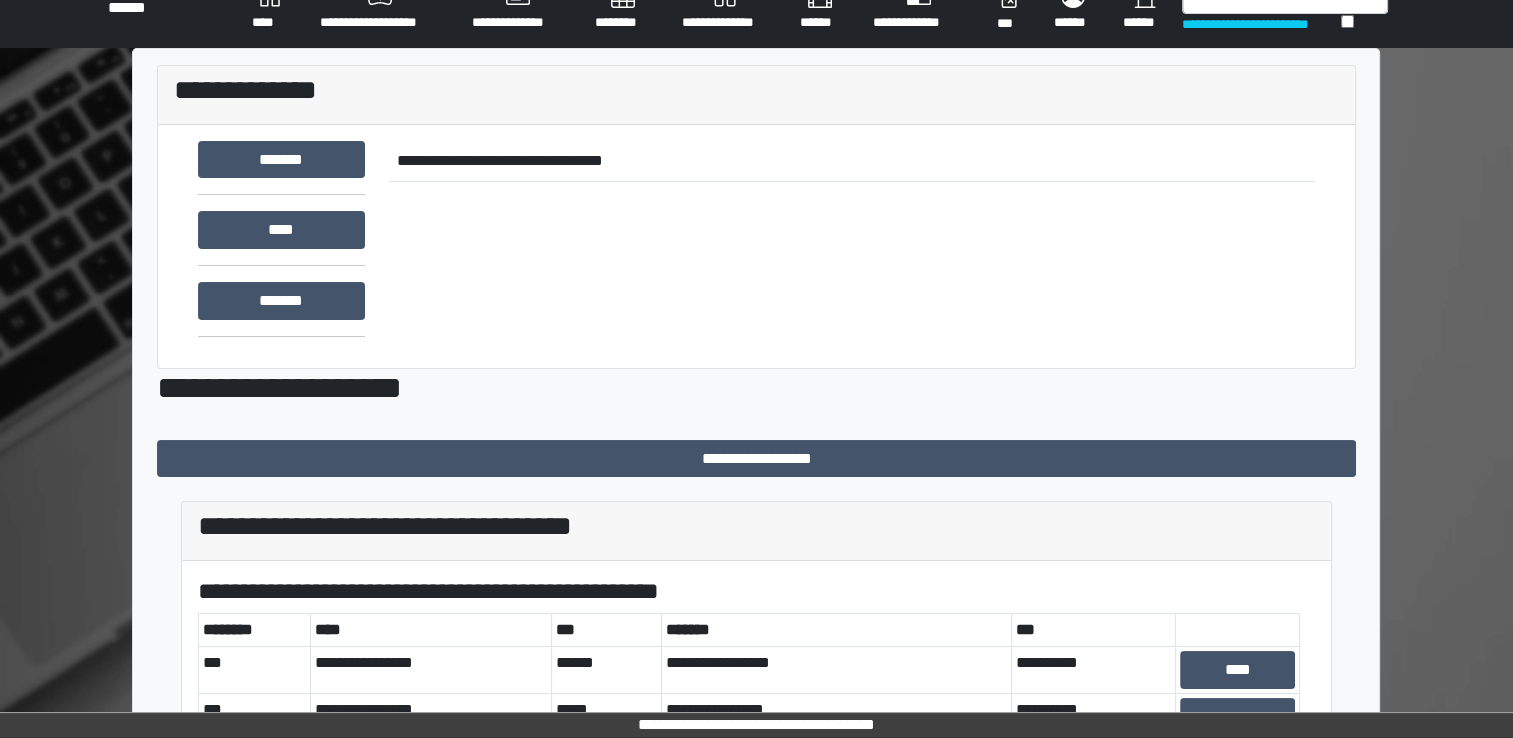 scroll, scrollTop: 0, scrollLeft: 0, axis: both 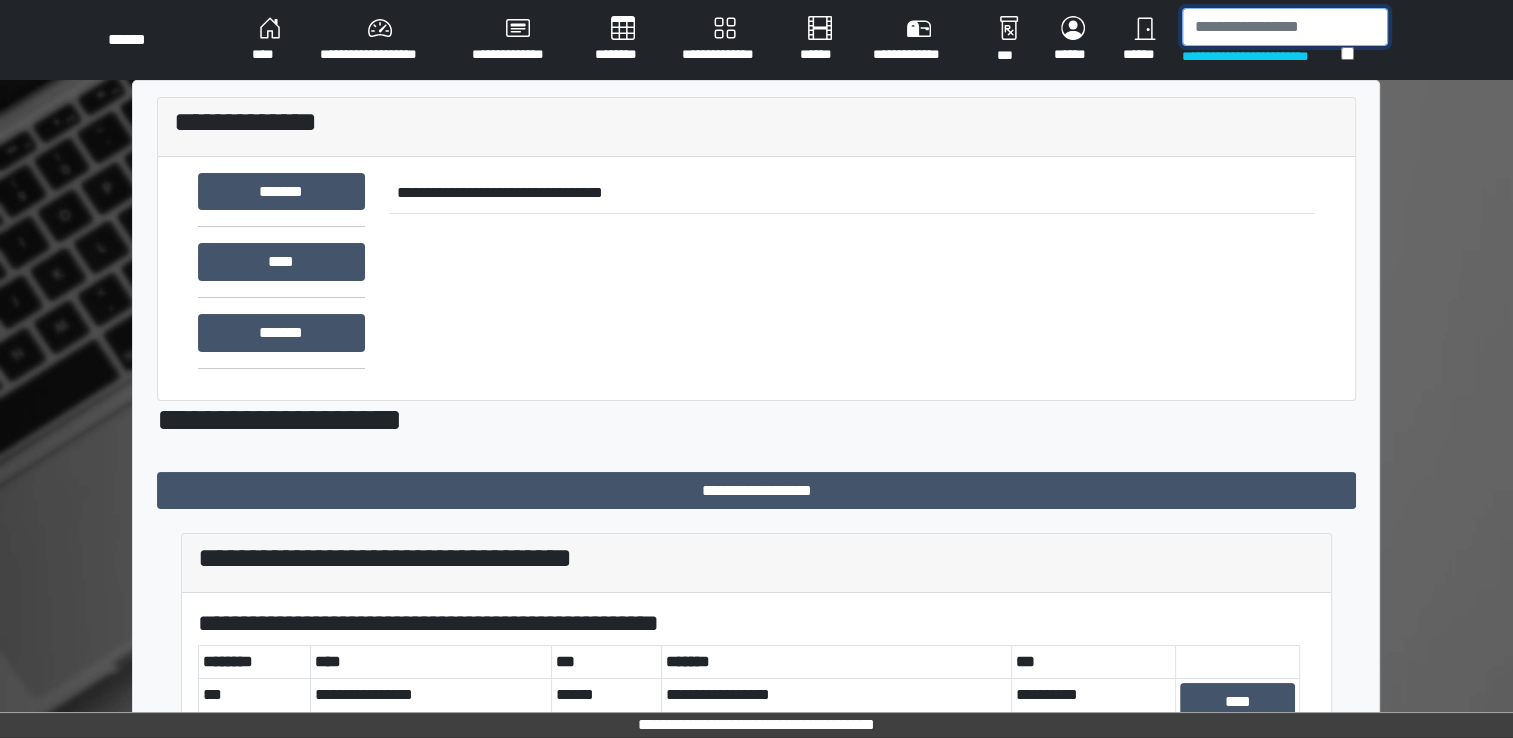 click at bounding box center (1285, 27) 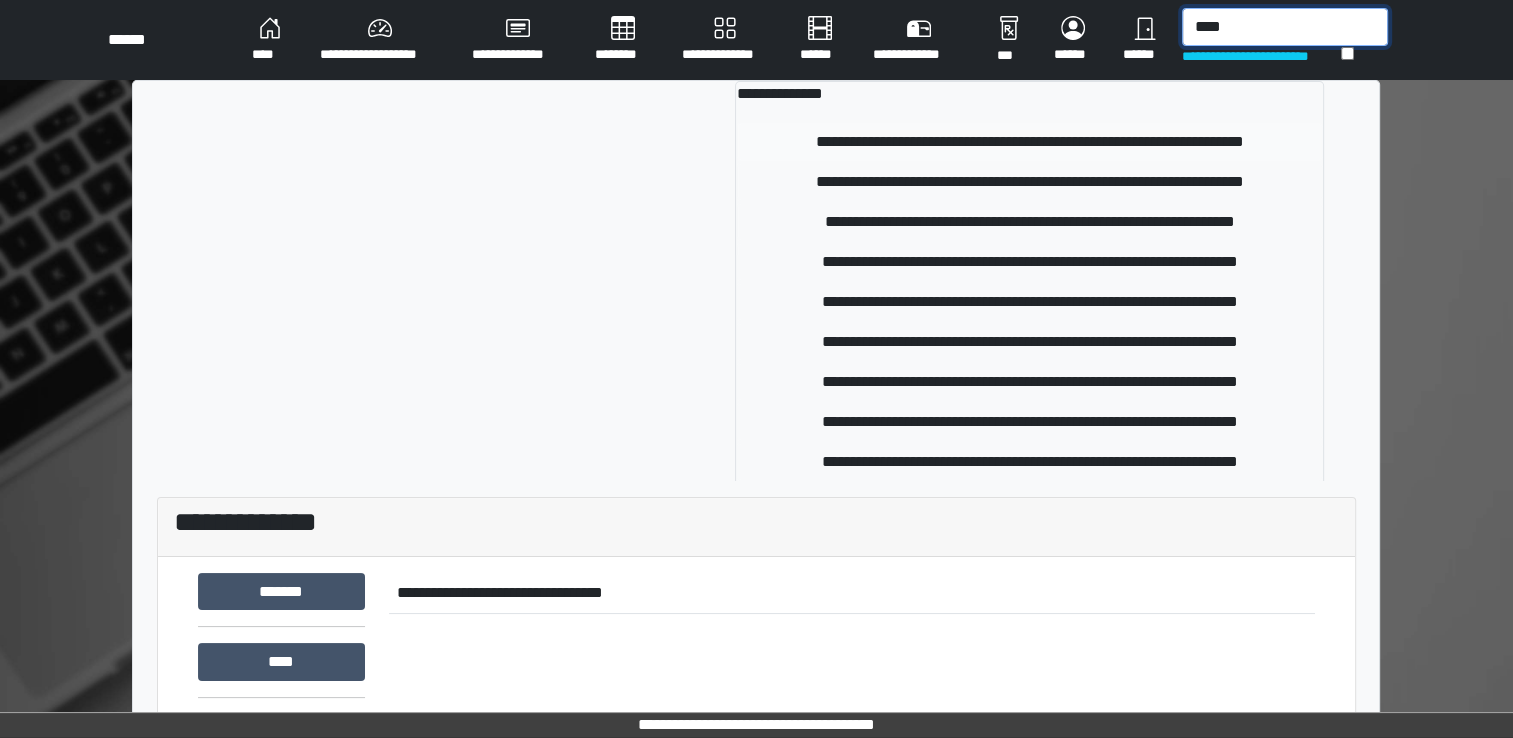 type on "****" 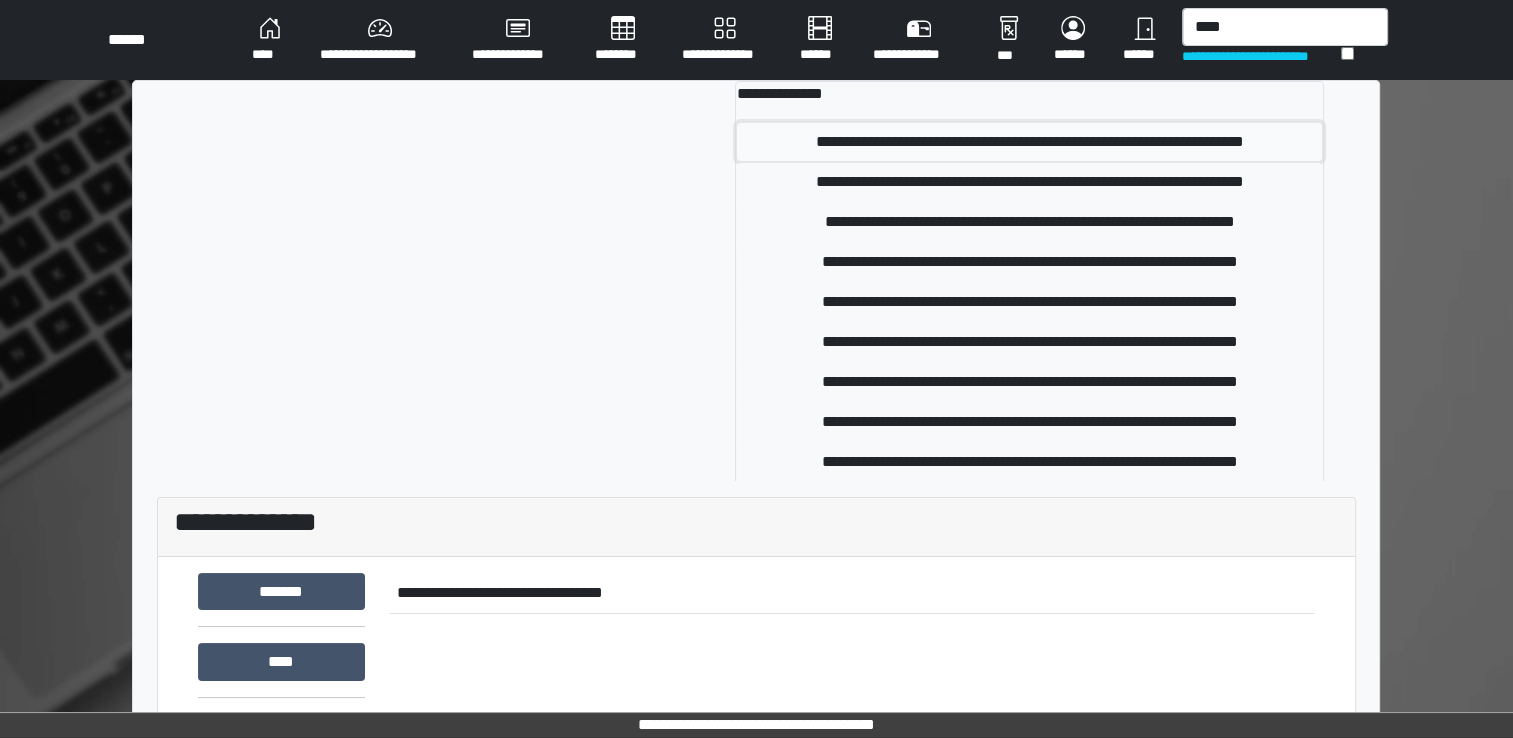 click on "**********" at bounding box center [1029, 142] 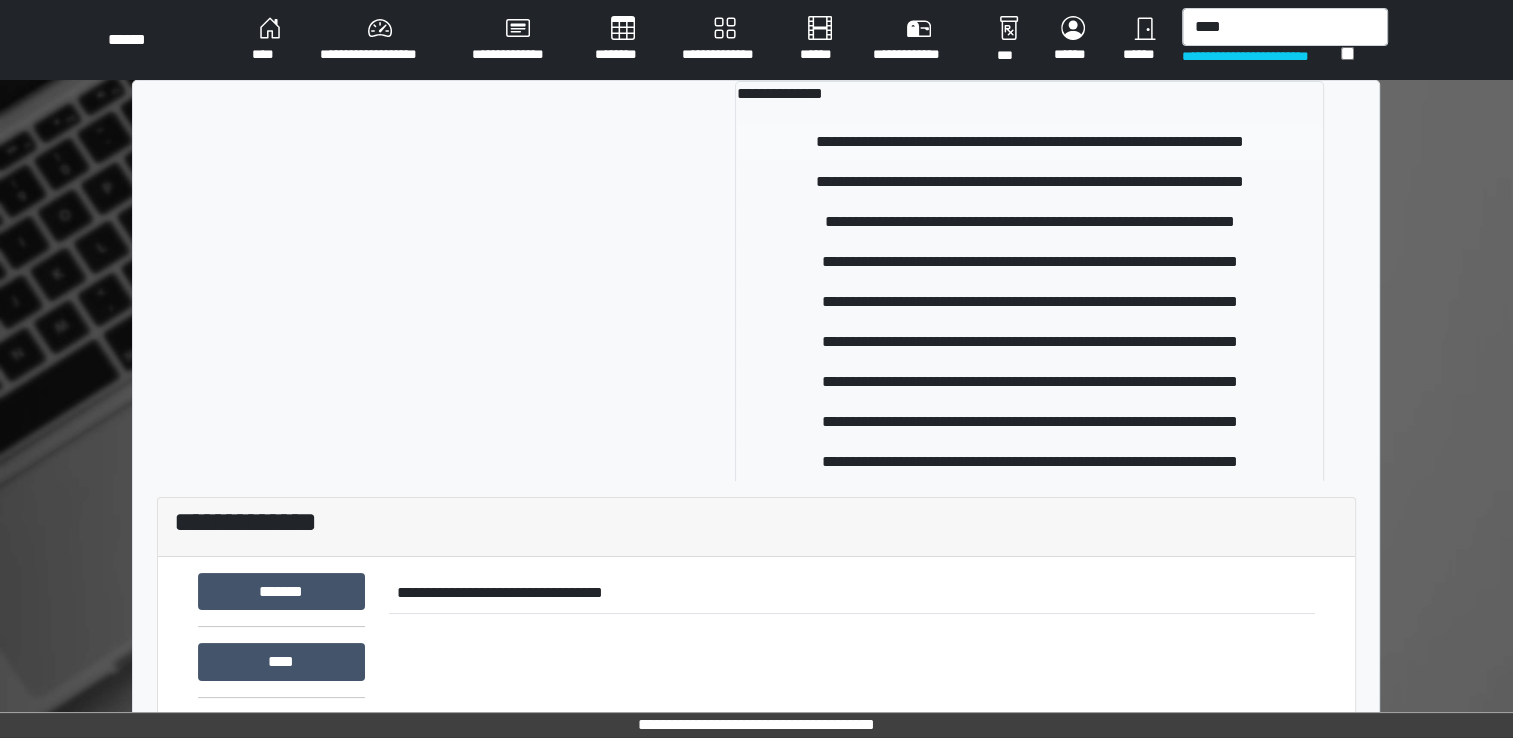 type 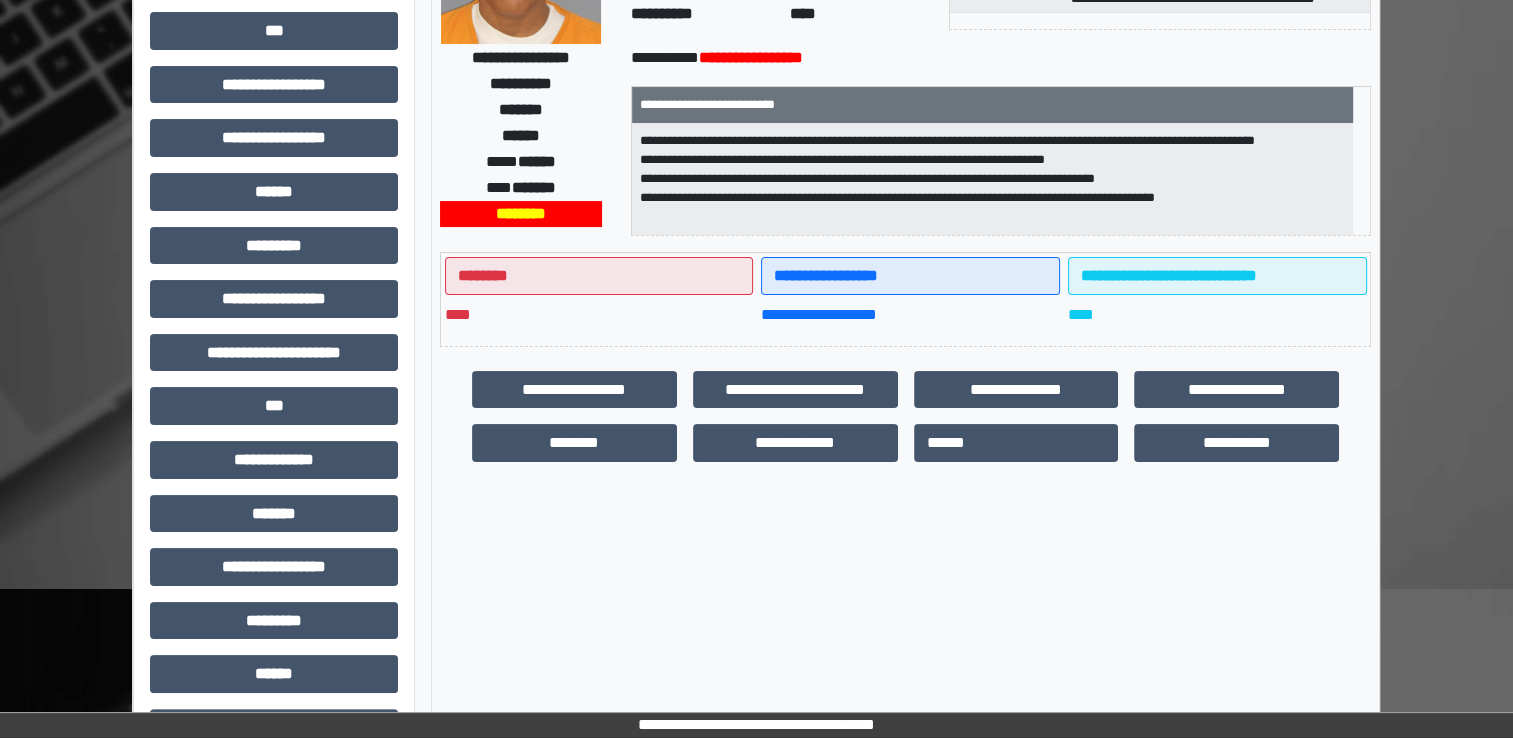 scroll, scrollTop: 400, scrollLeft: 0, axis: vertical 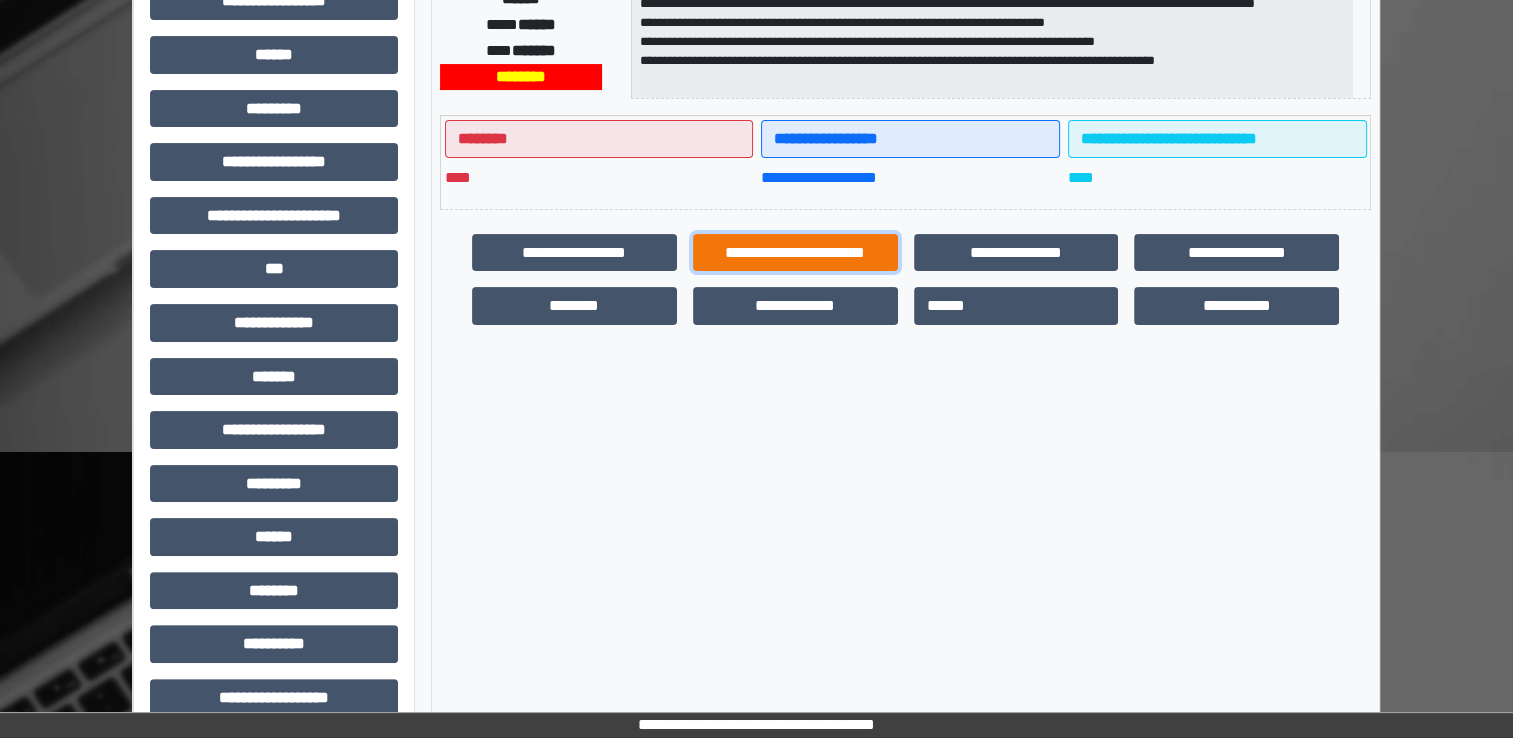 click on "**********" at bounding box center (795, 253) 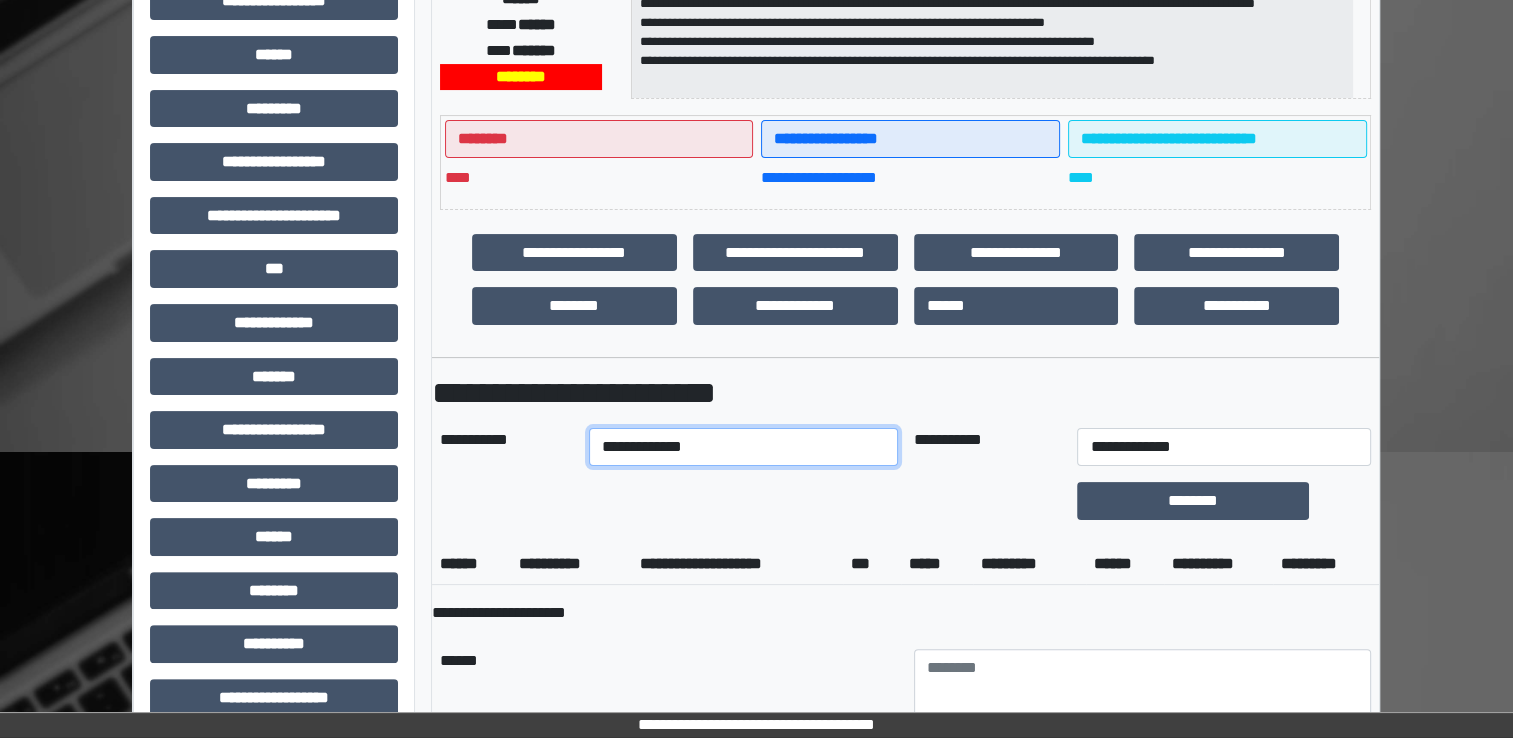 click on "**********" at bounding box center (743, 447) 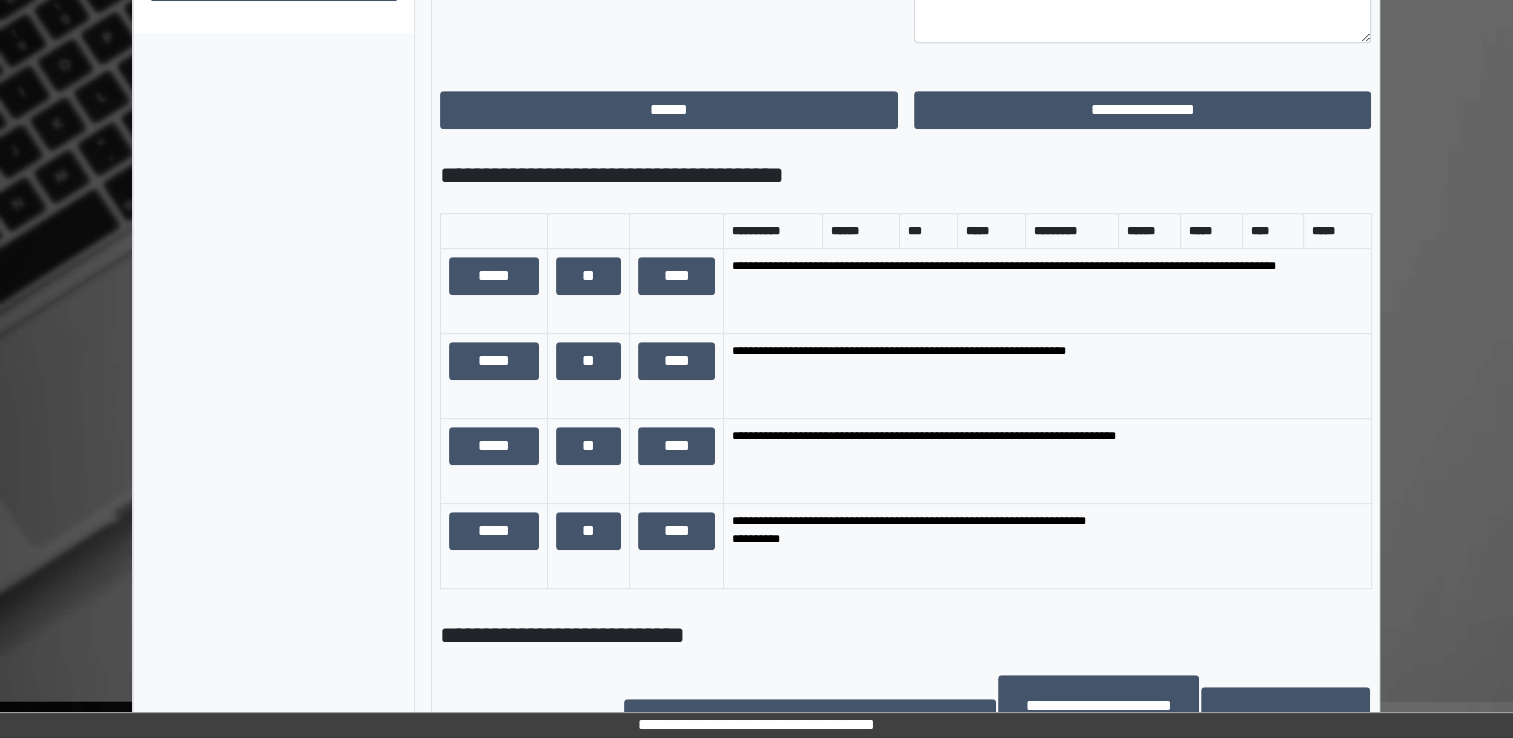 scroll, scrollTop: 600, scrollLeft: 0, axis: vertical 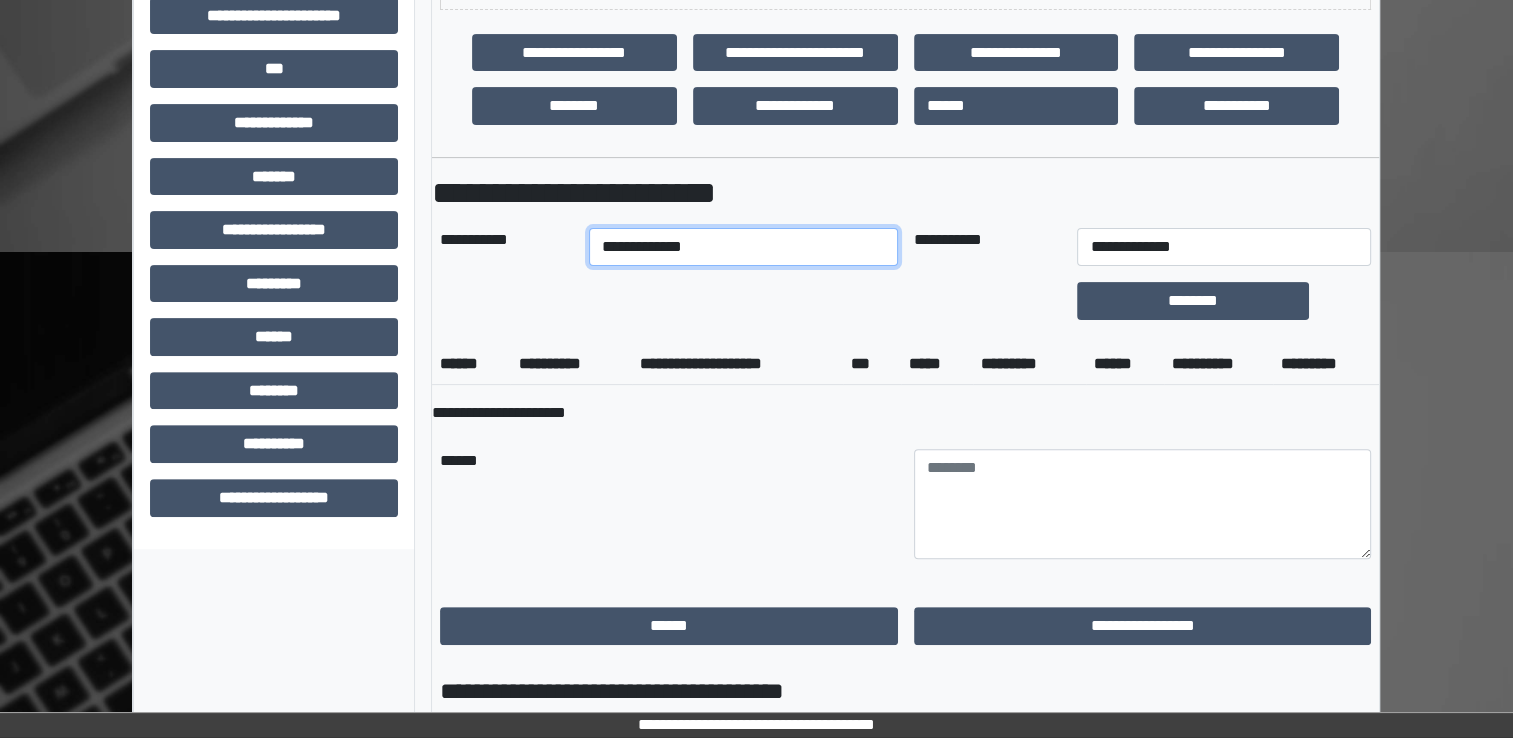 click on "**********" at bounding box center (743, 247) 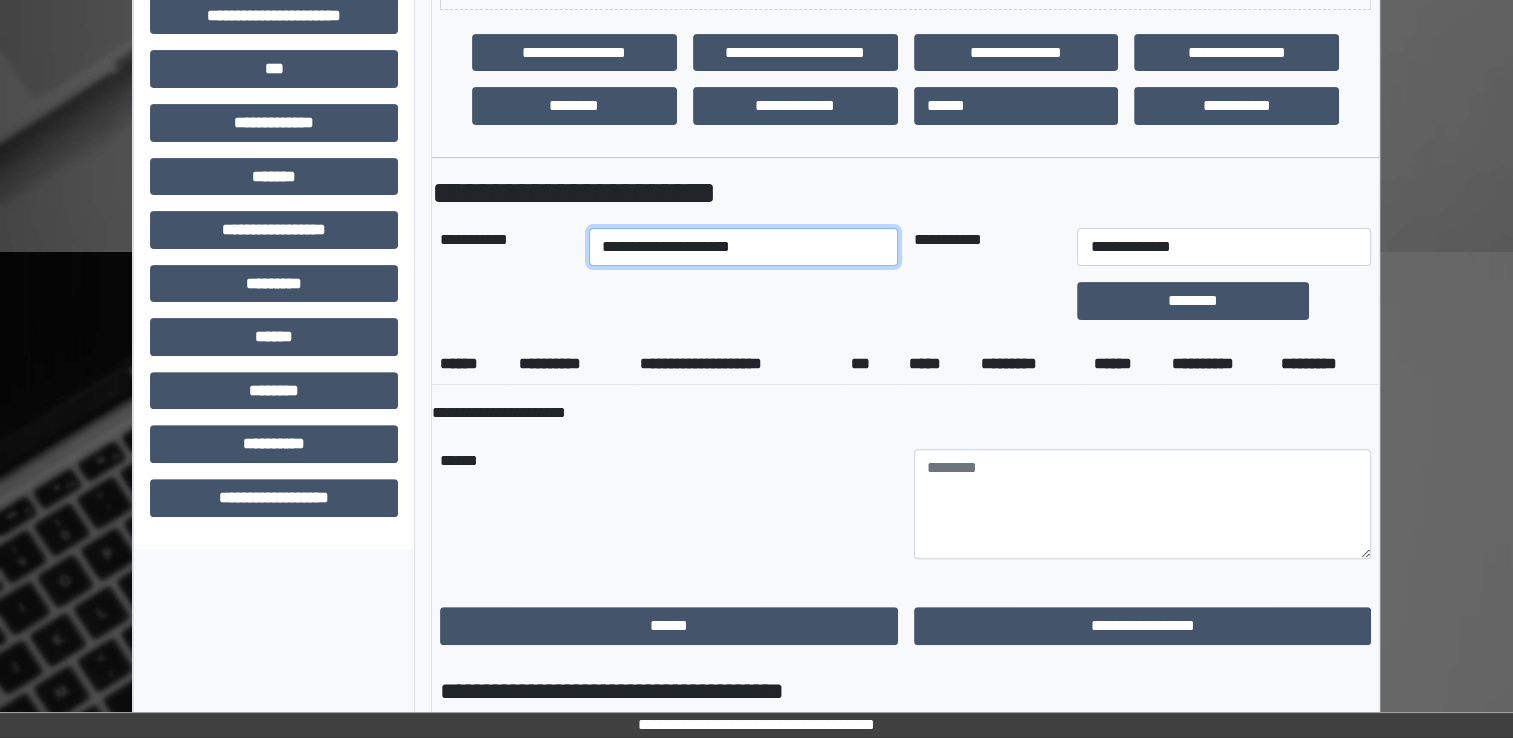 click on "**********" at bounding box center [743, 247] 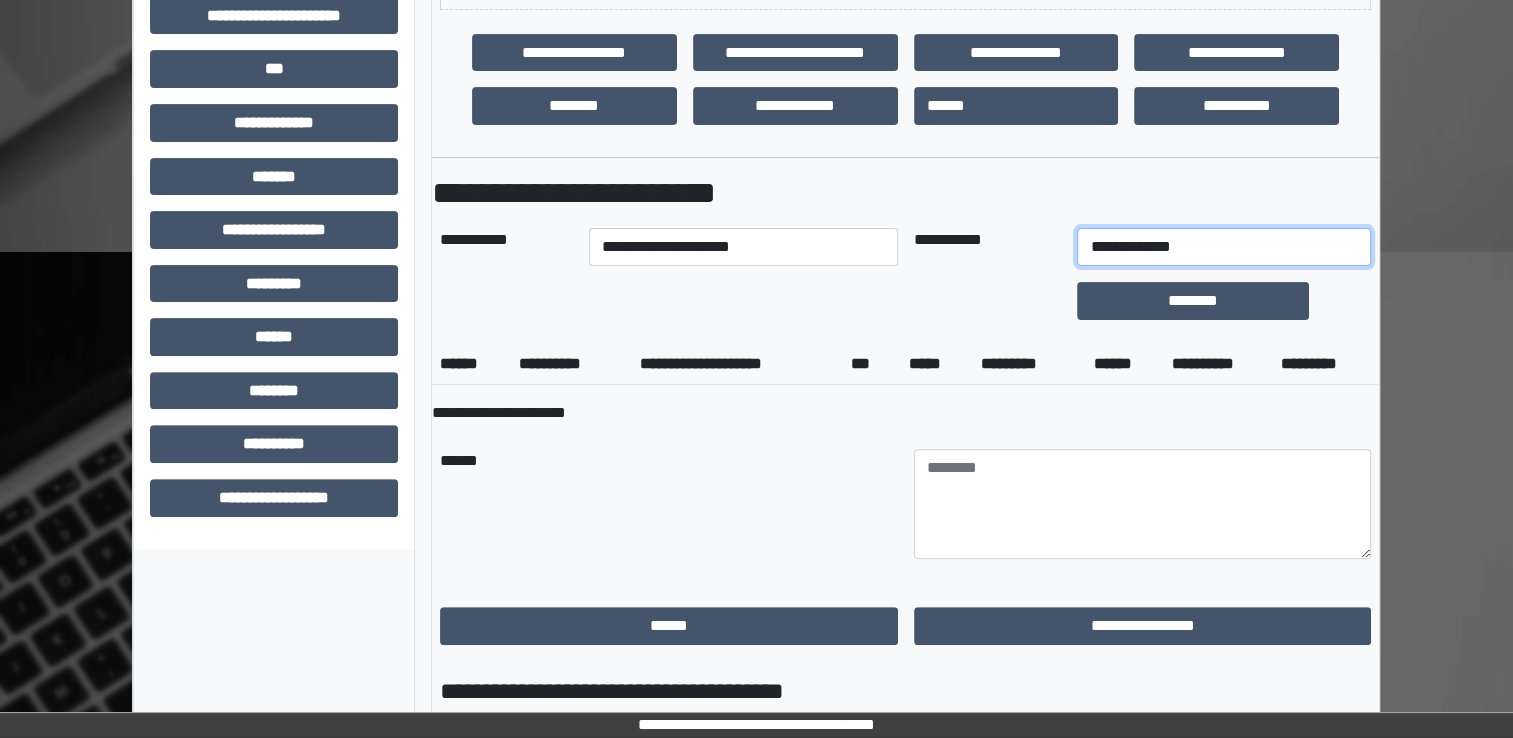 click on "**********" at bounding box center [1223, 247] 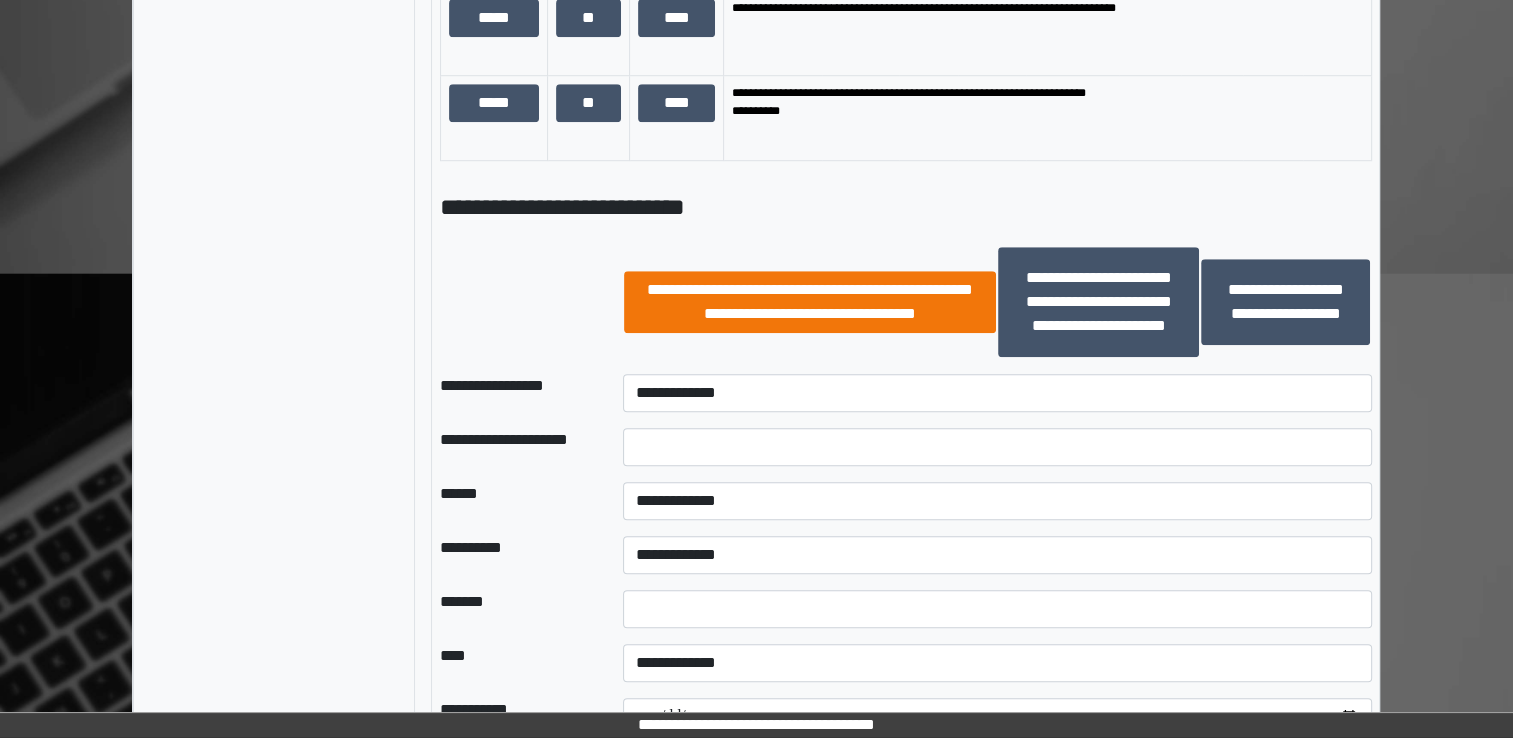 scroll, scrollTop: 1790, scrollLeft: 0, axis: vertical 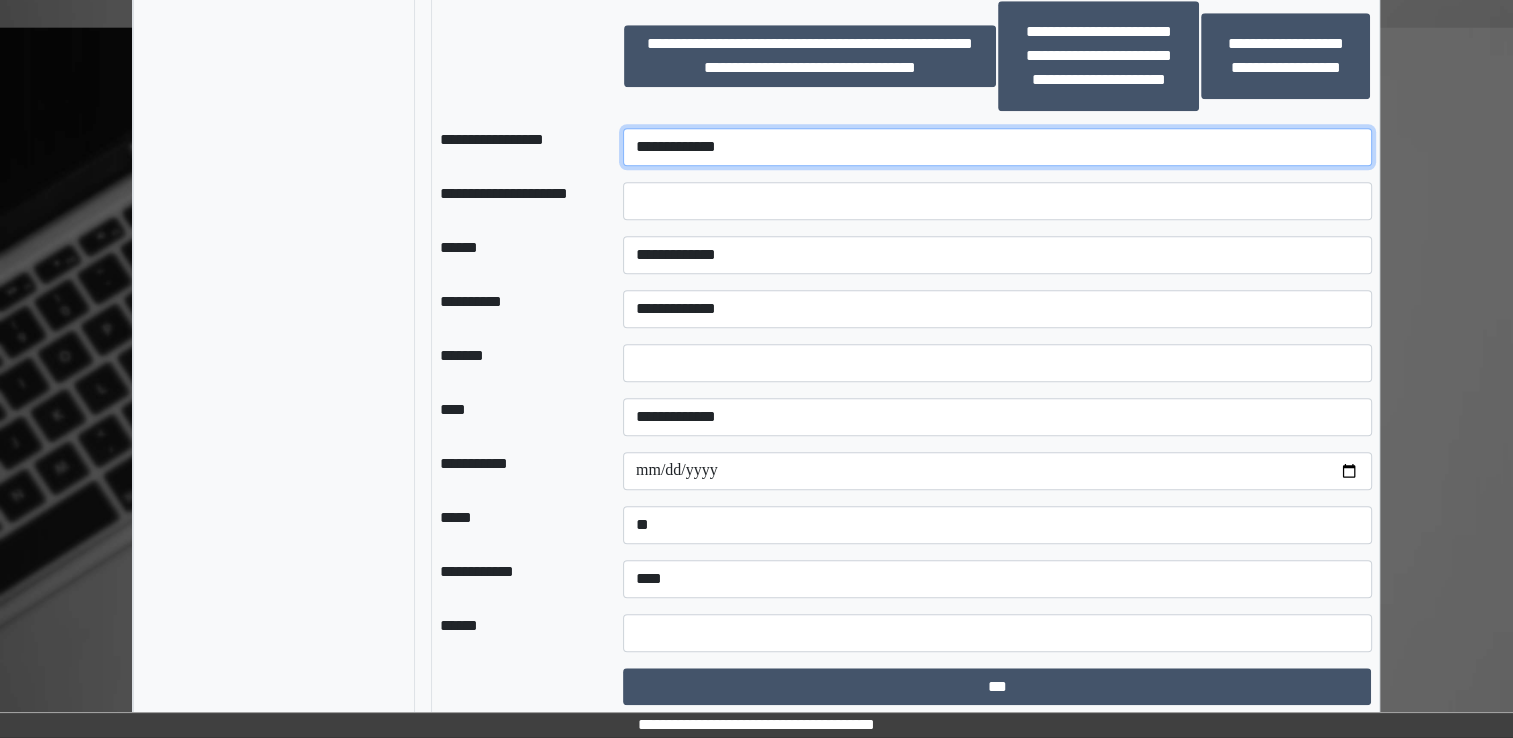 click on "**********" at bounding box center [997, 147] 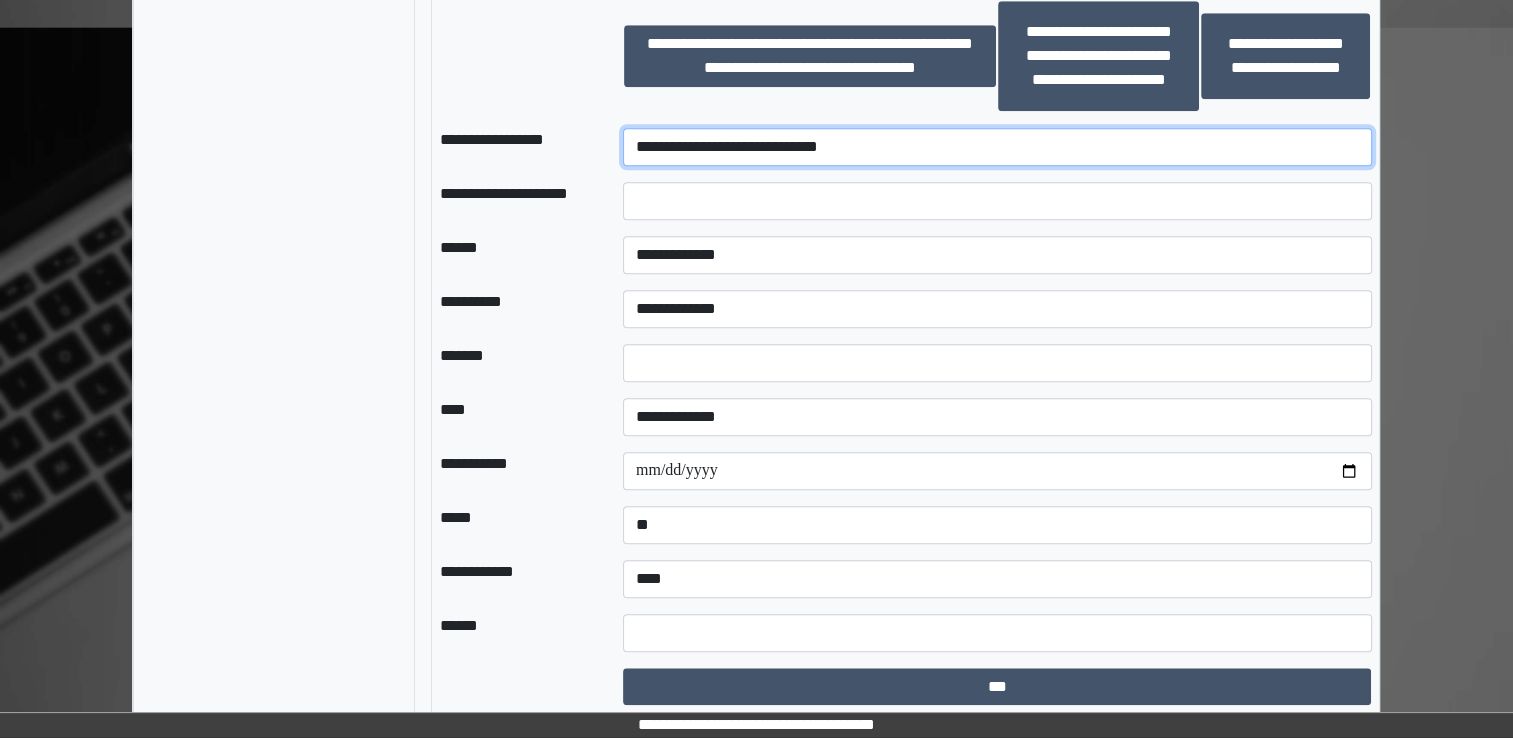 click on "**********" at bounding box center (997, 147) 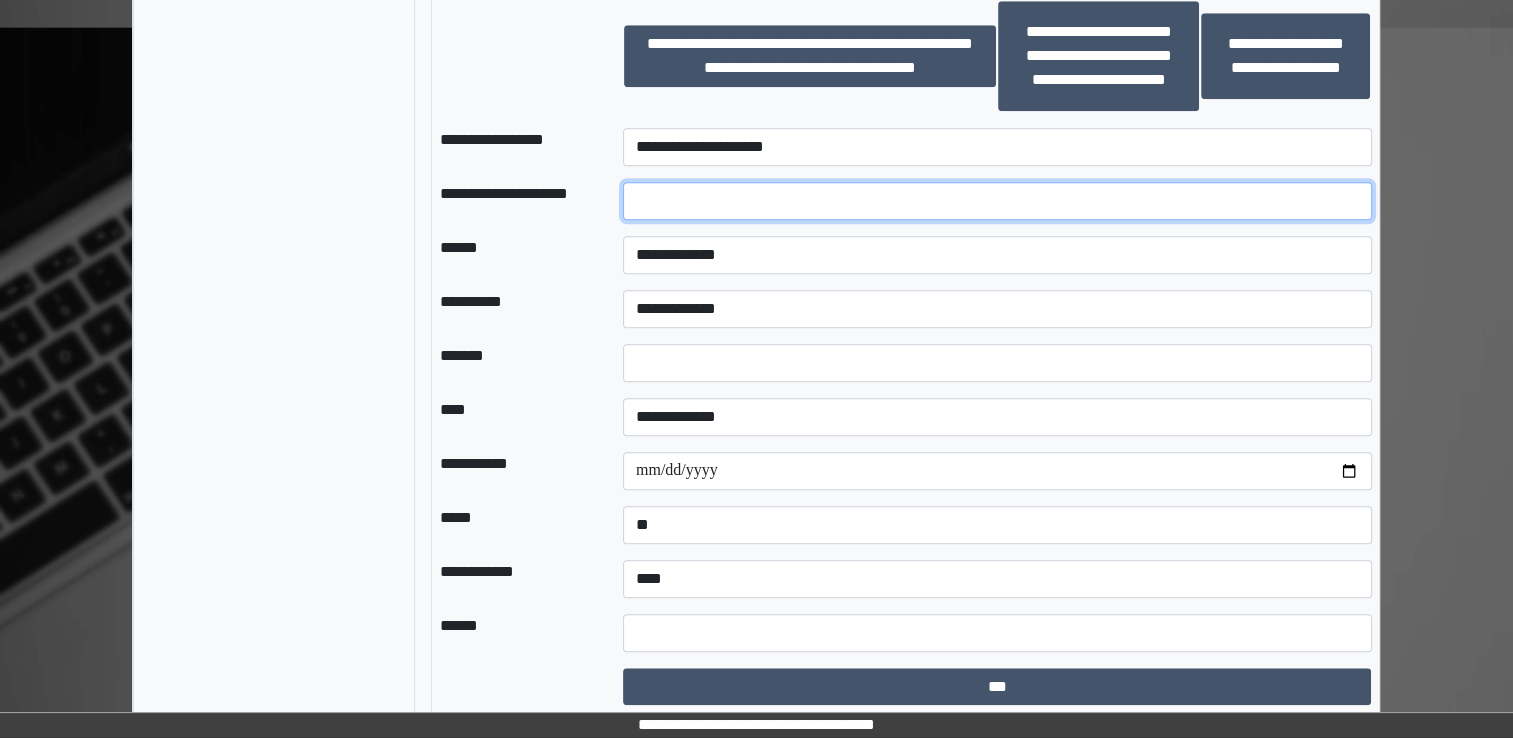 click at bounding box center (997, 201) 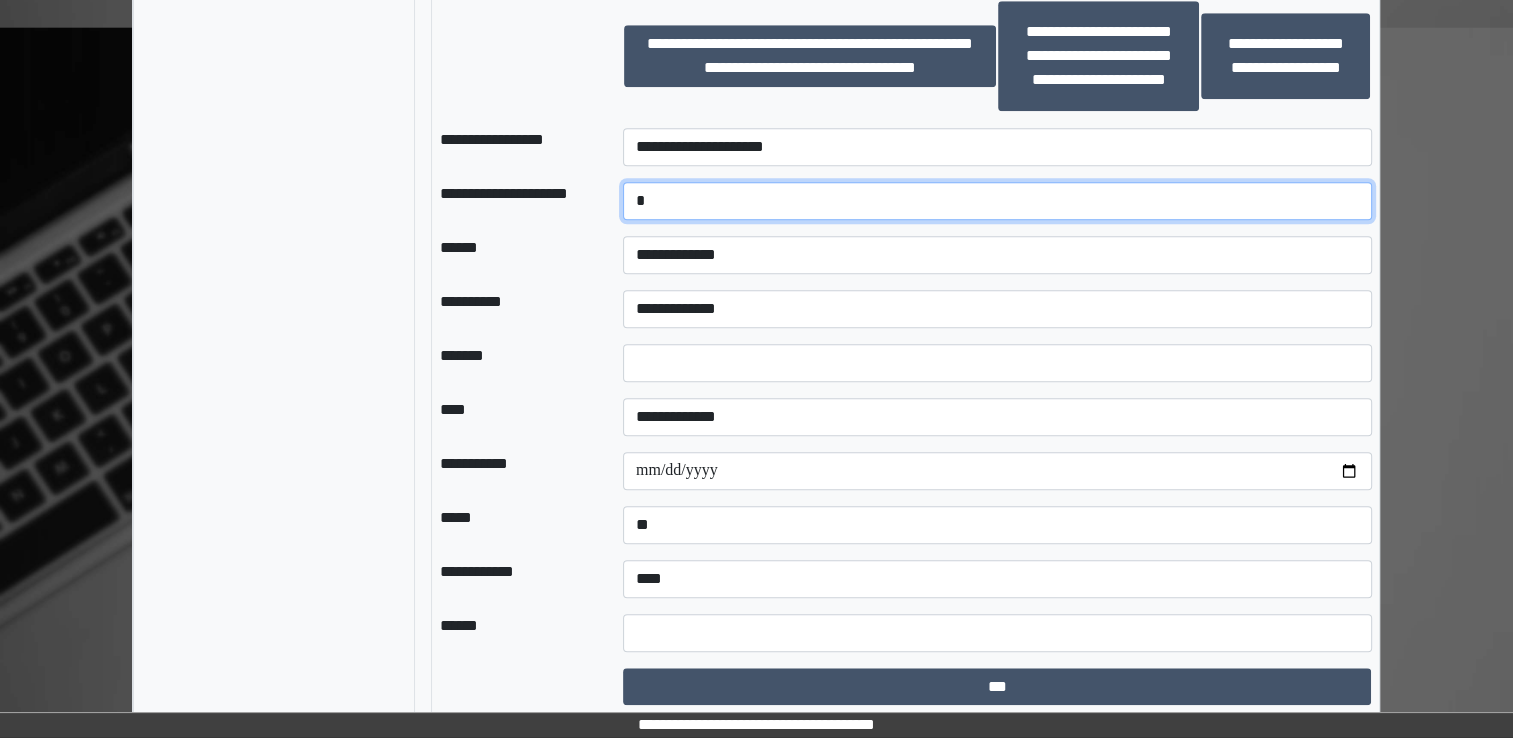 type on "*" 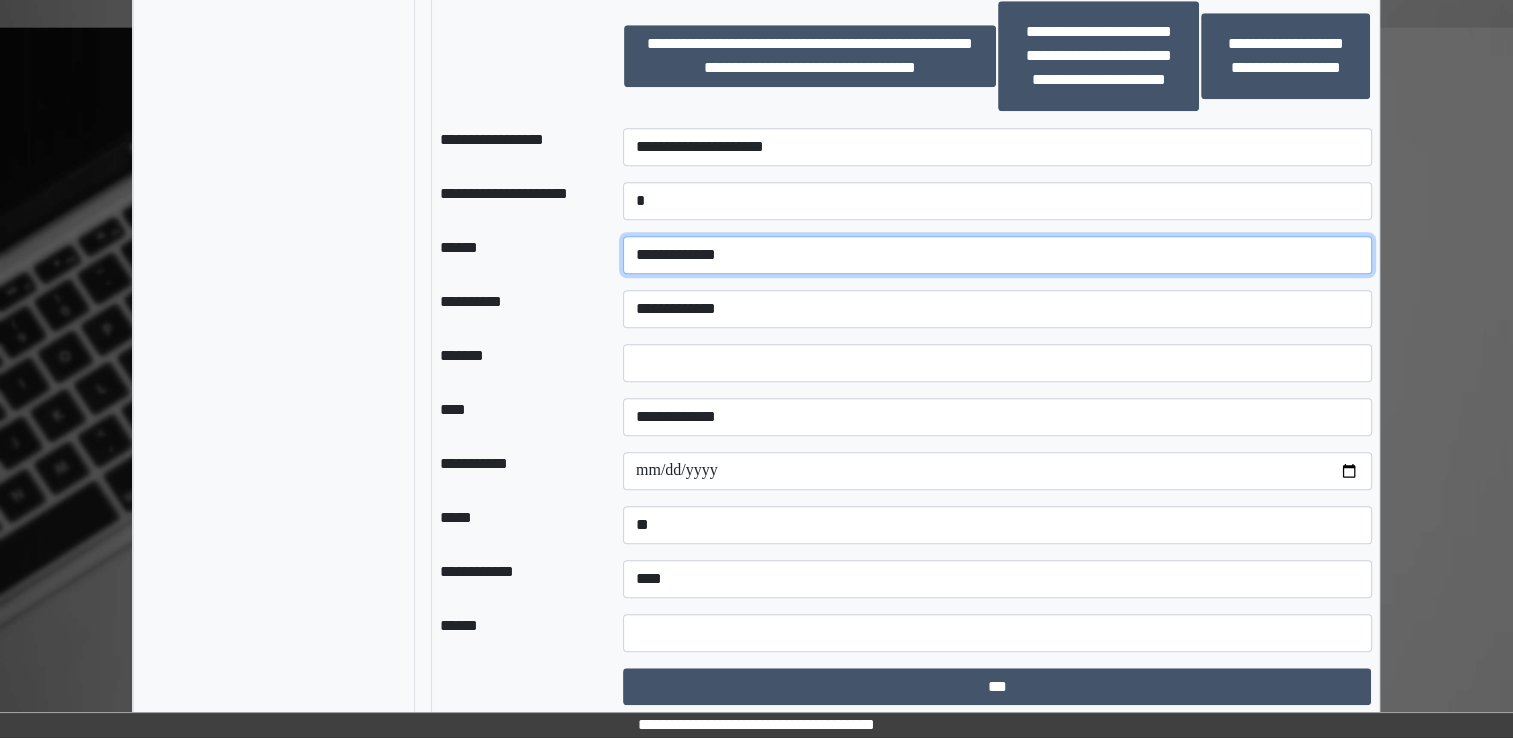 click on "**********" at bounding box center [997, 255] 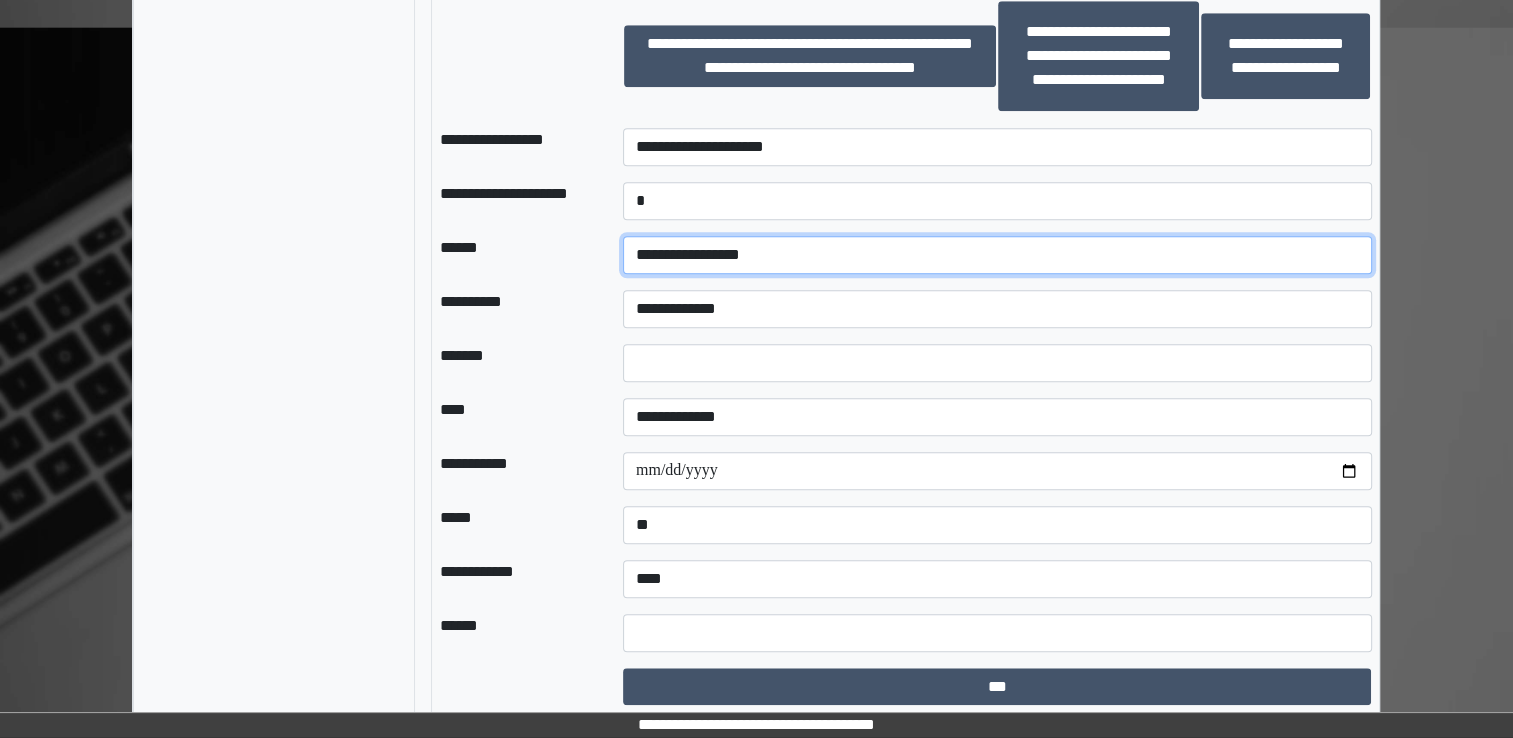 click on "**********" at bounding box center [997, 255] 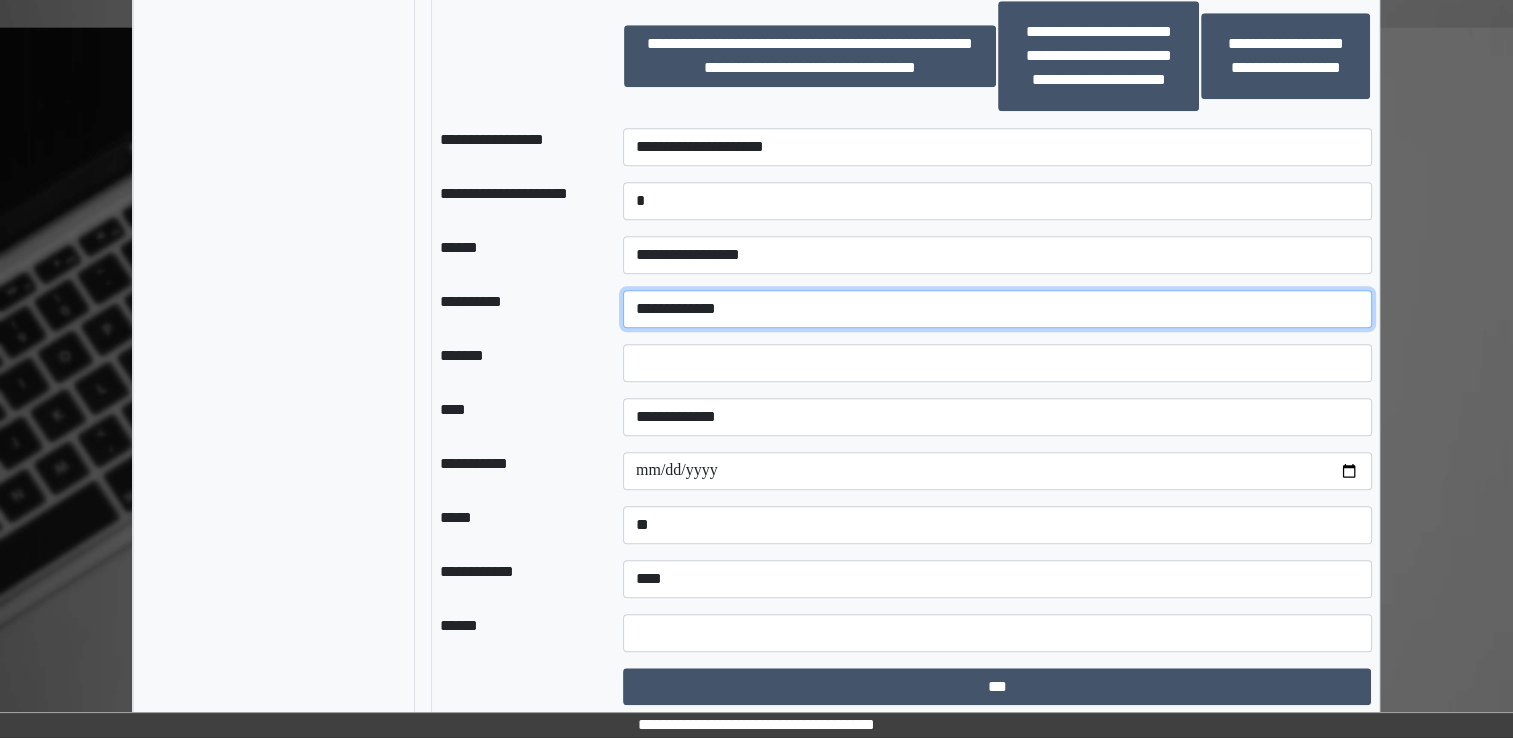 click on "**********" at bounding box center (997, 309) 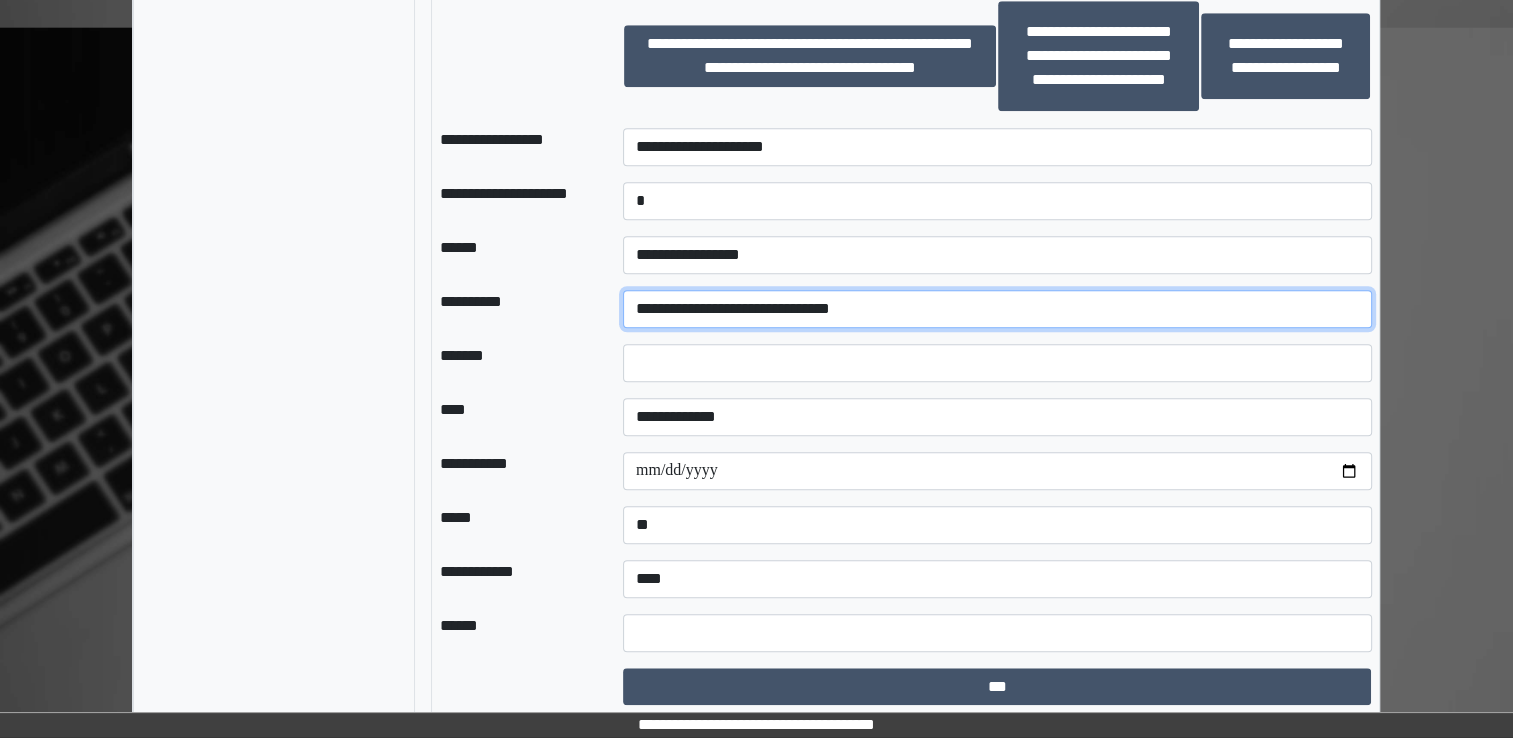 click on "**********" at bounding box center (997, 309) 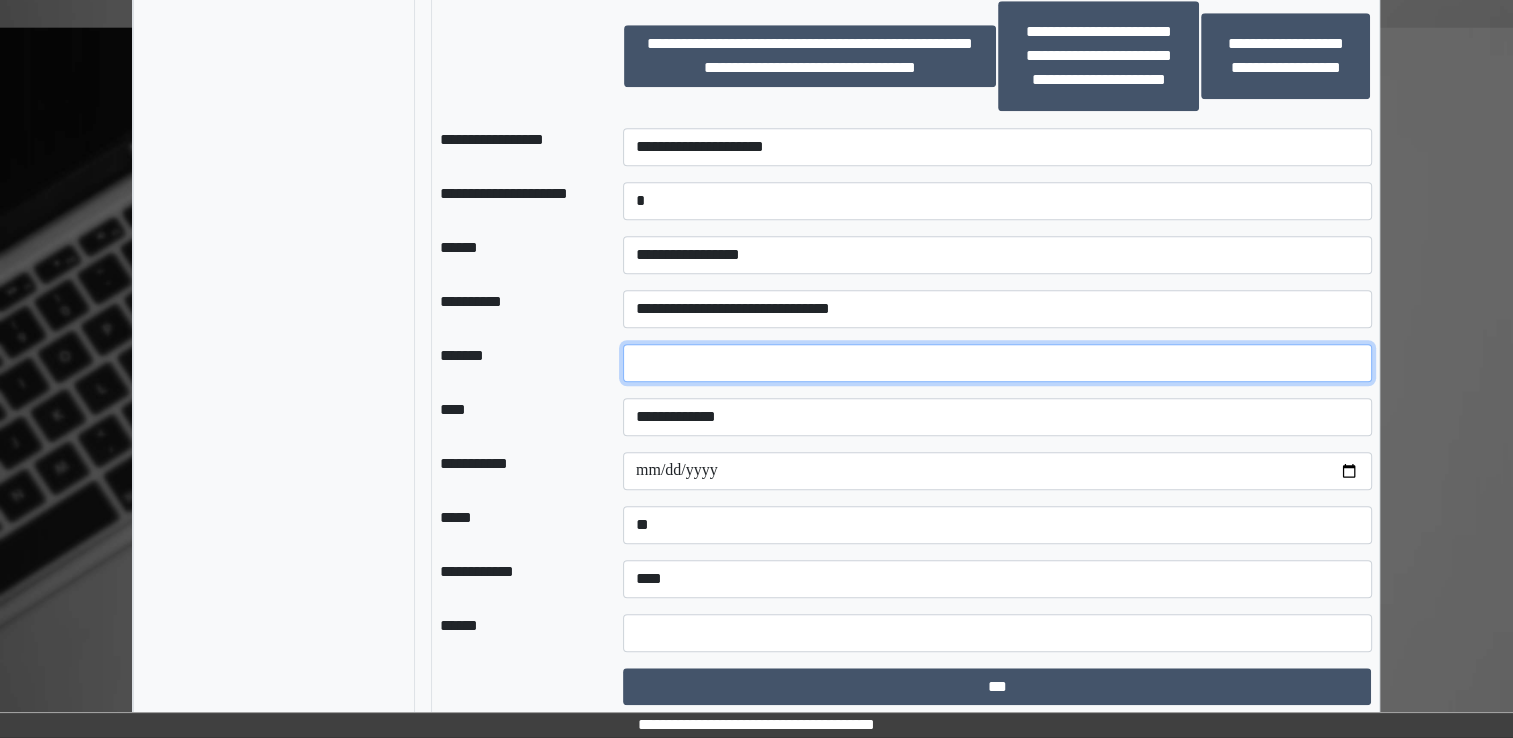 click at bounding box center (997, 363) 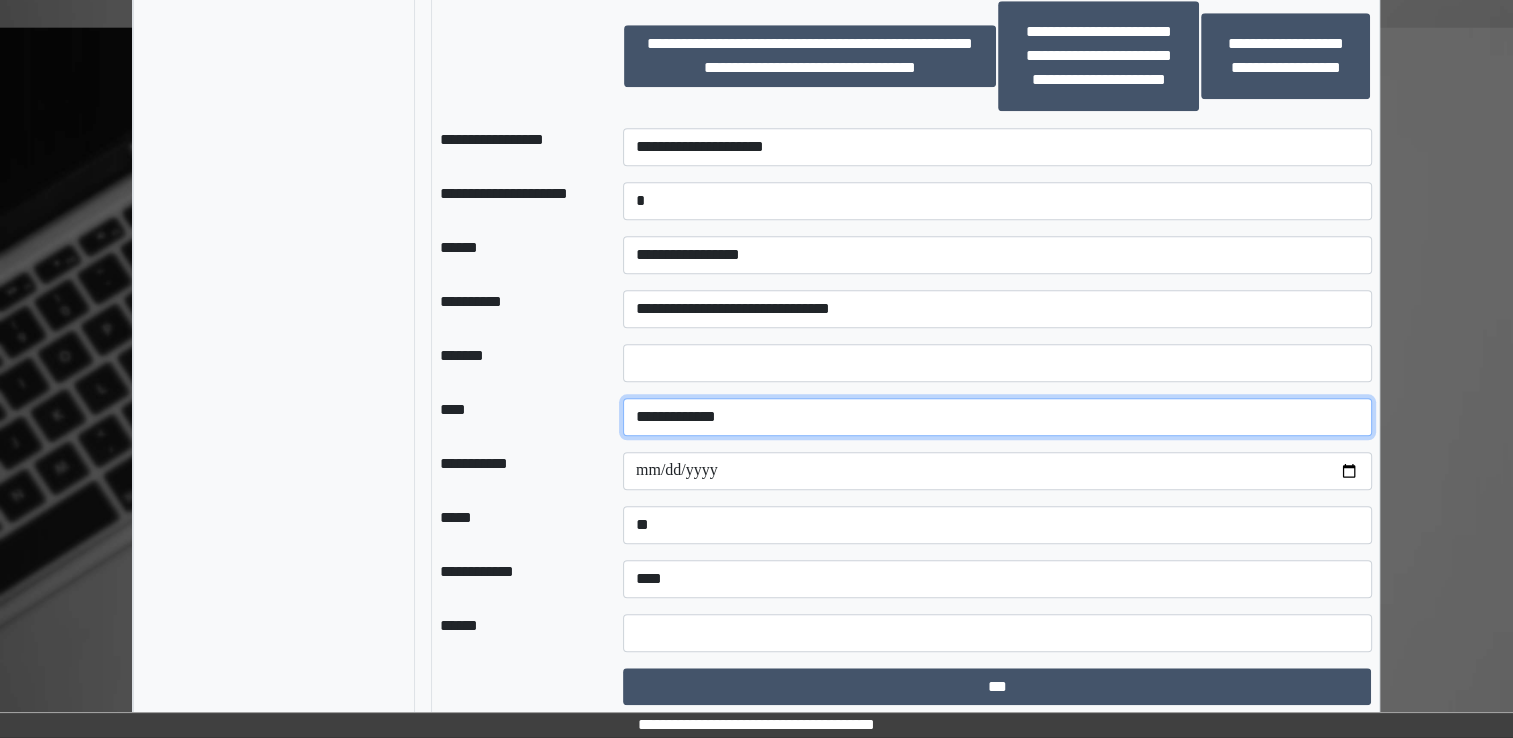 click on "**********" at bounding box center (997, 417) 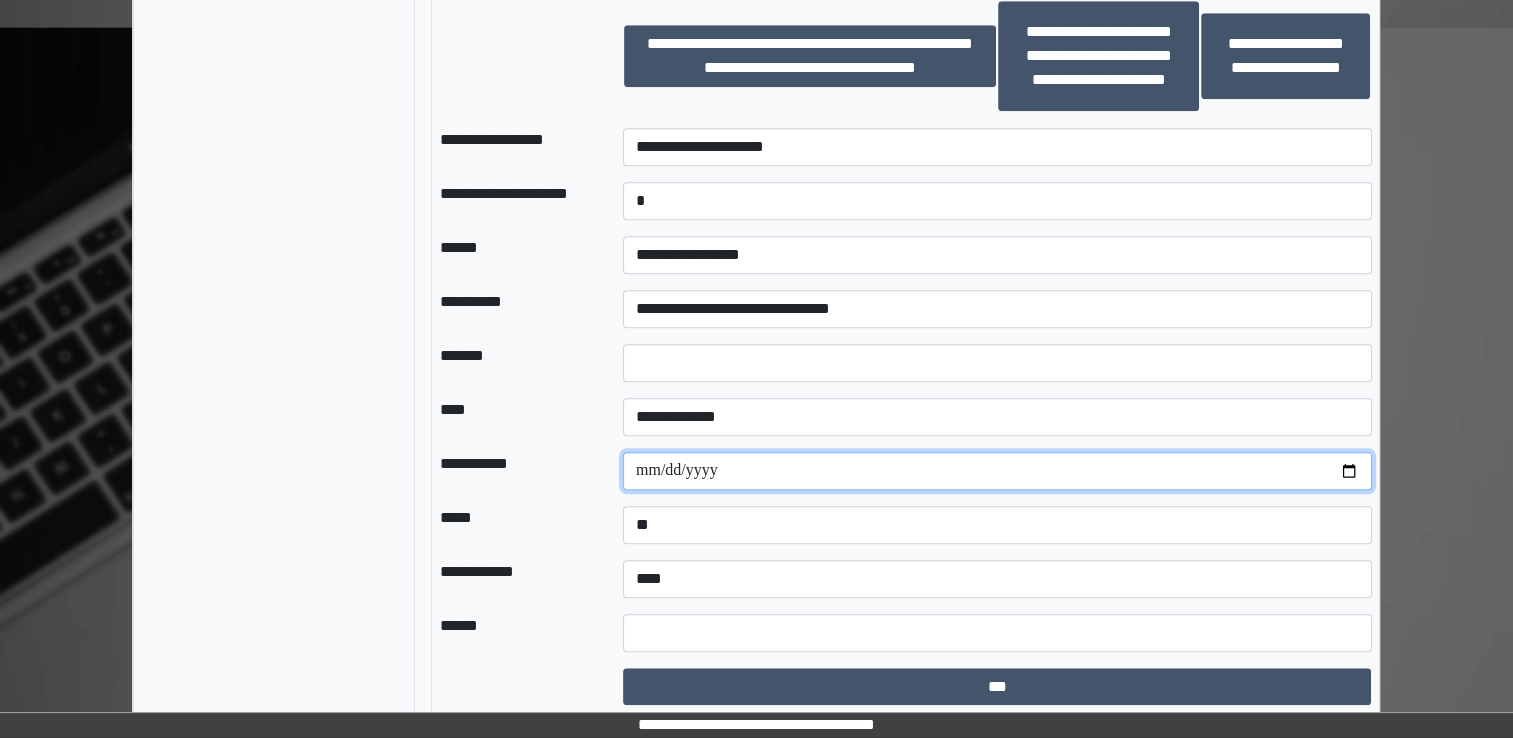 click at bounding box center [997, 471] 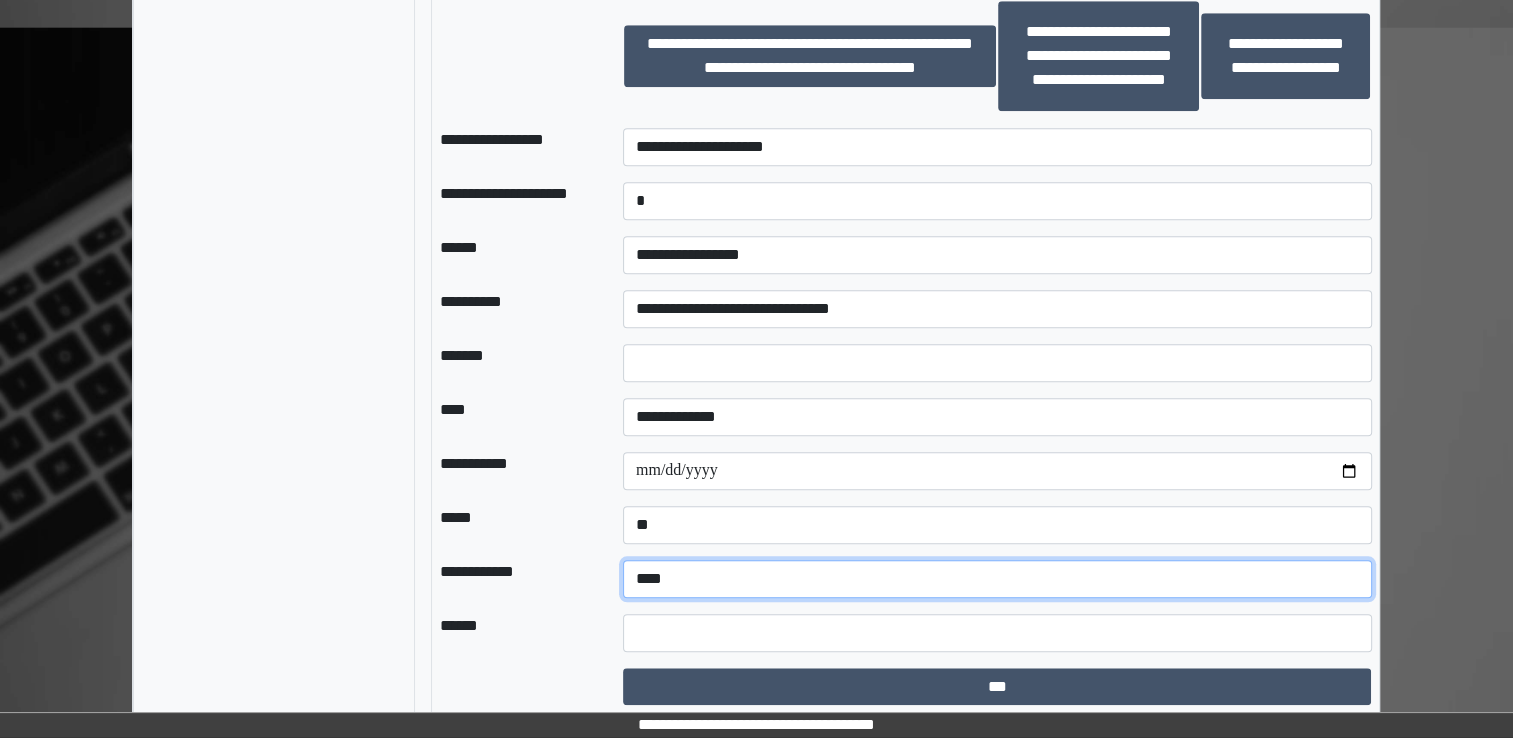 click on "**********" at bounding box center (997, 579) 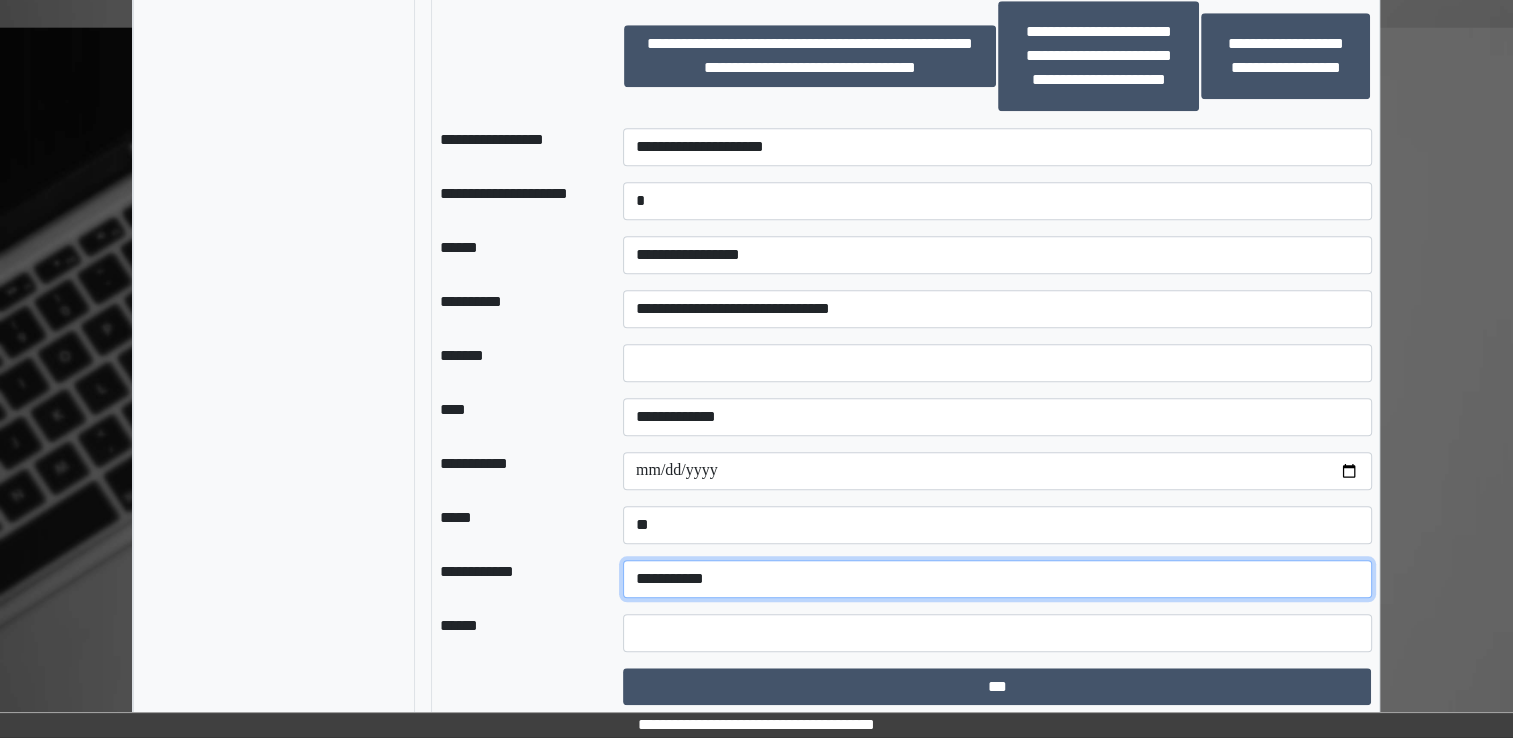 click on "**********" at bounding box center (997, 579) 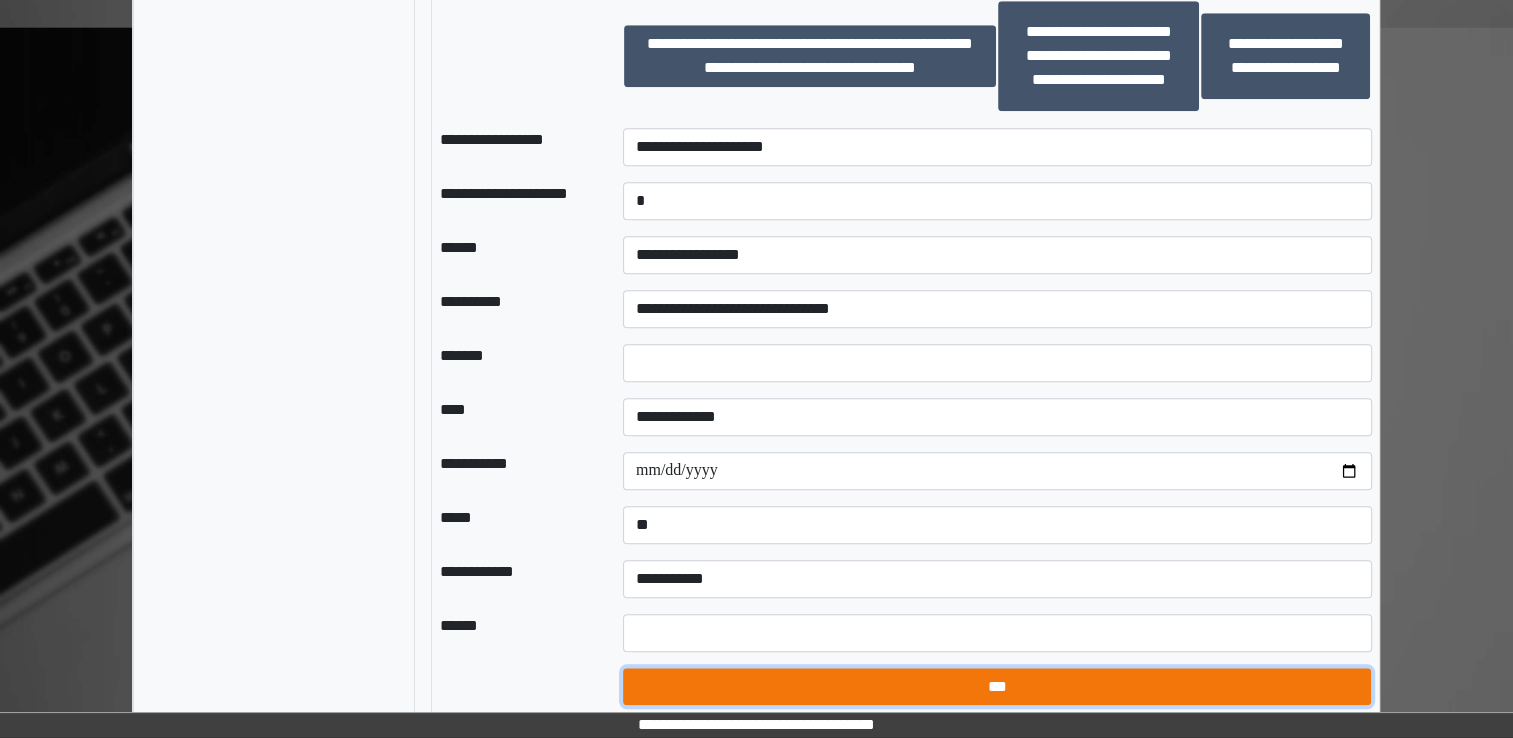 click on "***" at bounding box center (997, 687) 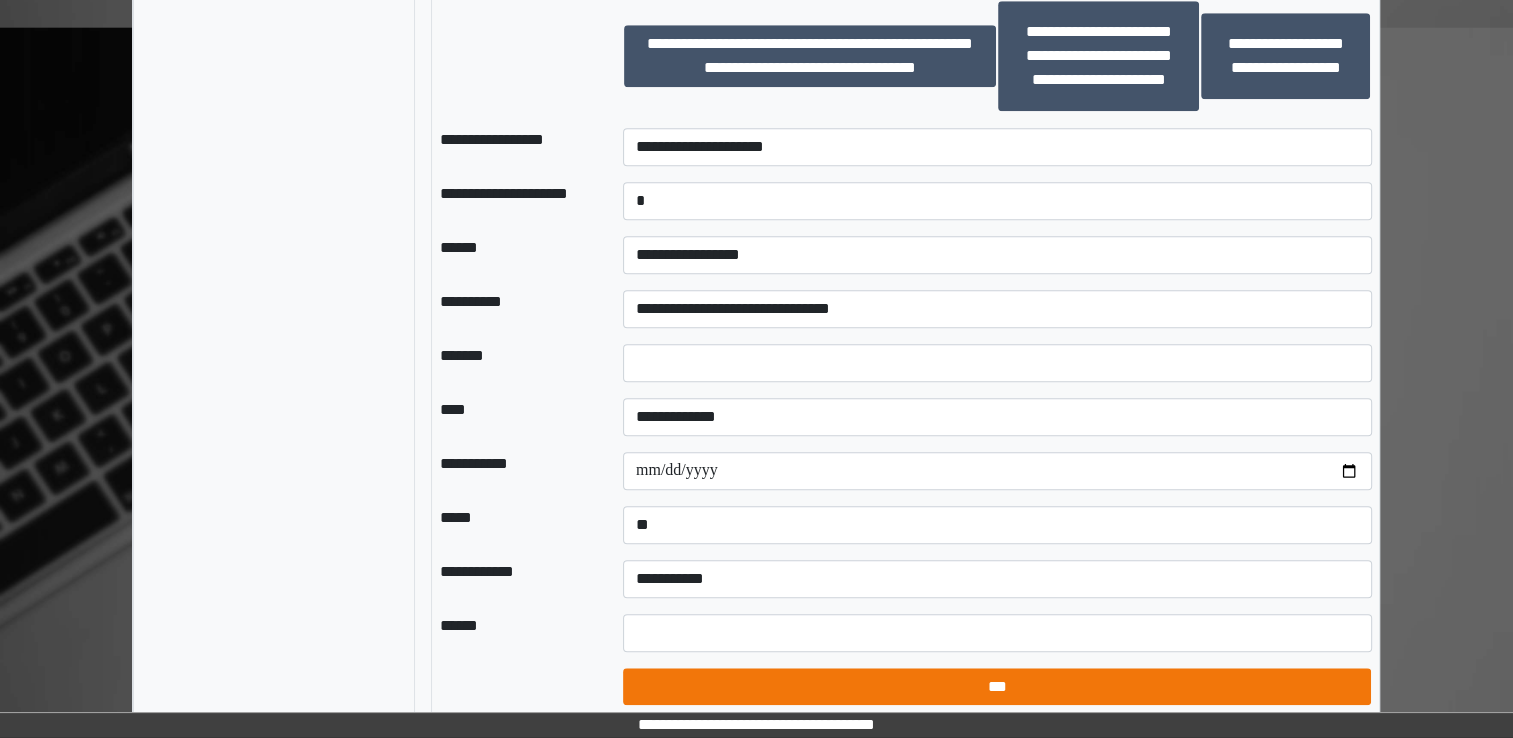 select on "*" 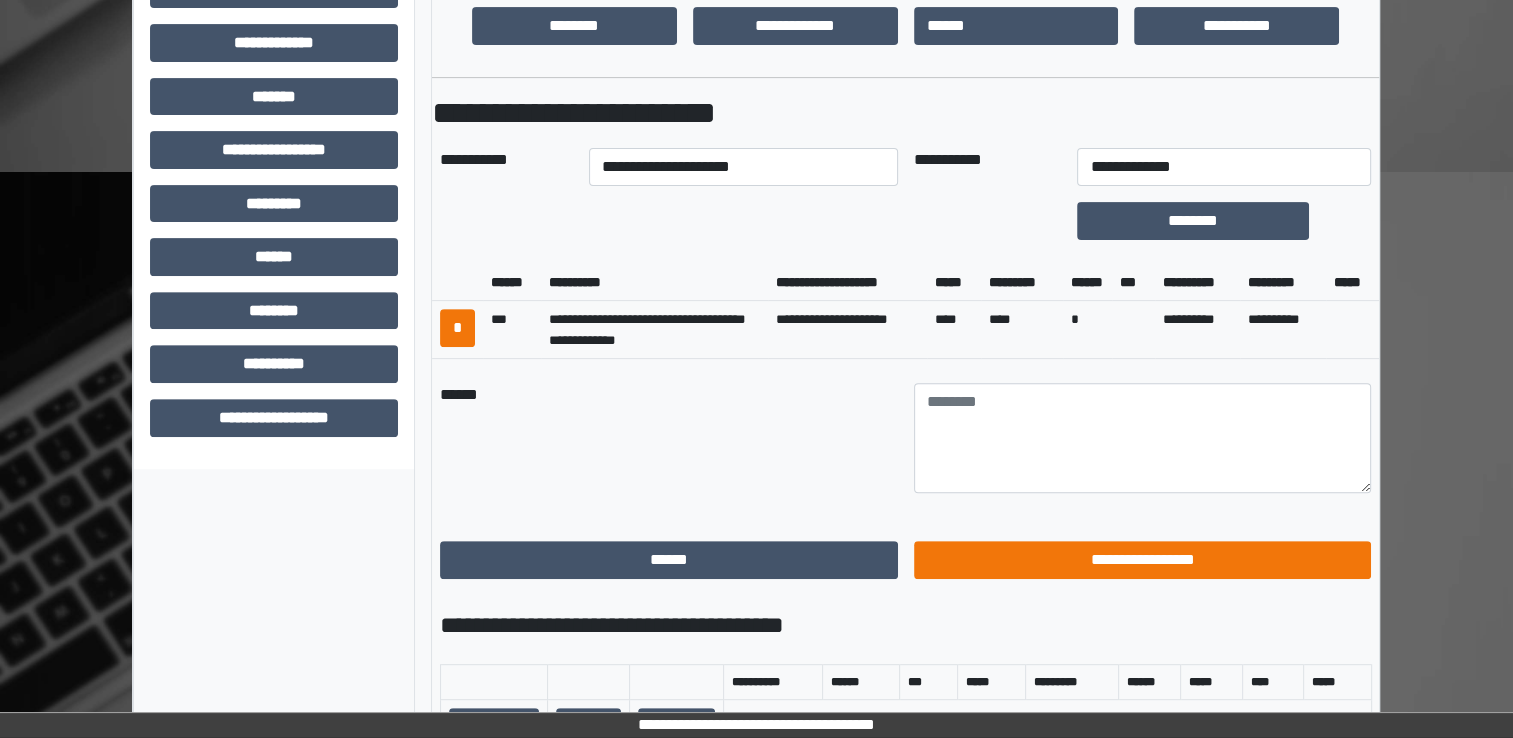 scroll, scrollTop: 700, scrollLeft: 0, axis: vertical 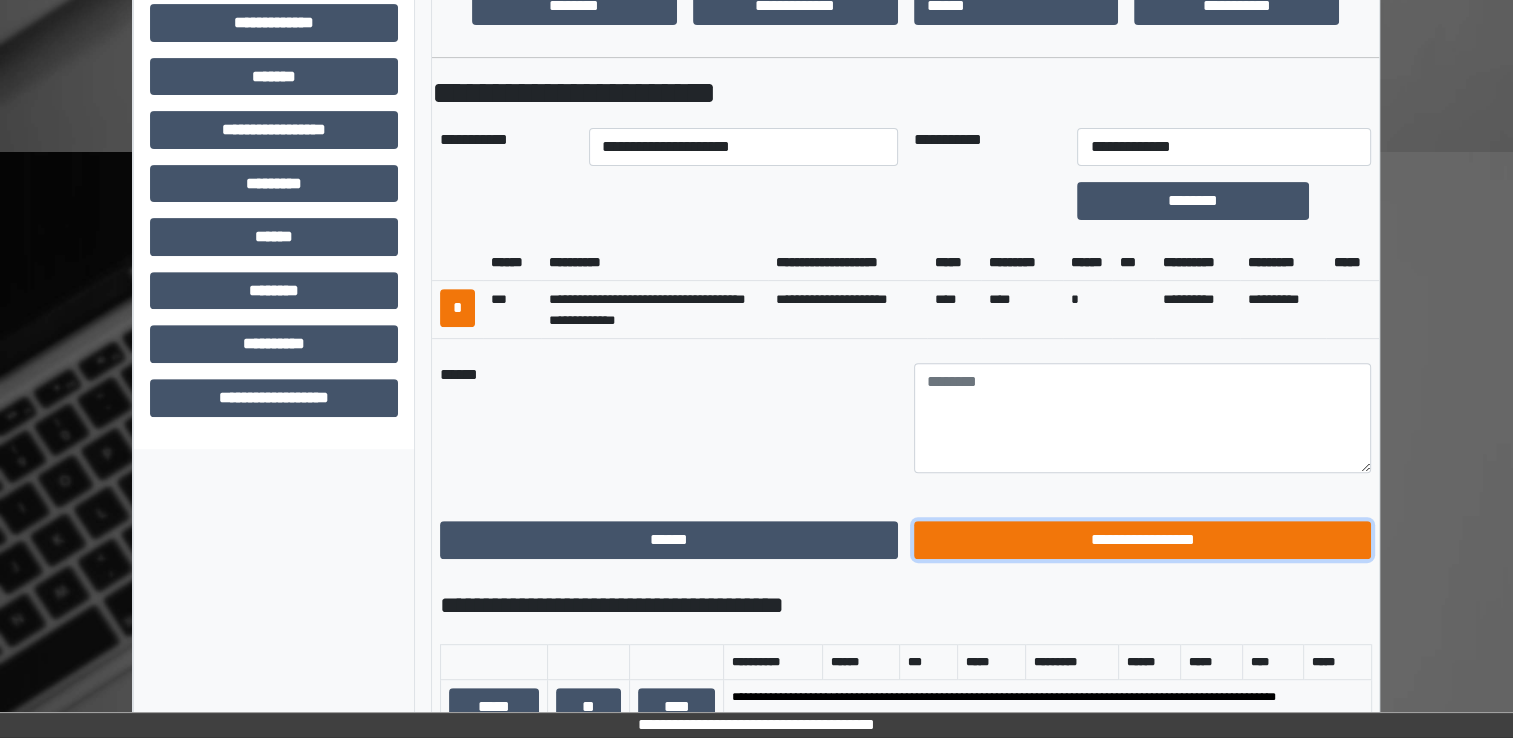 click on "**********" at bounding box center [1143, 540] 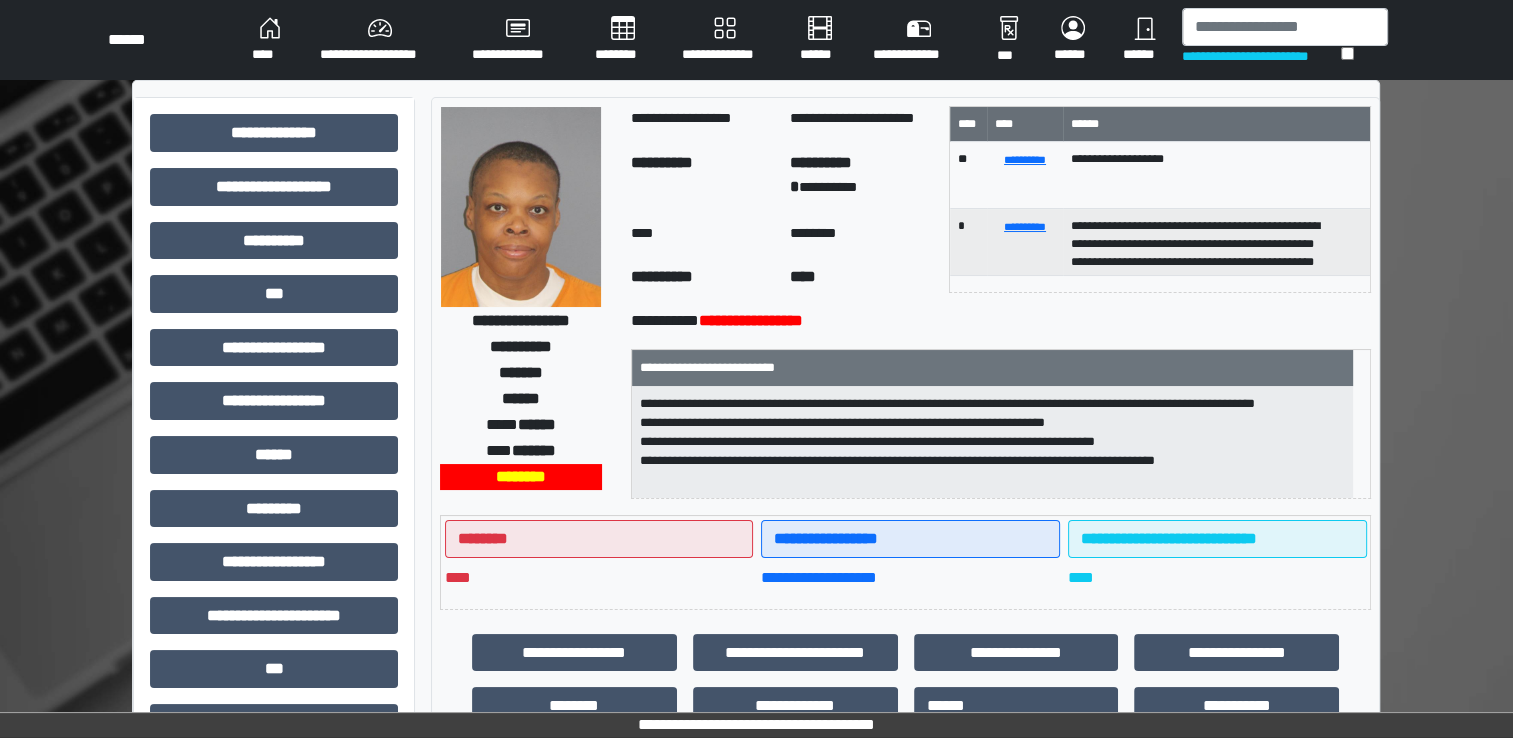 scroll, scrollTop: 0, scrollLeft: 0, axis: both 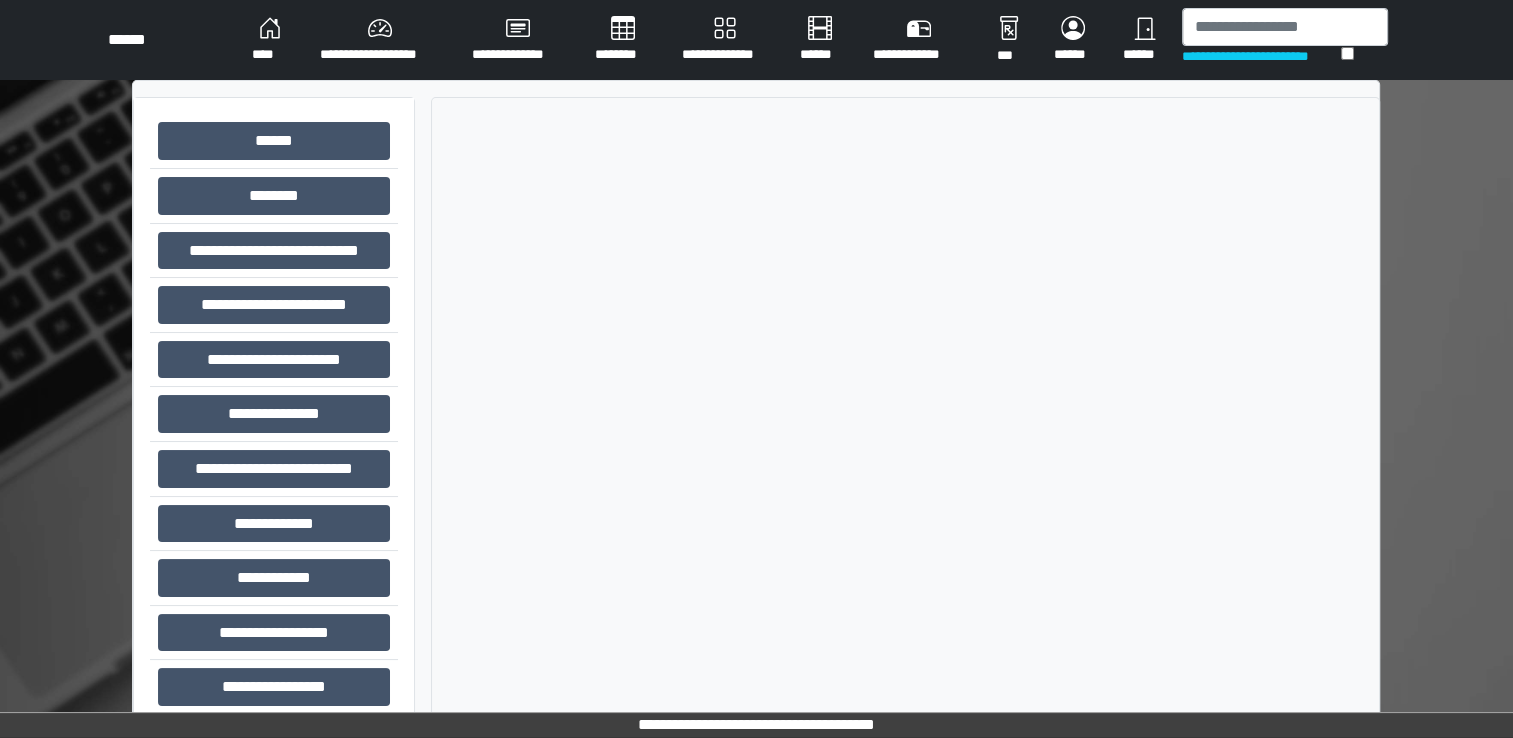 click on "****" at bounding box center [270, 40] 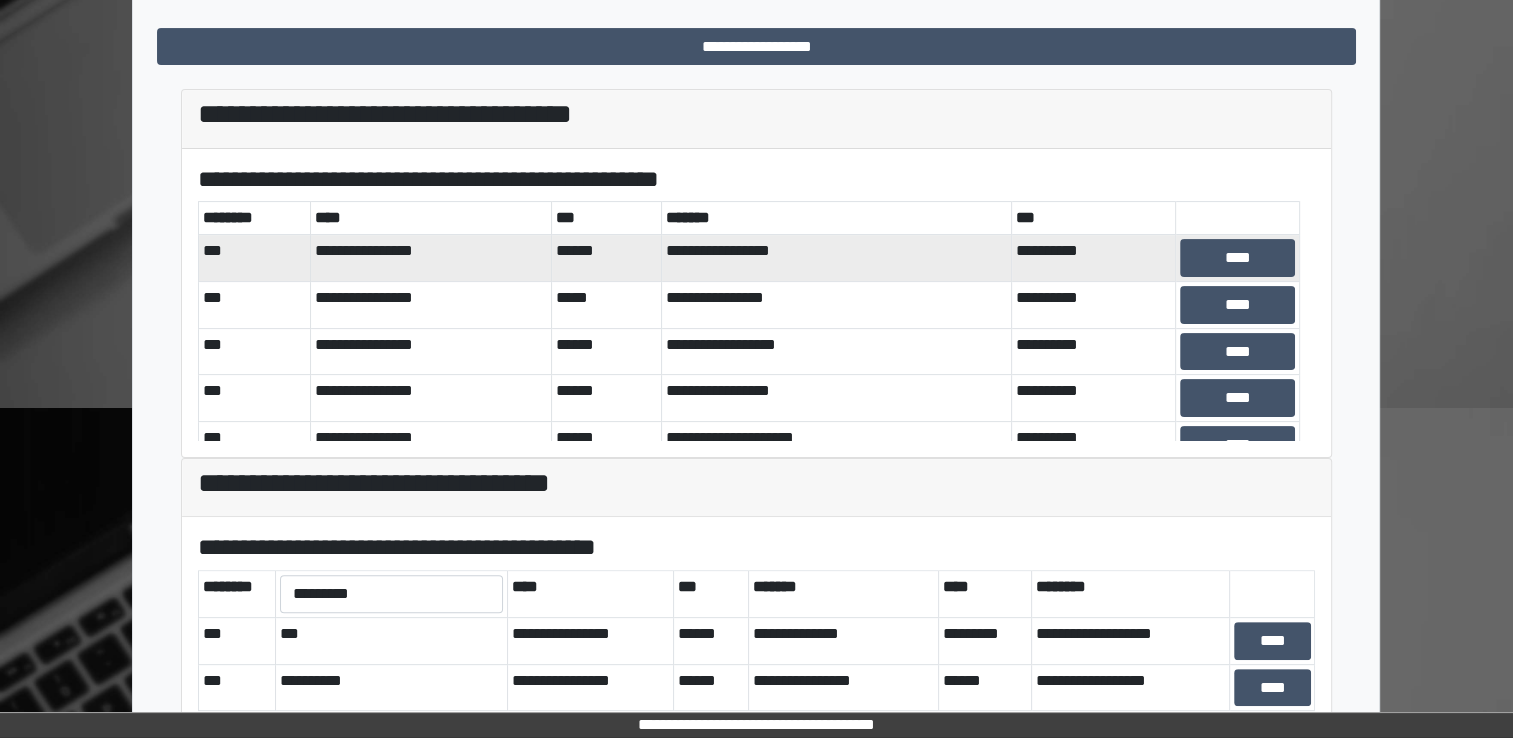 scroll, scrollTop: 572, scrollLeft: 0, axis: vertical 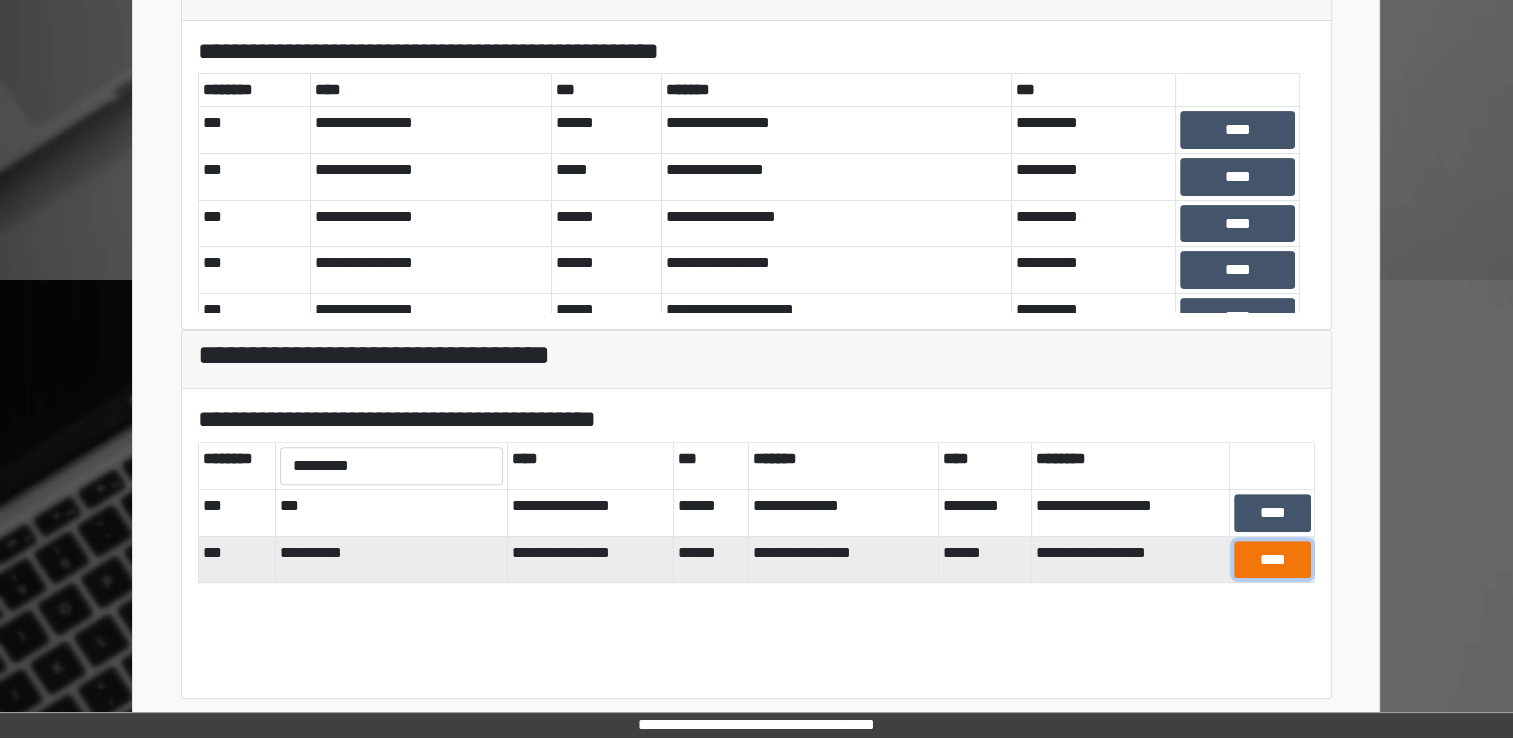 click on "****" at bounding box center (1272, 560) 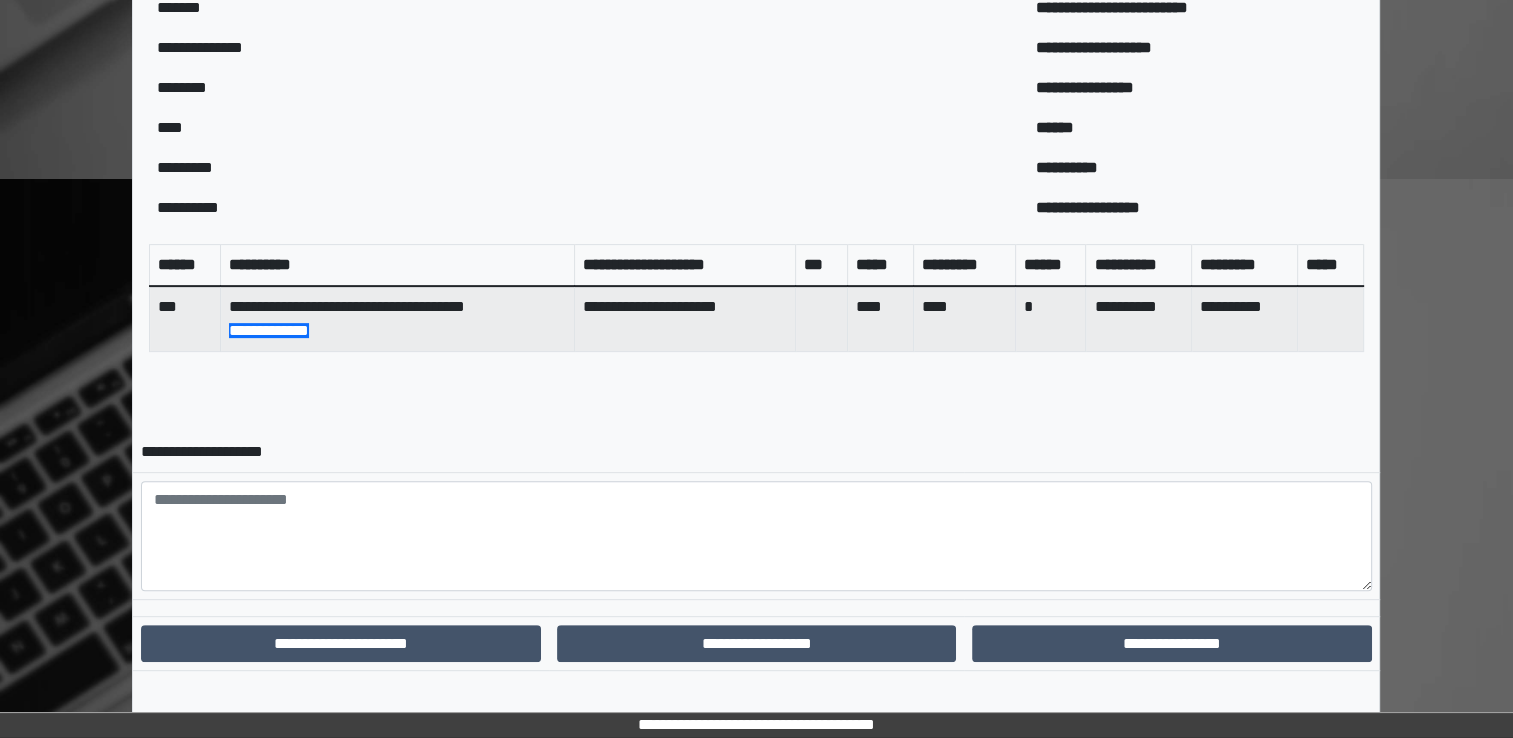 scroll, scrollTop: 685, scrollLeft: 0, axis: vertical 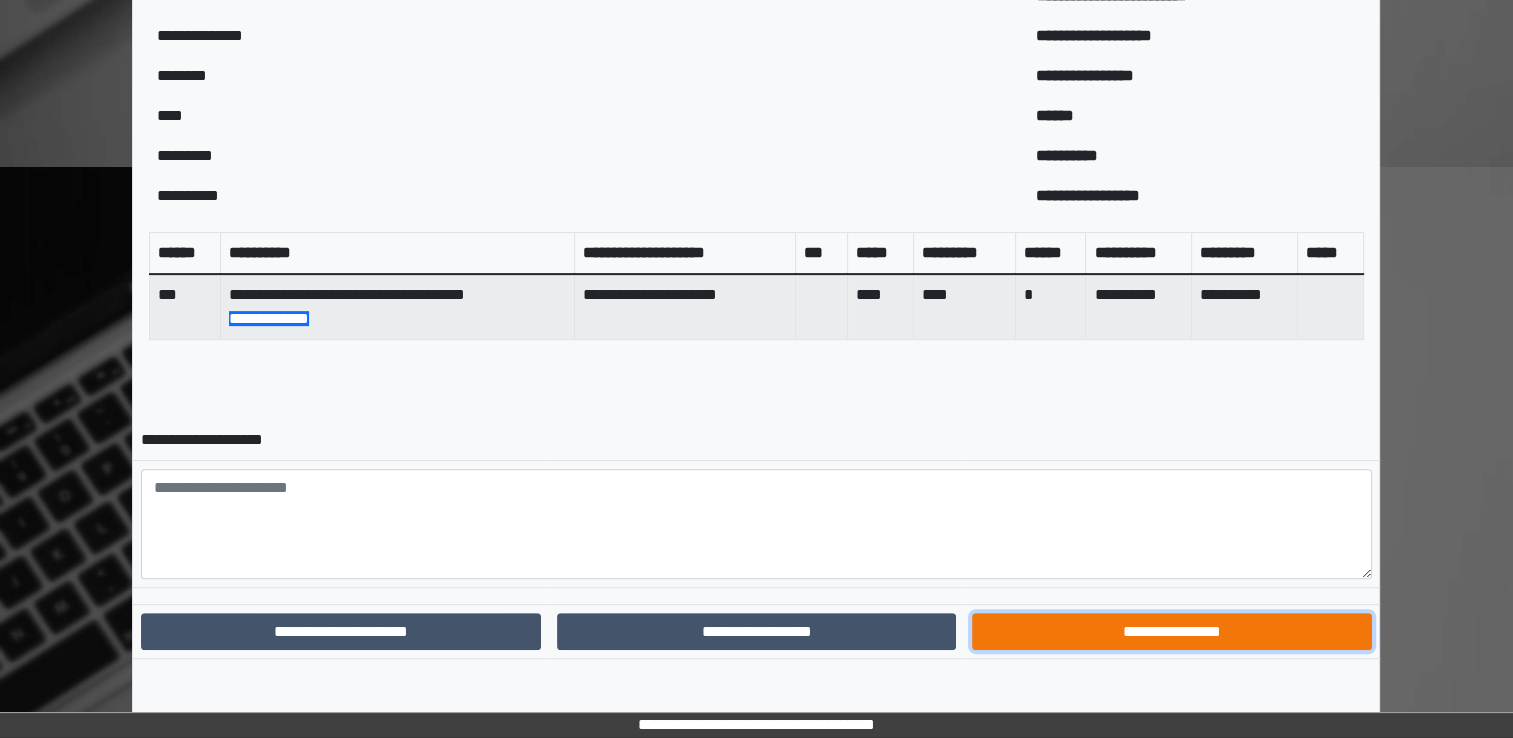 click on "**********" at bounding box center (1171, 632) 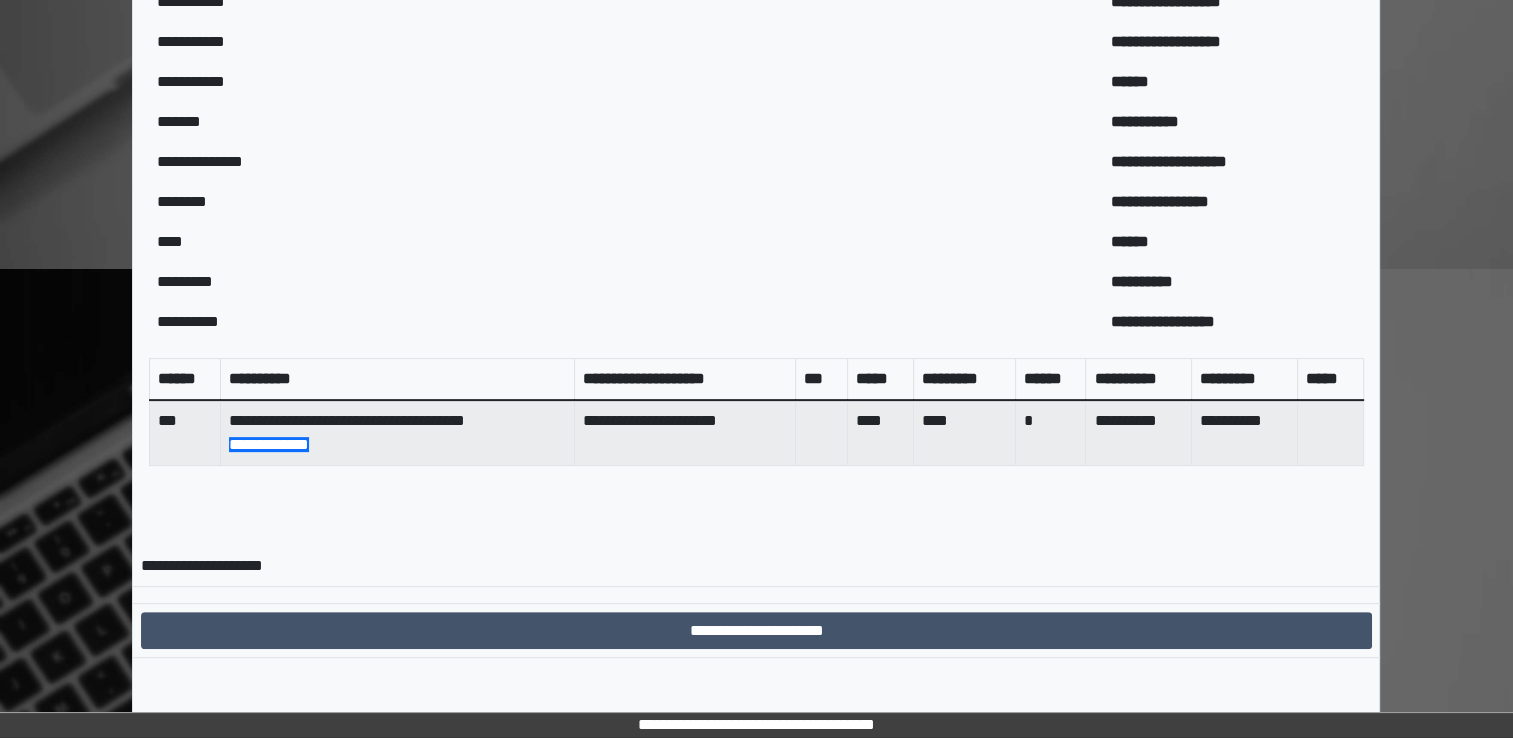scroll, scrollTop: 583, scrollLeft: 0, axis: vertical 